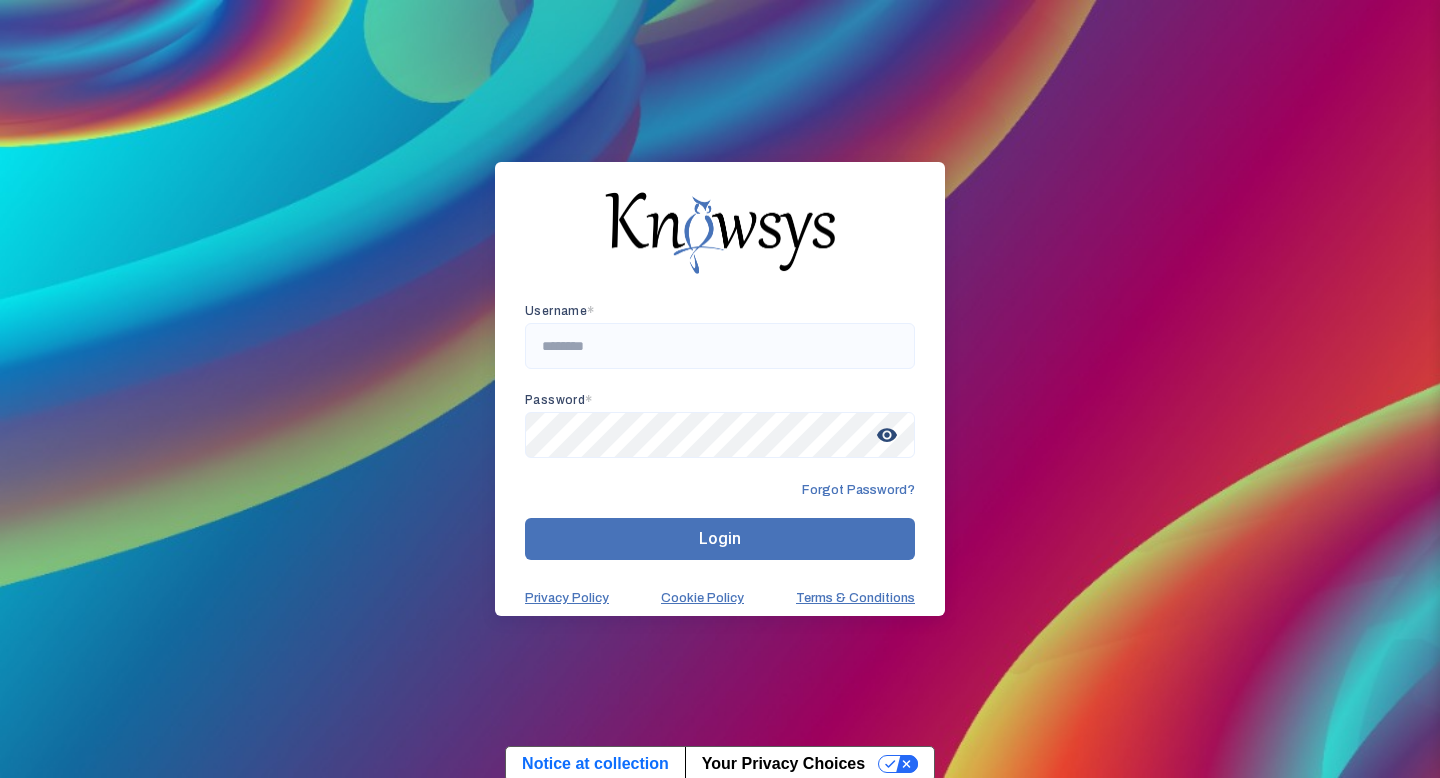 scroll, scrollTop: 0, scrollLeft: 0, axis: both 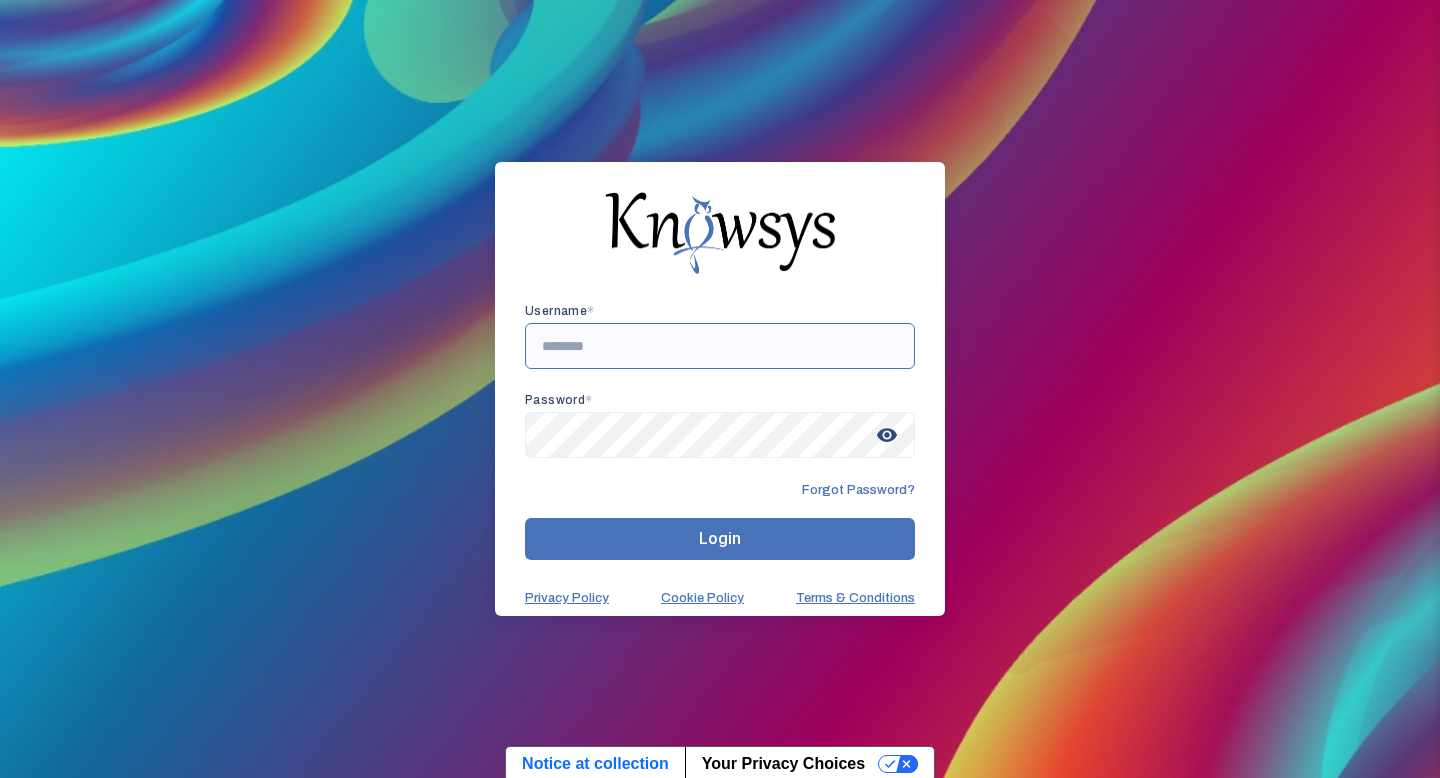click at bounding box center [720, 346] 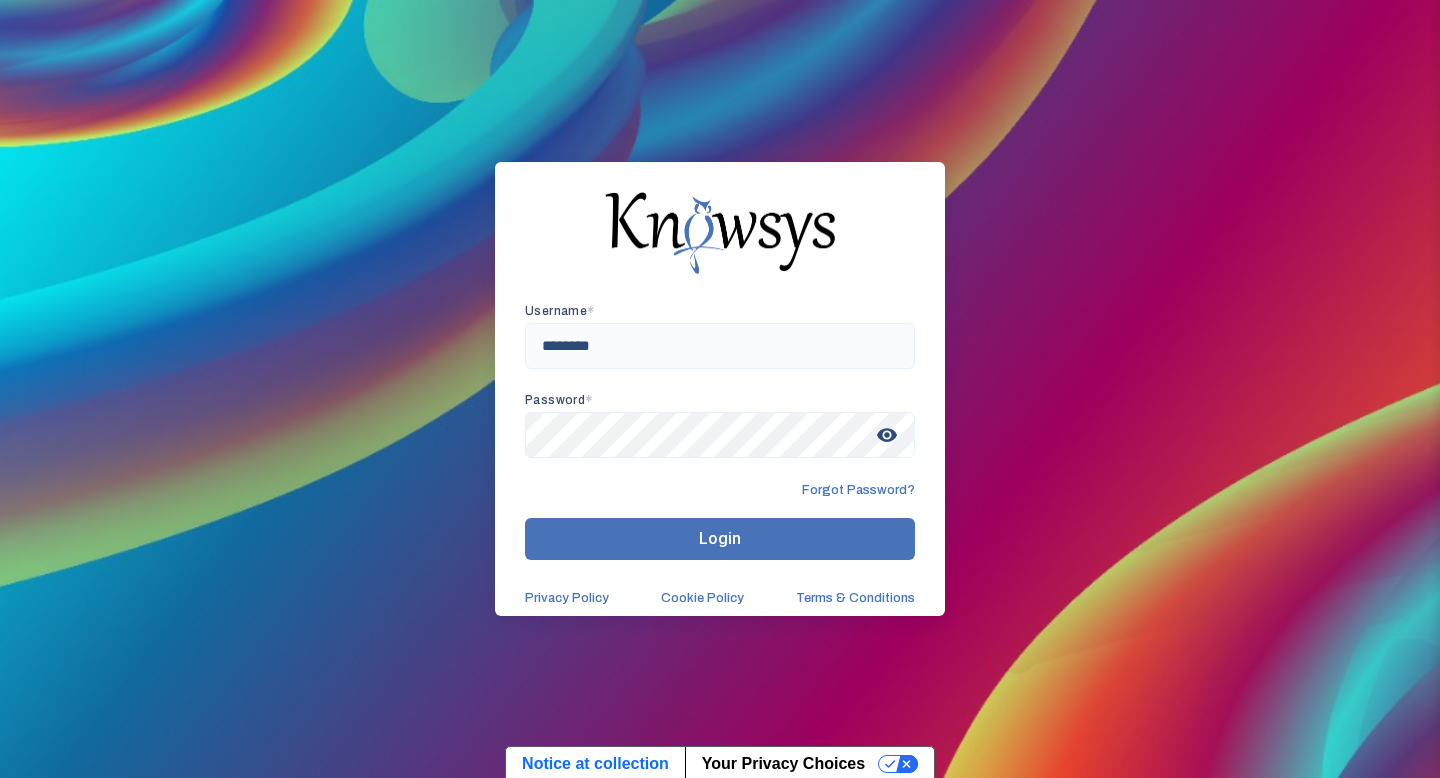 click on "Username  * ******** Password  * visibility Forgot Password?  Login  Privacy Policy Cookie Policy Terms & Conditions" at bounding box center (720, 389) 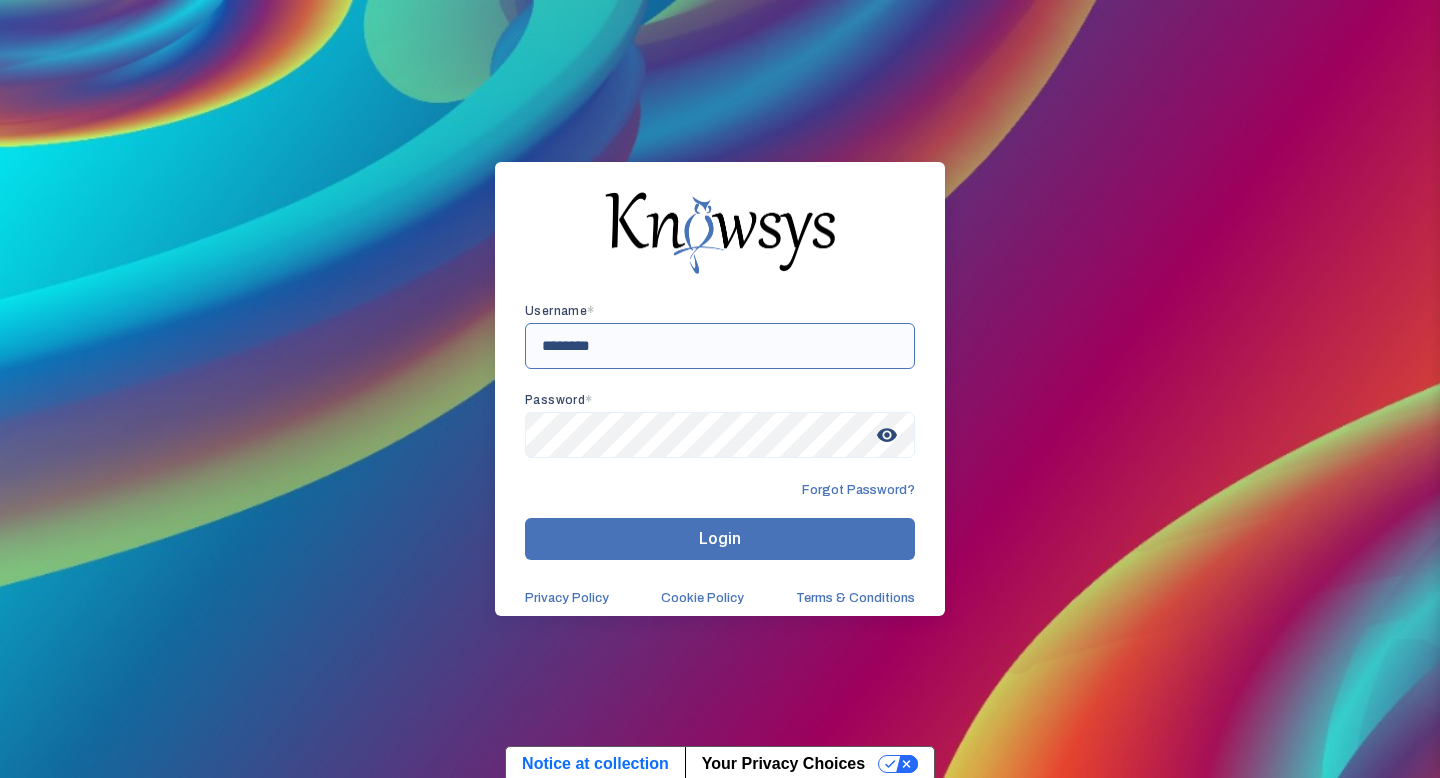 click on "********" at bounding box center (720, 346) 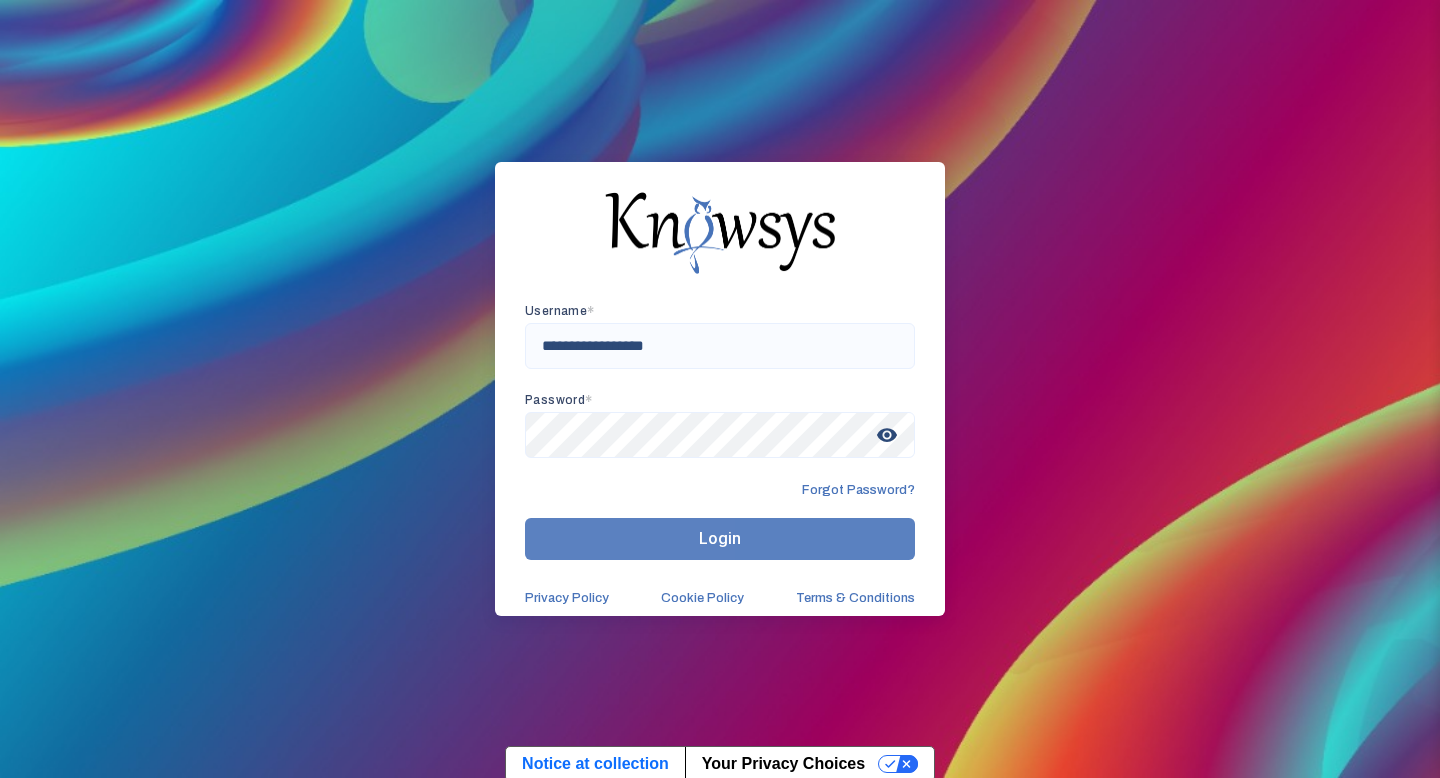 click on "Login" at bounding box center [720, 539] 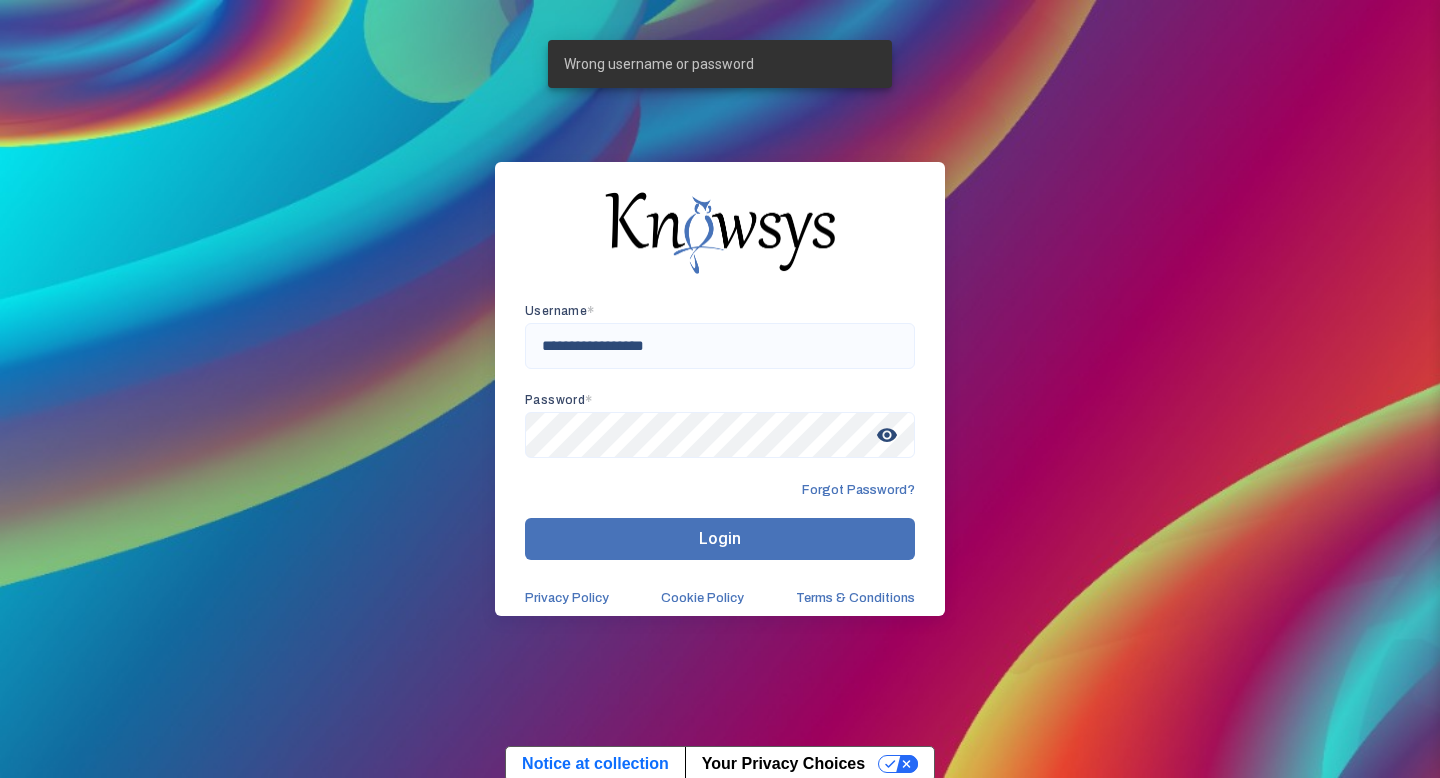 click on "visibility" at bounding box center (887, 435) 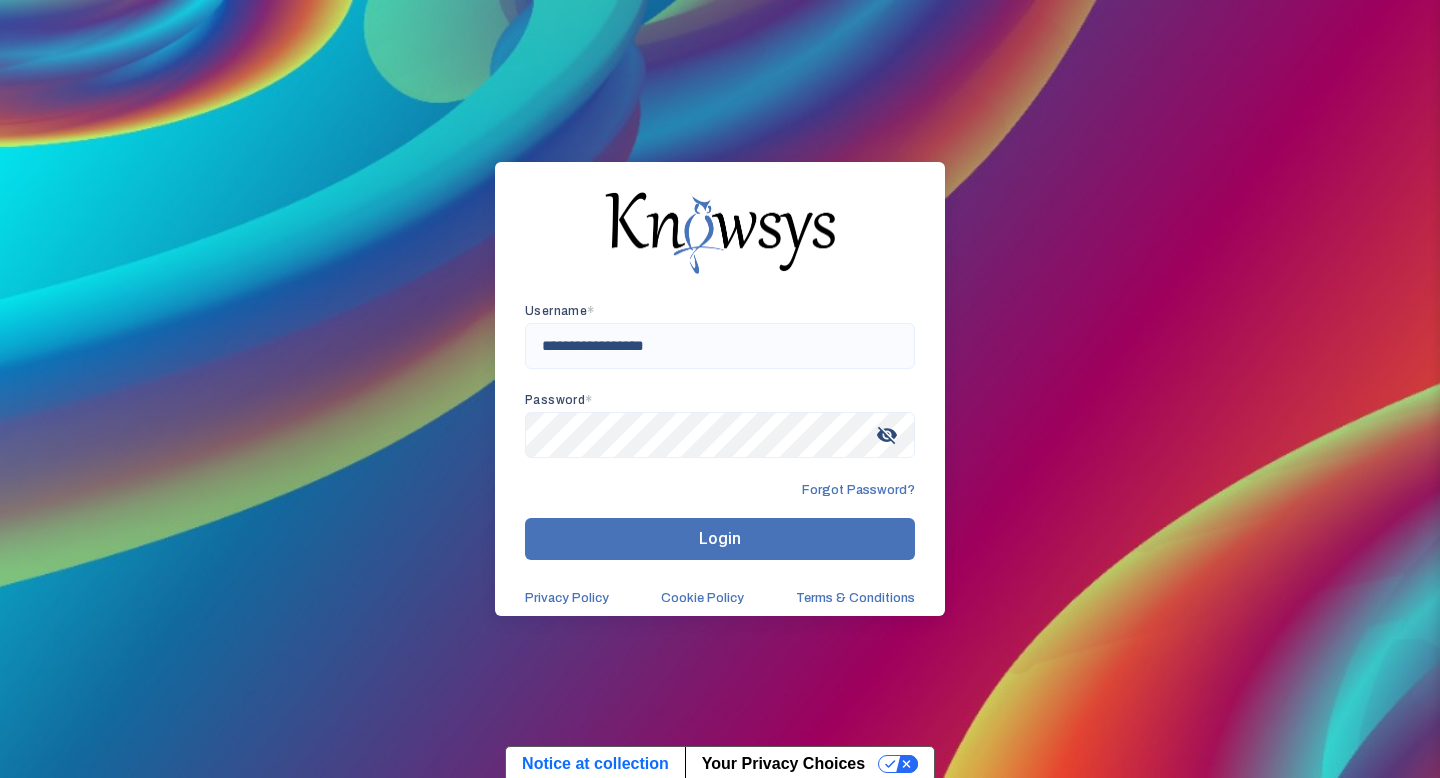 scroll, scrollTop: 16, scrollLeft: 0, axis: vertical 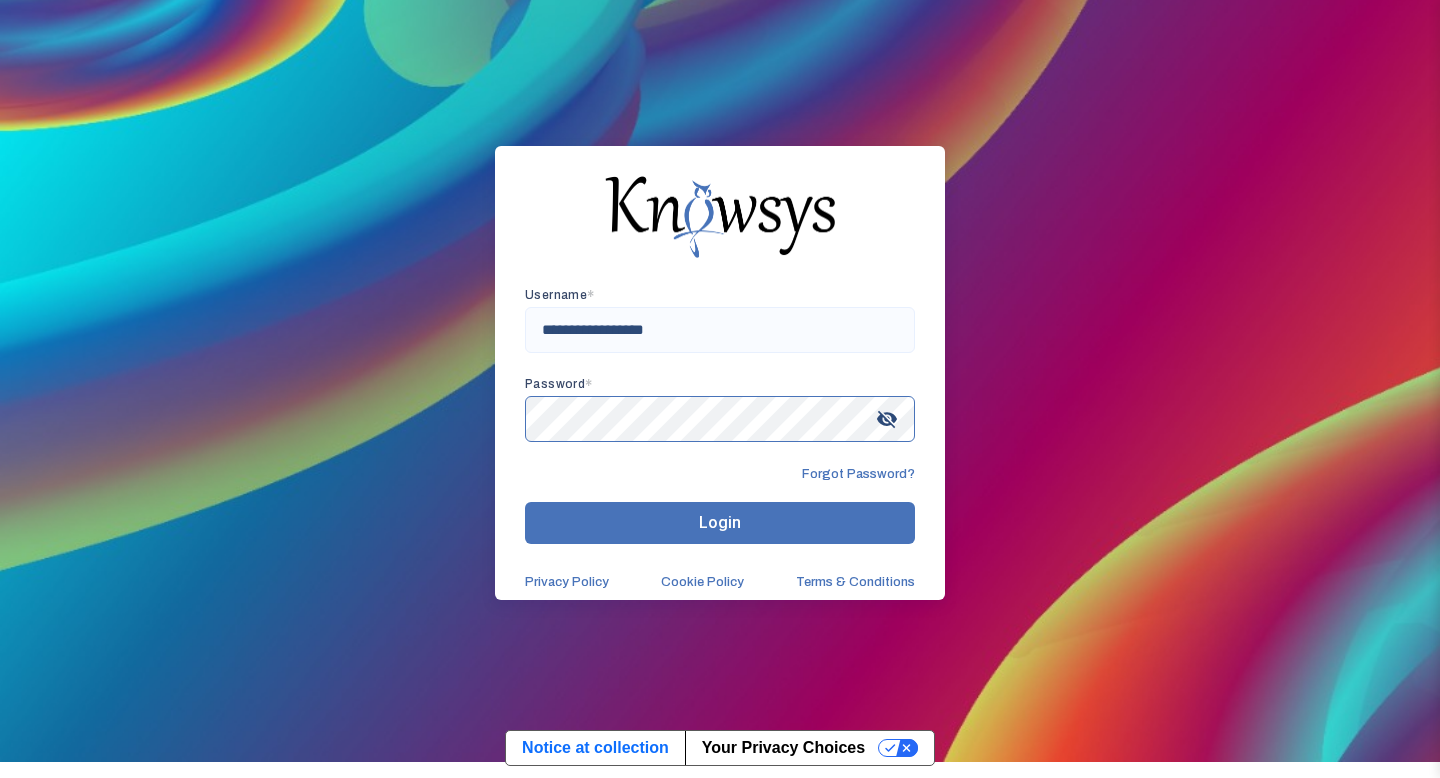 click on "Login" at bounding box center (720, 523) 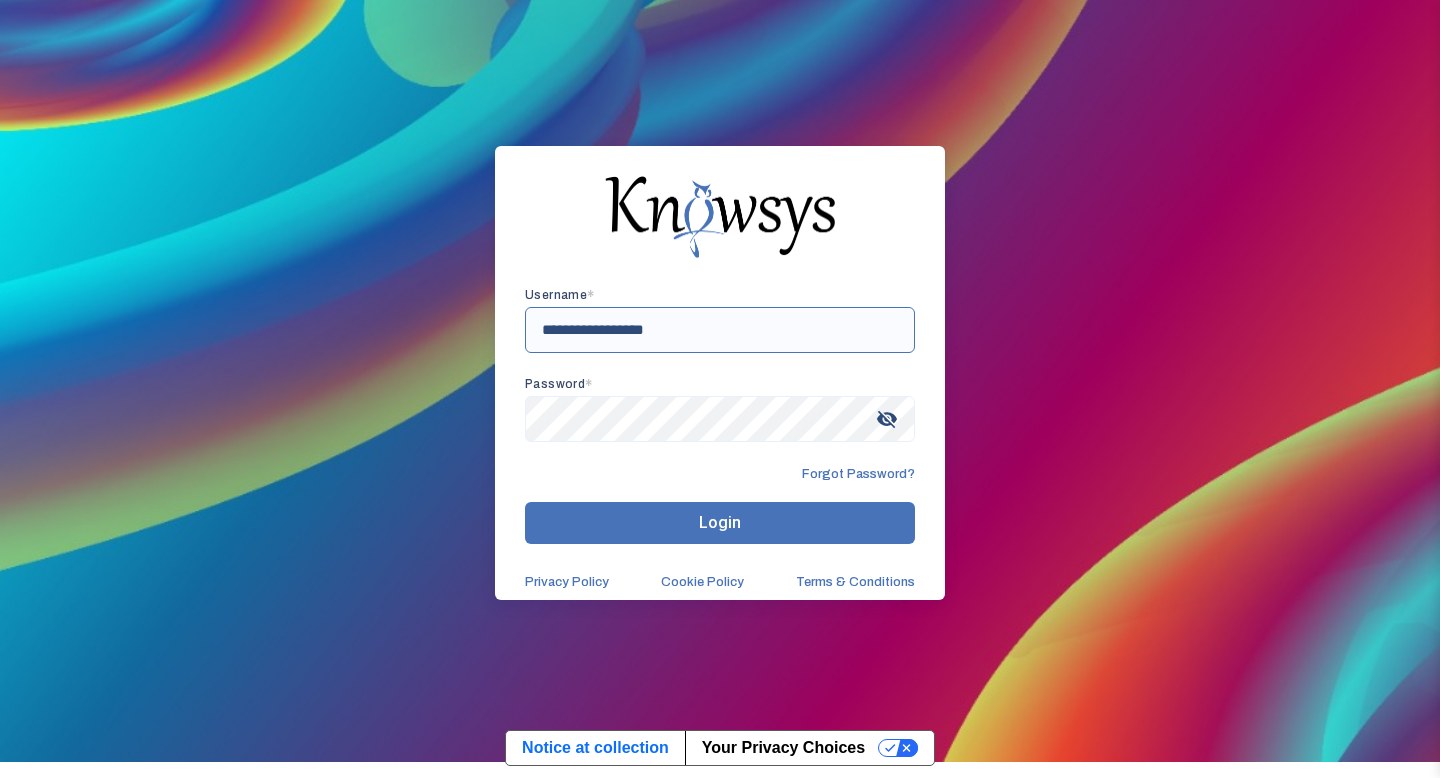click on "**********" at bounding box center (720, 330) 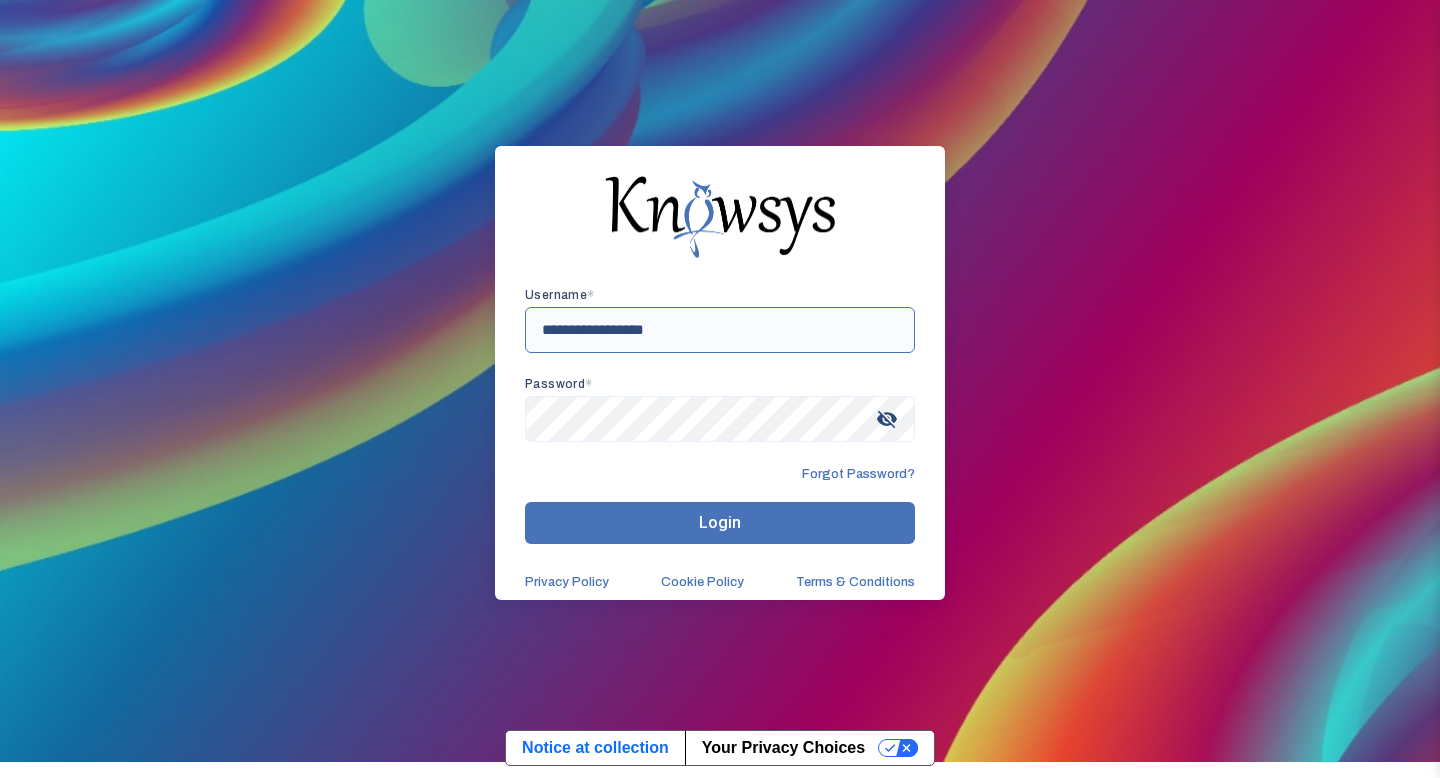 type on "**********" 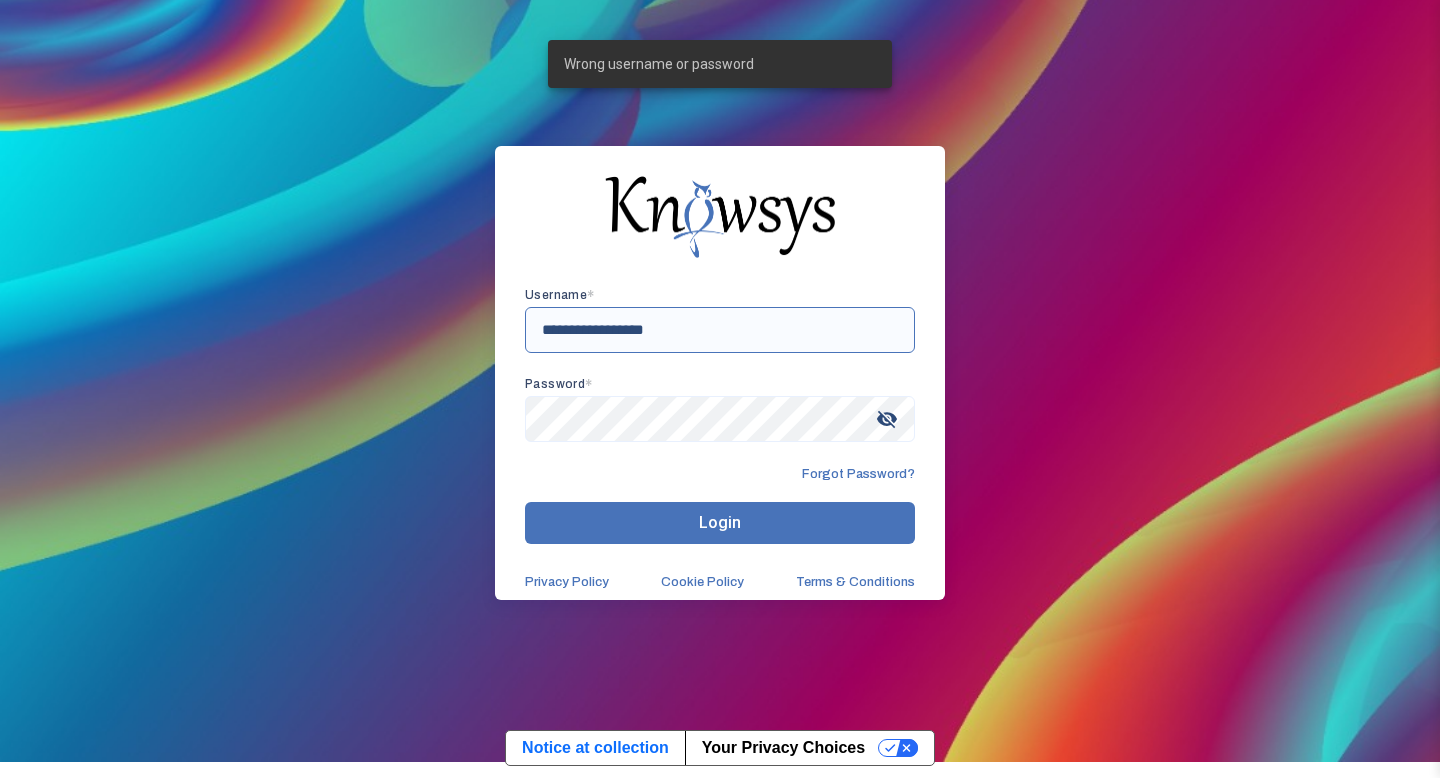 scroll, scrollTop: 0, scrollLeft: 0, axis: both 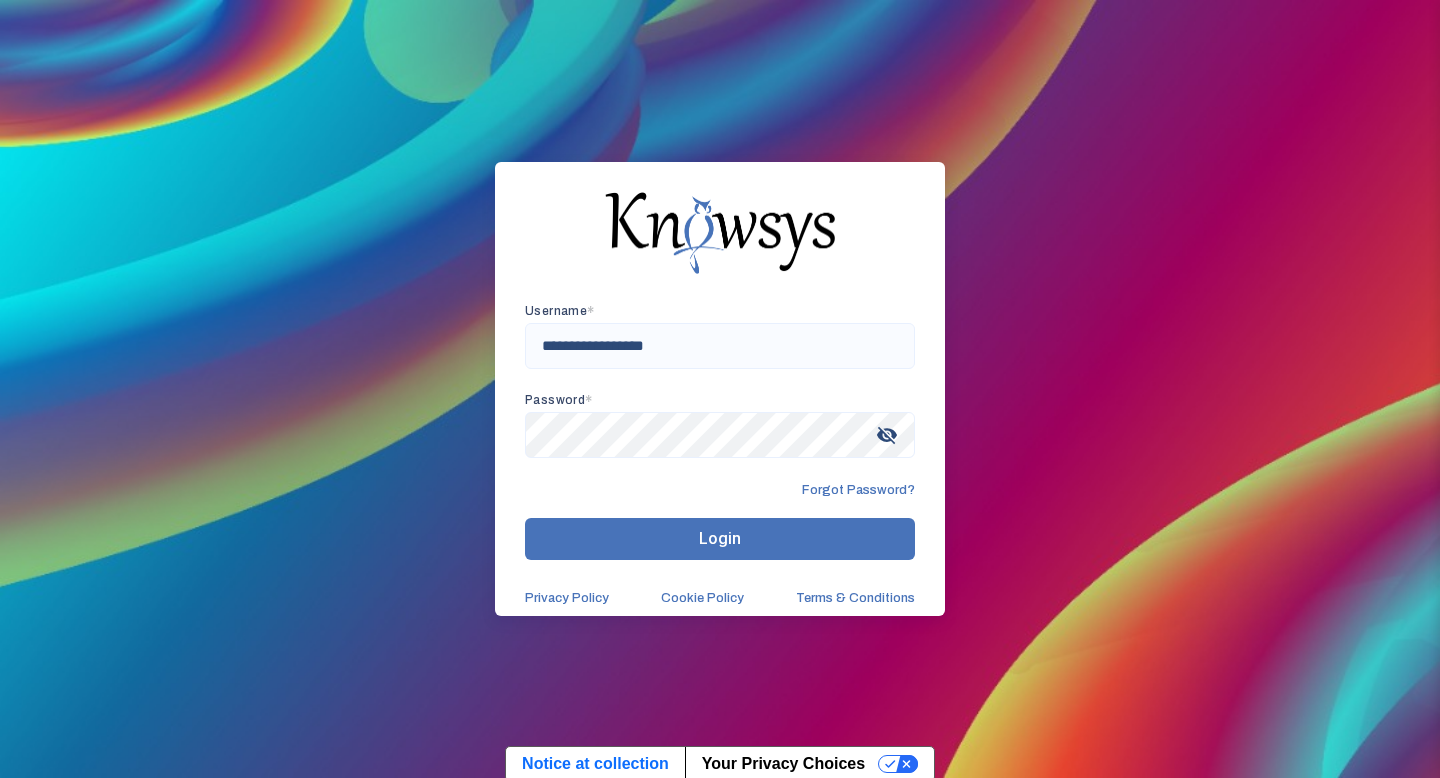 click on "**********" at bounding box center (720, 455) 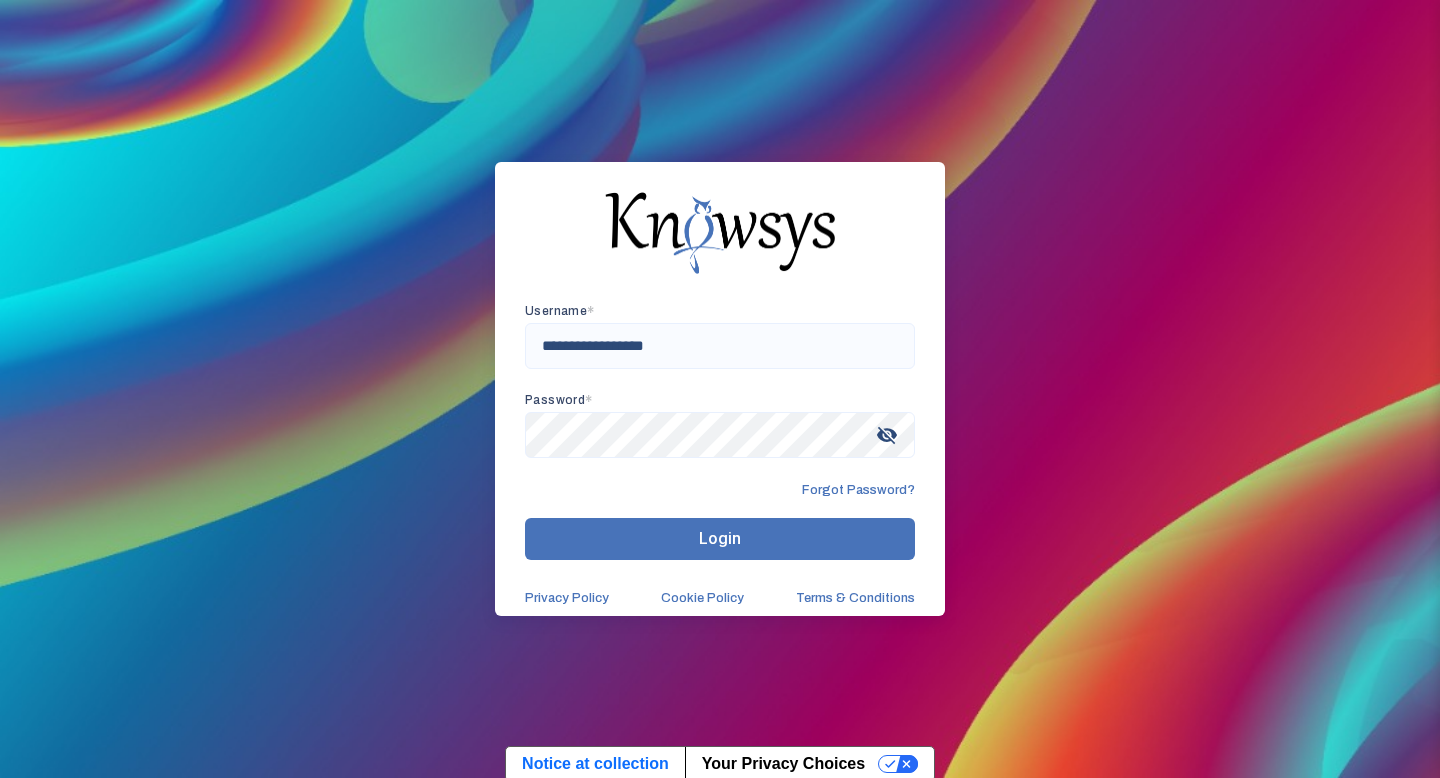 click on "Forgot Password?" at bounding box center (858, 490) 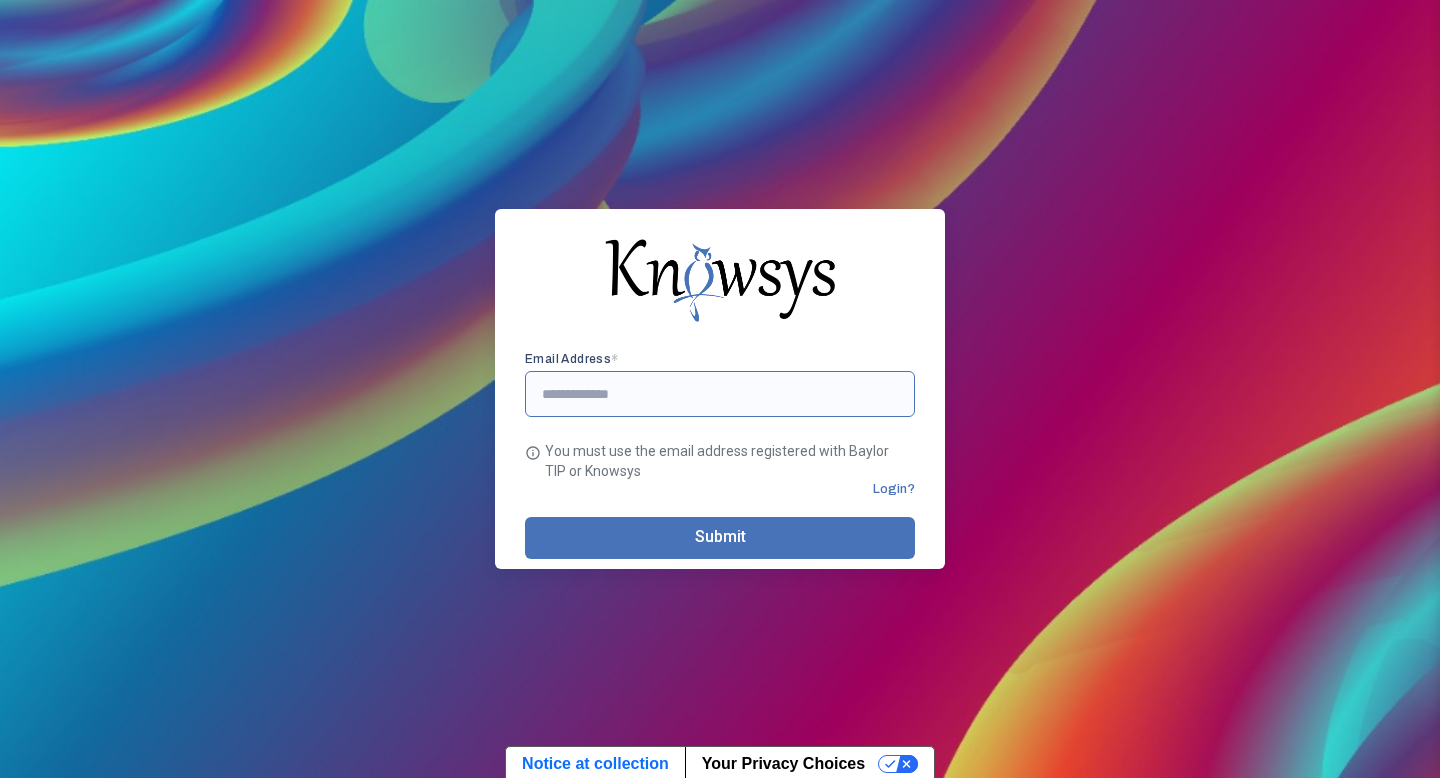 click at bounding box center (720, 394) 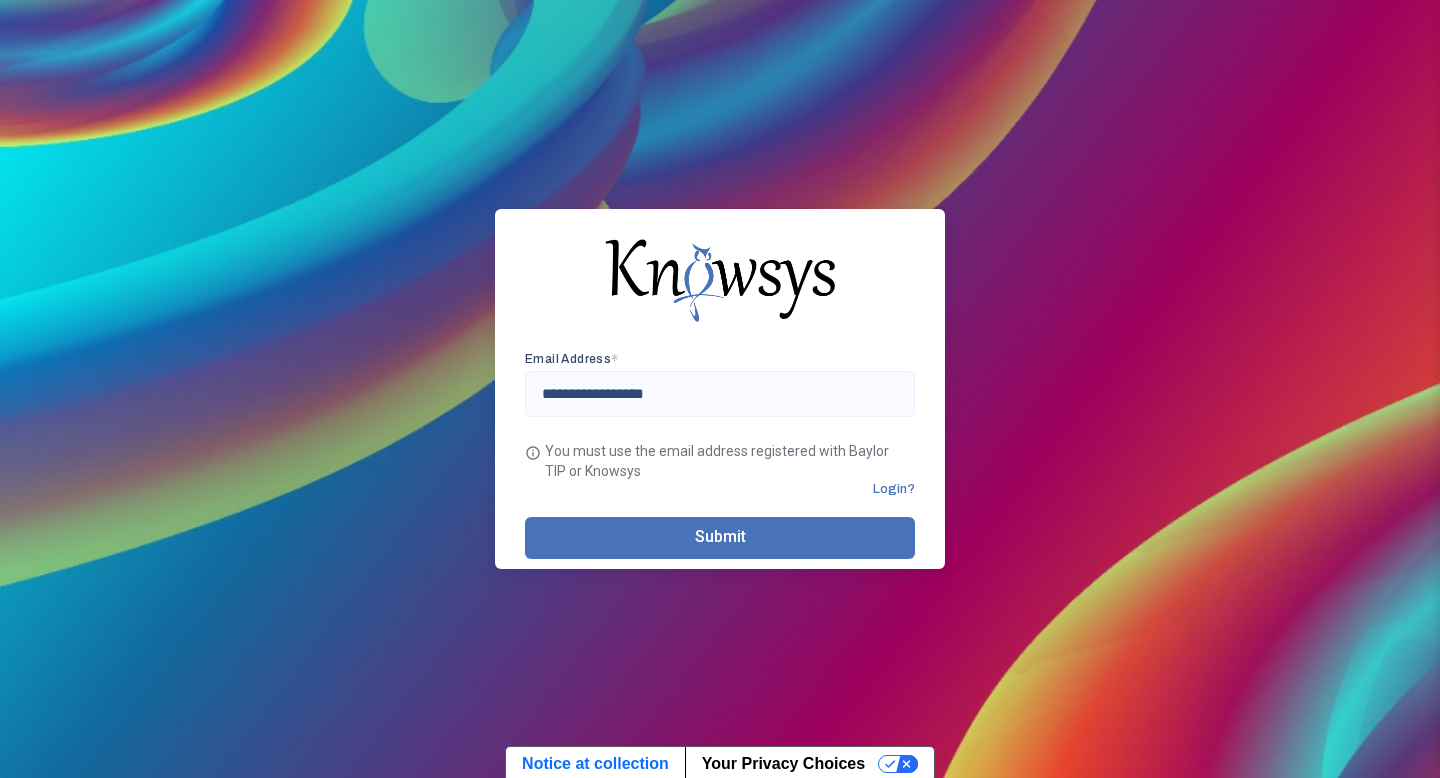 click on "Submit" at bounding box center [720, 538] 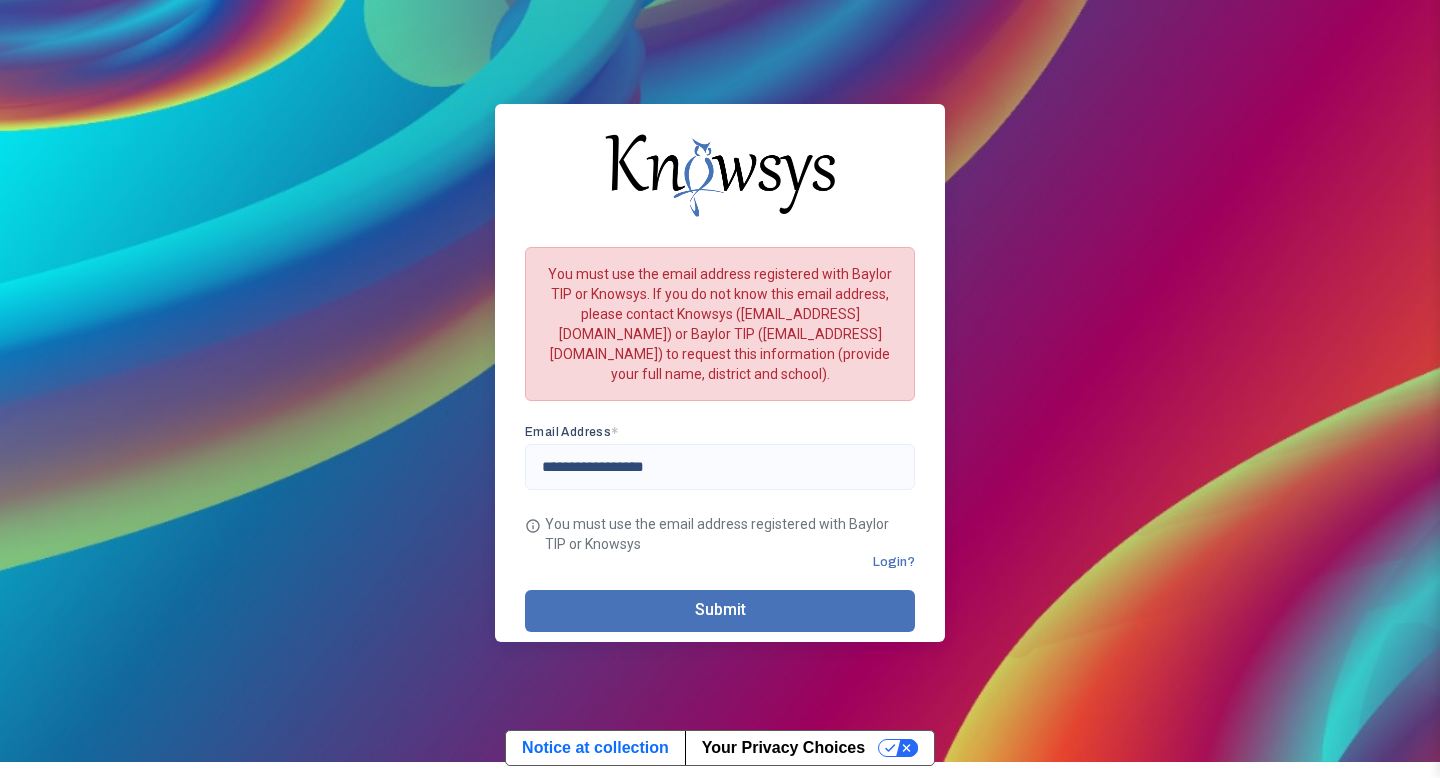 scroll, scrollTop: 15, scrollLeft: 0, axis: vertical 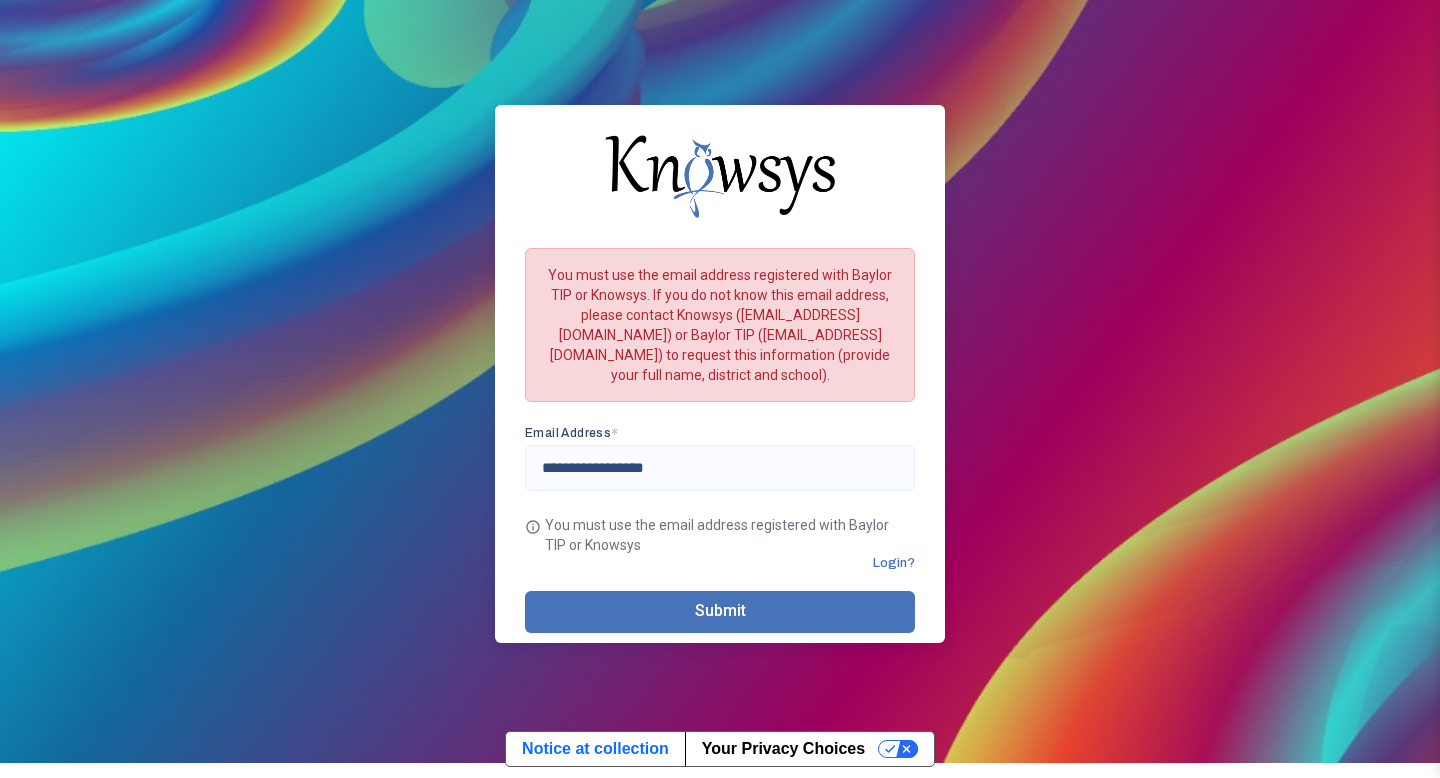 click on "Login?" at bounding box center [894, 563] 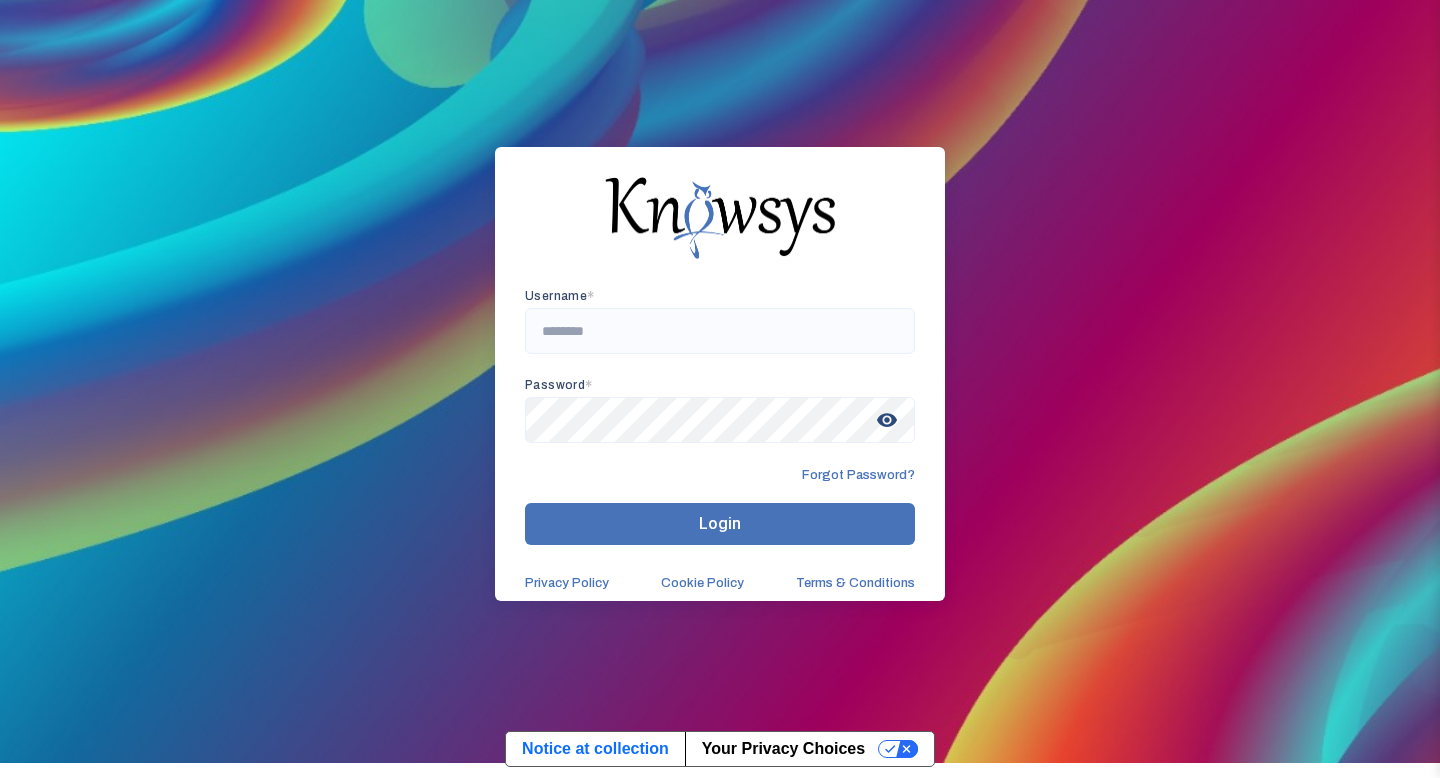 scroll, scrollTop: 16, scrollLeft: 0, axis: vertical 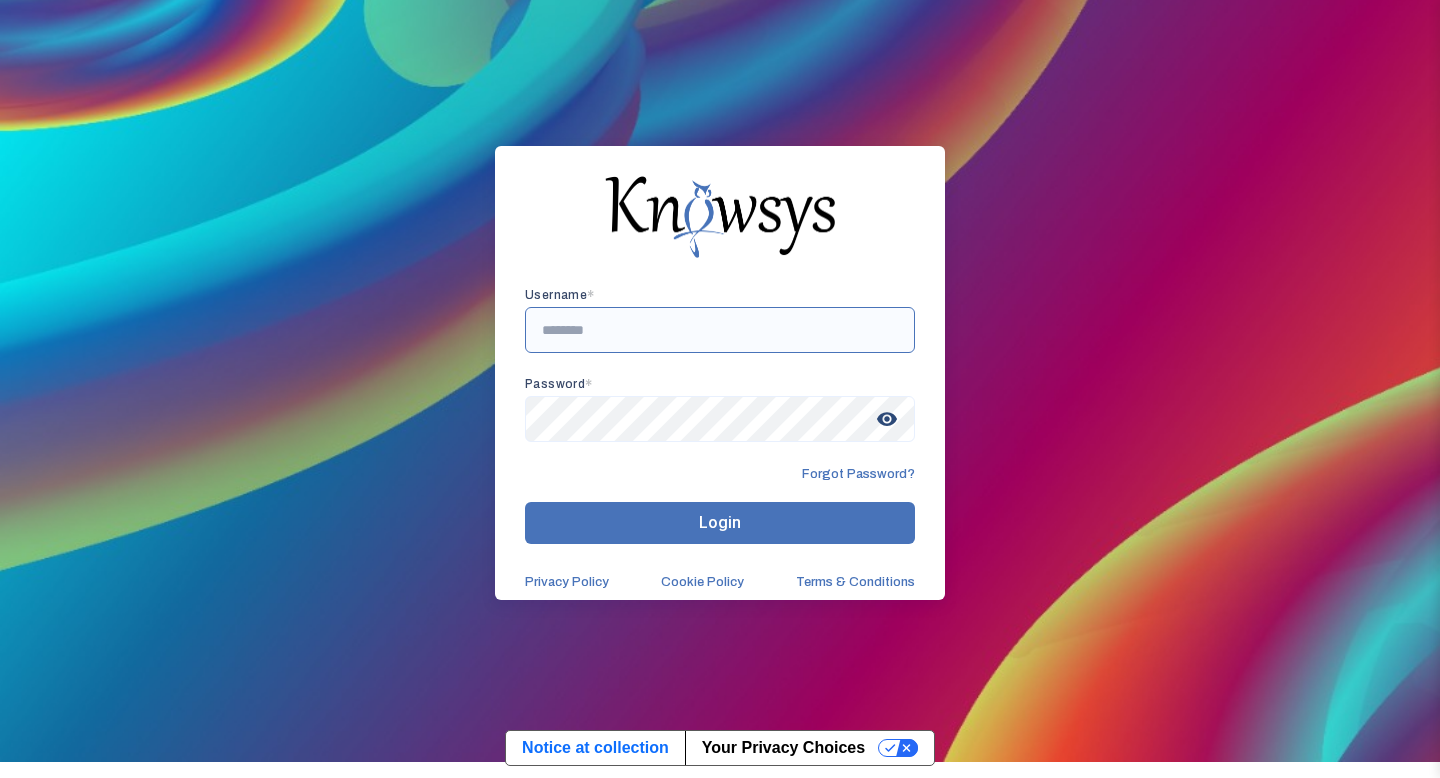click at bounding box center [720, 330] 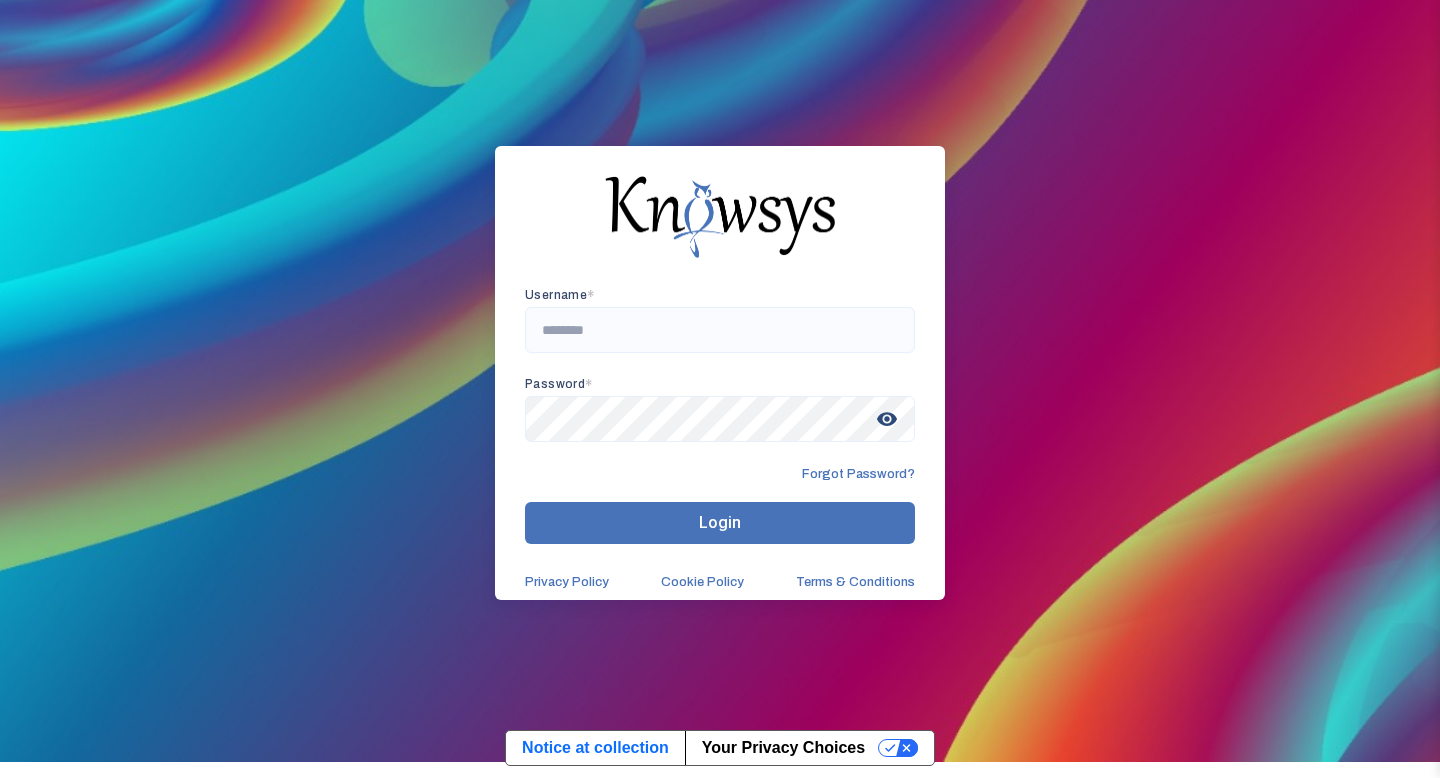 scroll, scrollTop: 5, scrollLeft: 0, axis: vertical 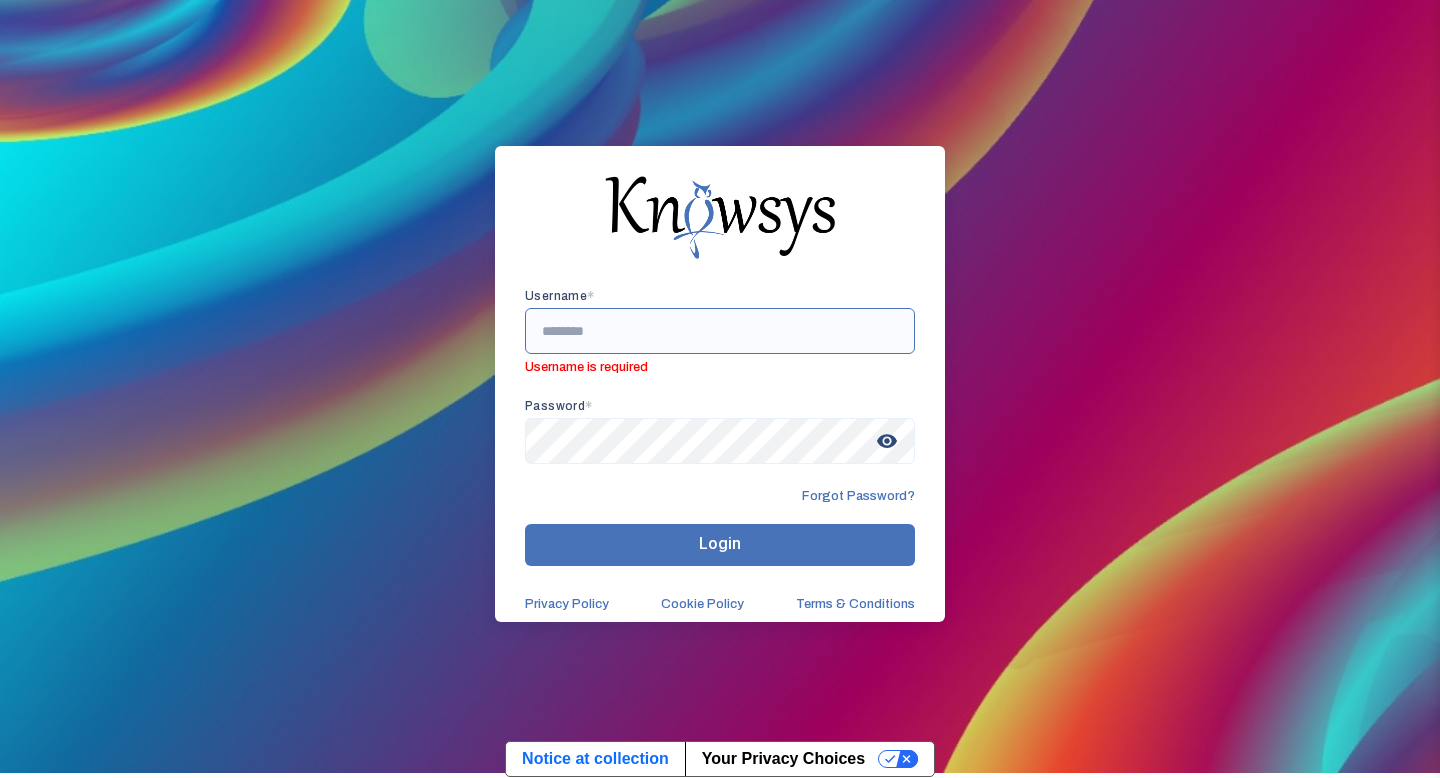 click at bounding box center [720, 331] 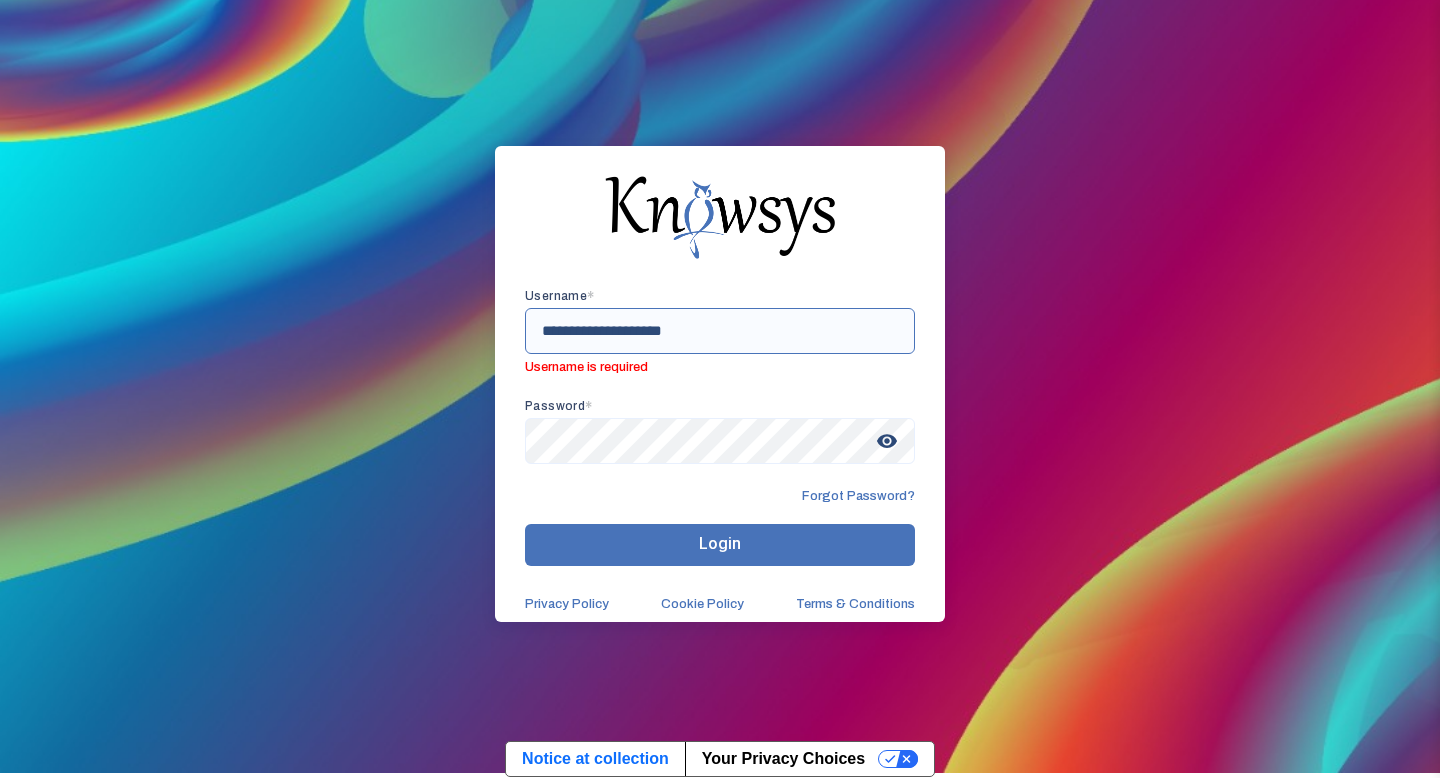 scroll, scrollTop: 16, scrollLeft: 0, axis: vertical 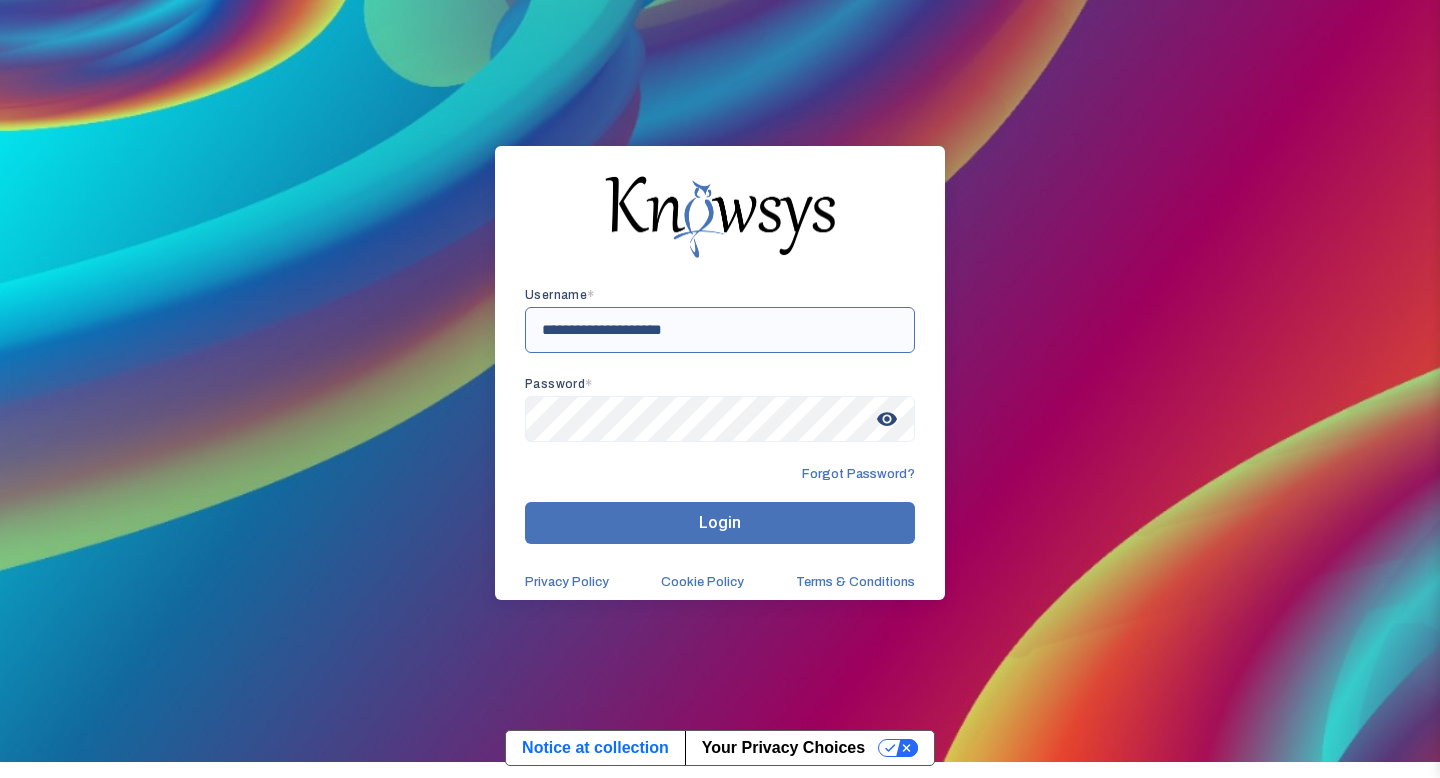 type on "**********" 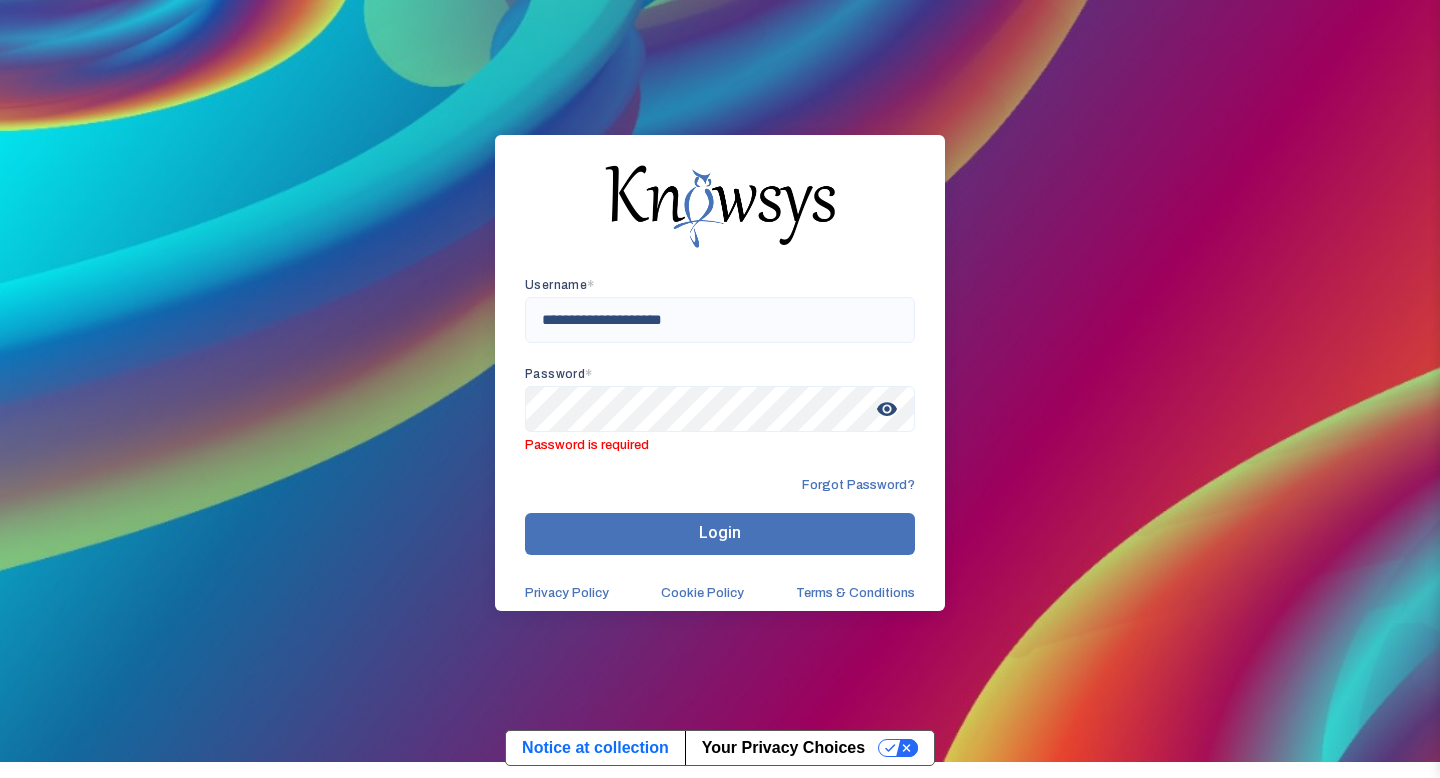 scroll, scrollTop: 5, scrollLeft: 0, axis: vertical 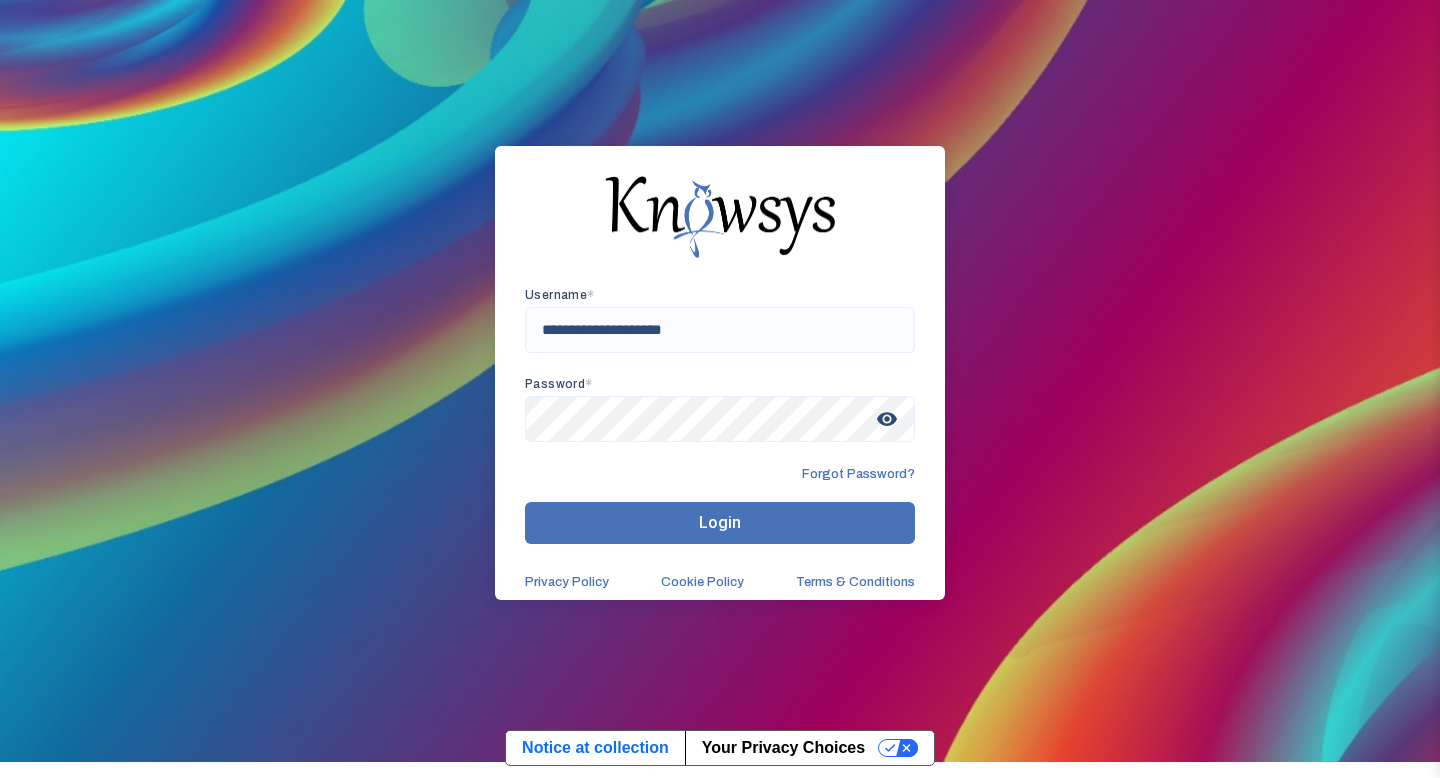 click on "Login" at bounding box center [720, 522] 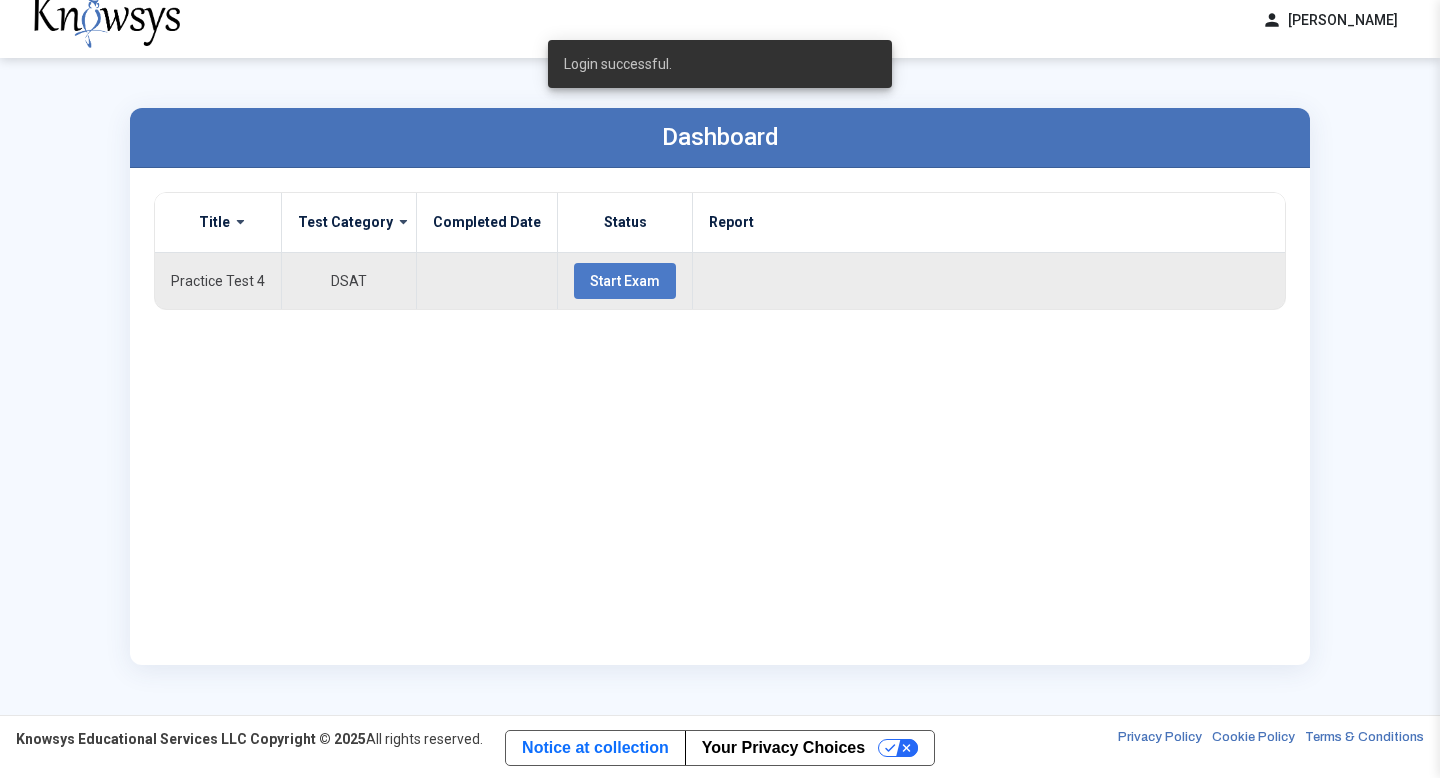 click on "Start Exam" at bounding box center (625, 281) 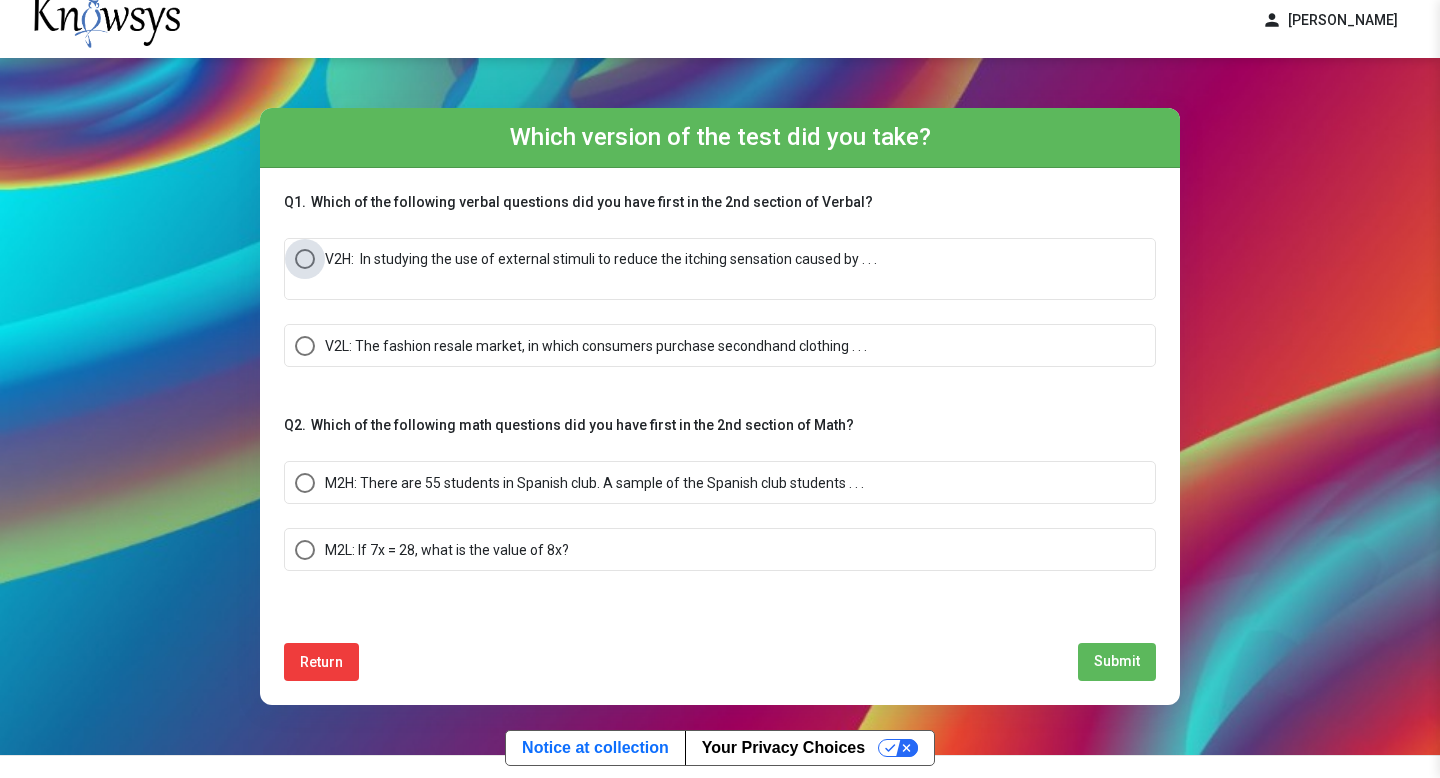 click on "V2H:  In studying the use of external stimuli to reduce the itching sensation caused by . . ." at bounding box center (601, 259) 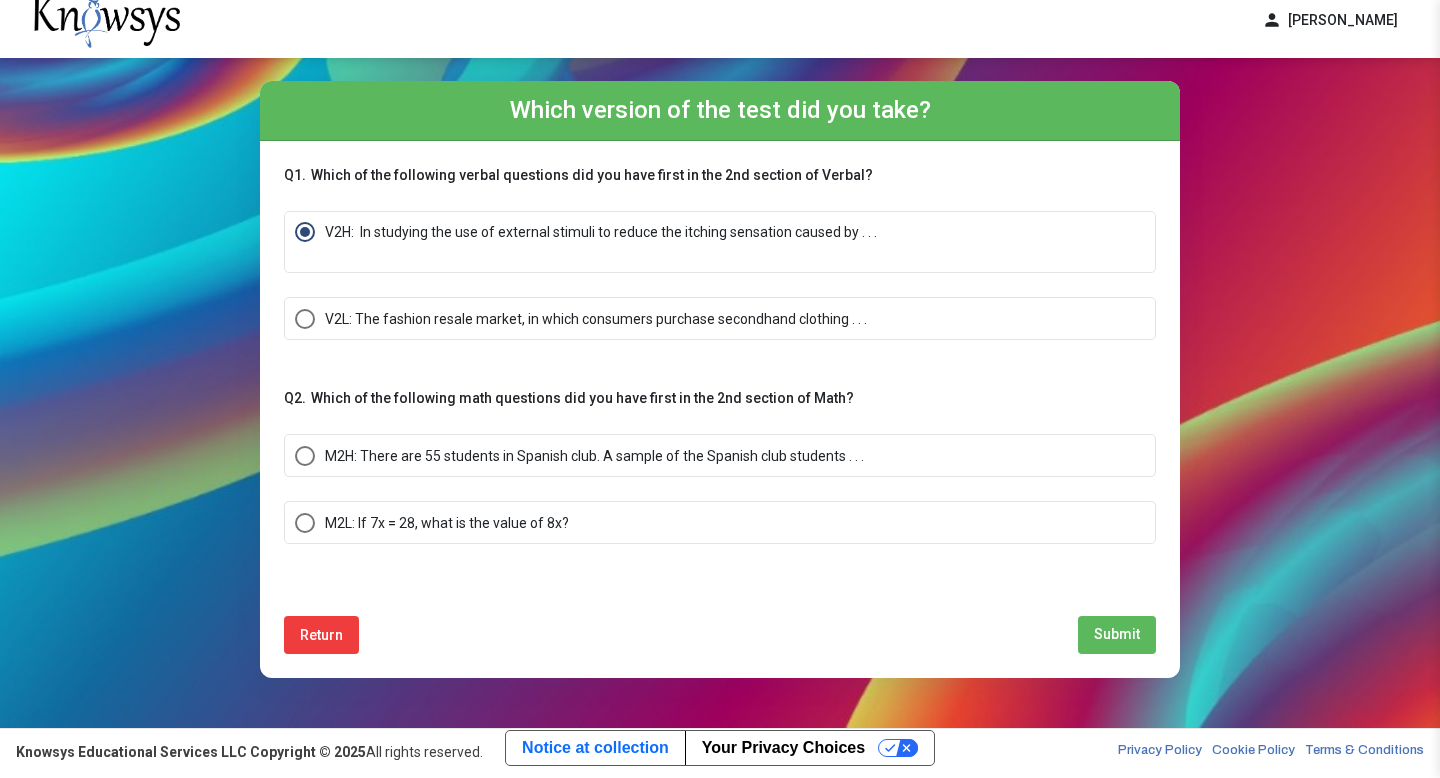 scroll, scrollTop: 36, scrollLeft: 0, axis: vertical 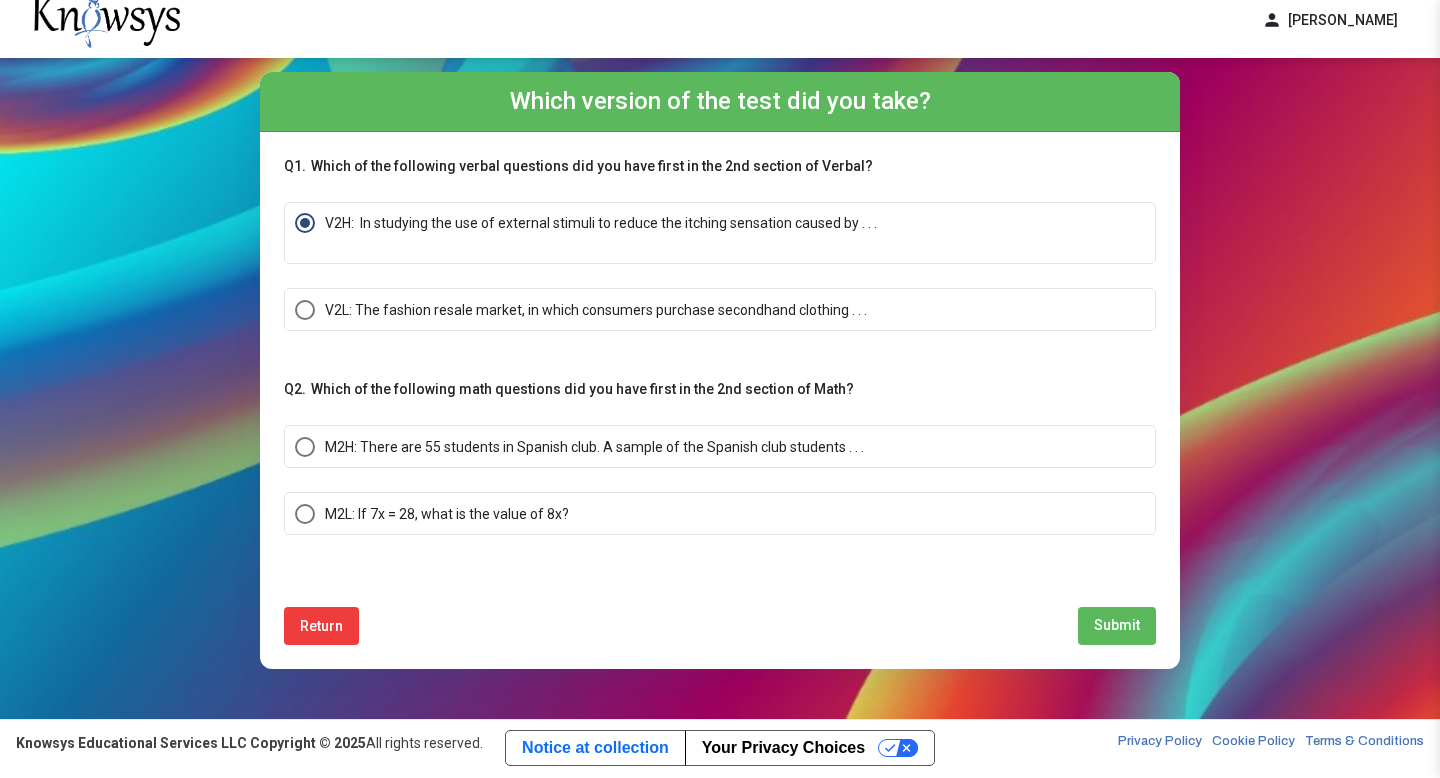 click on "M2L: If 7x = 28, what is the value of 8x?" at bounding box center [447, 514] 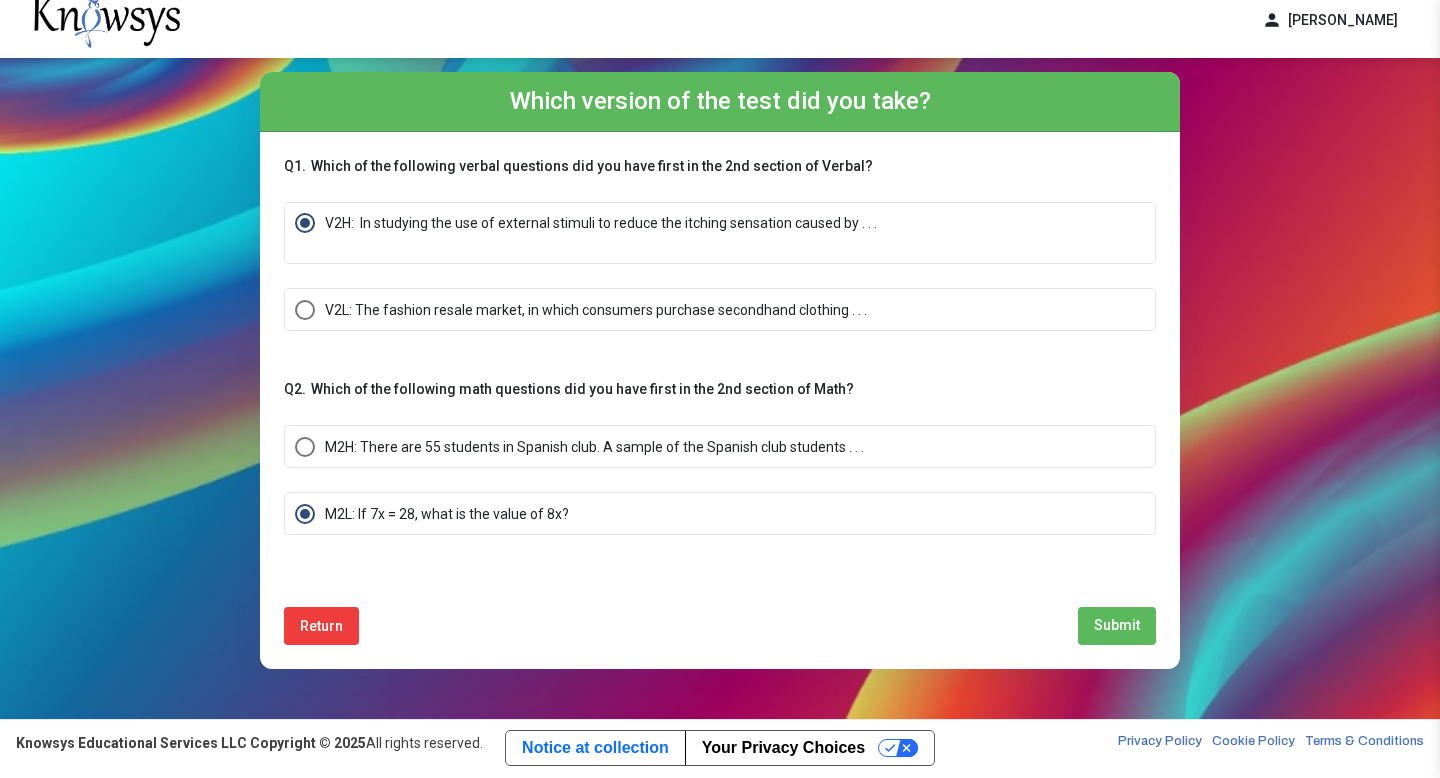 click on "M2H: There are 55 students in Spanish club. A sample of the Spanish club students . . ." at bounding box center (720, 446) 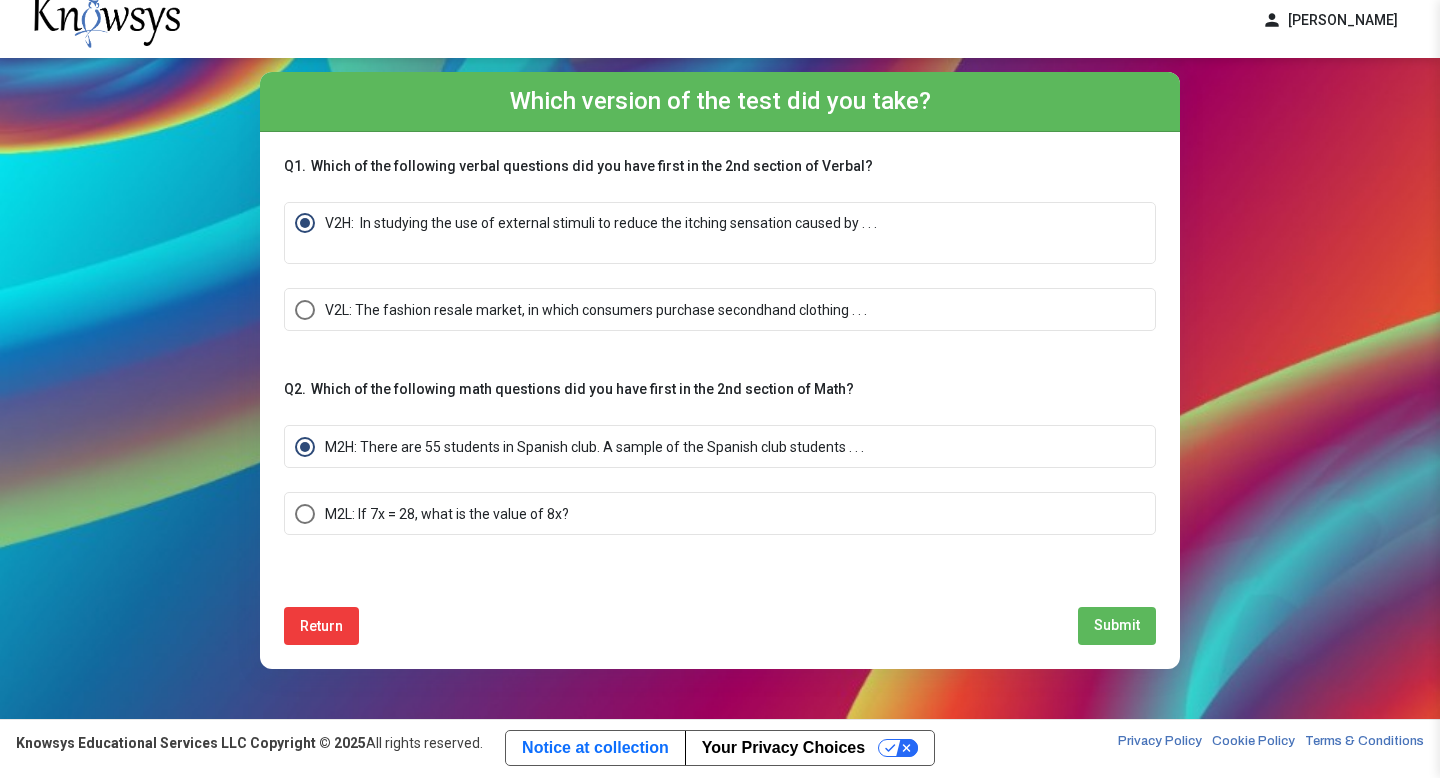 click on "Submit" at bounding box center [1117, 625] 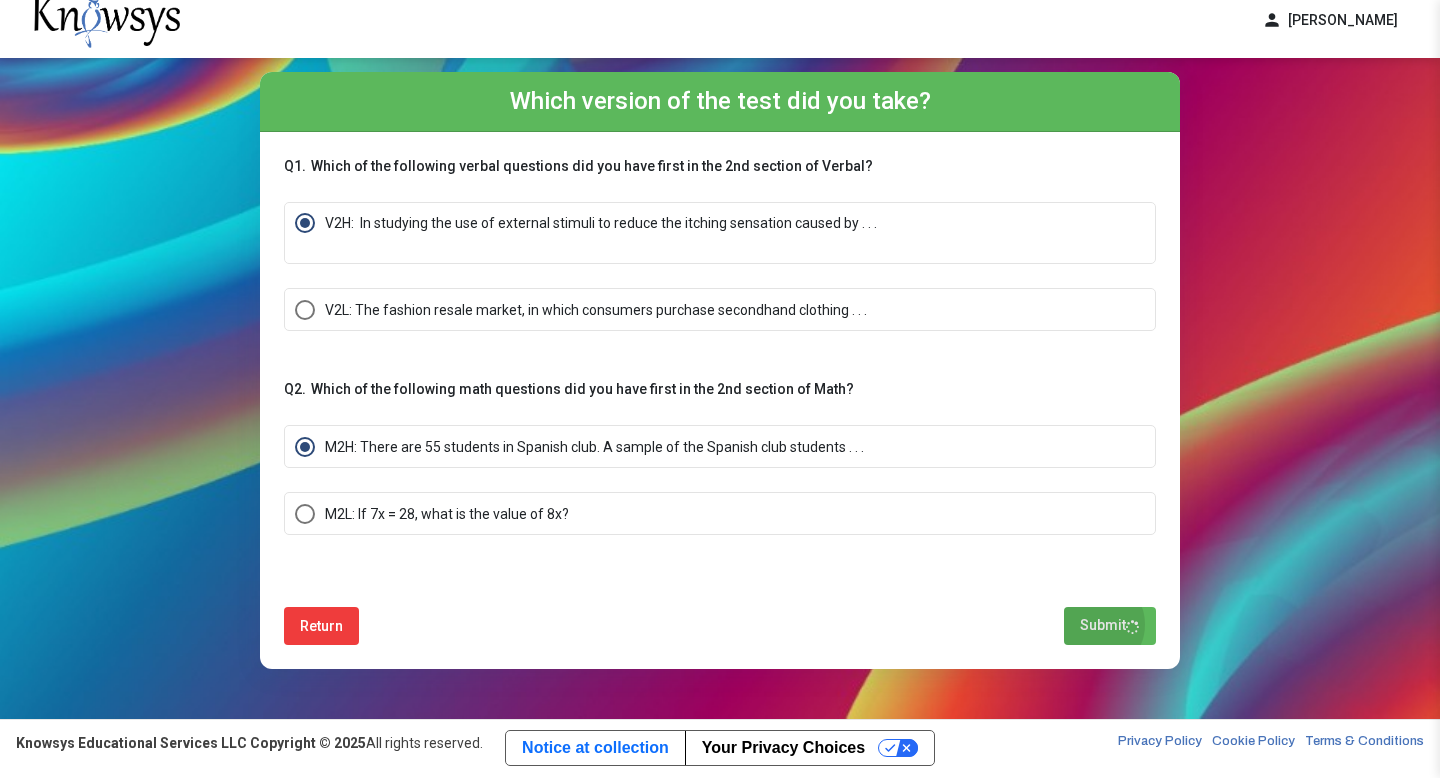 scroll, scrollTop: 0, scrollLeft: 0, axis: both 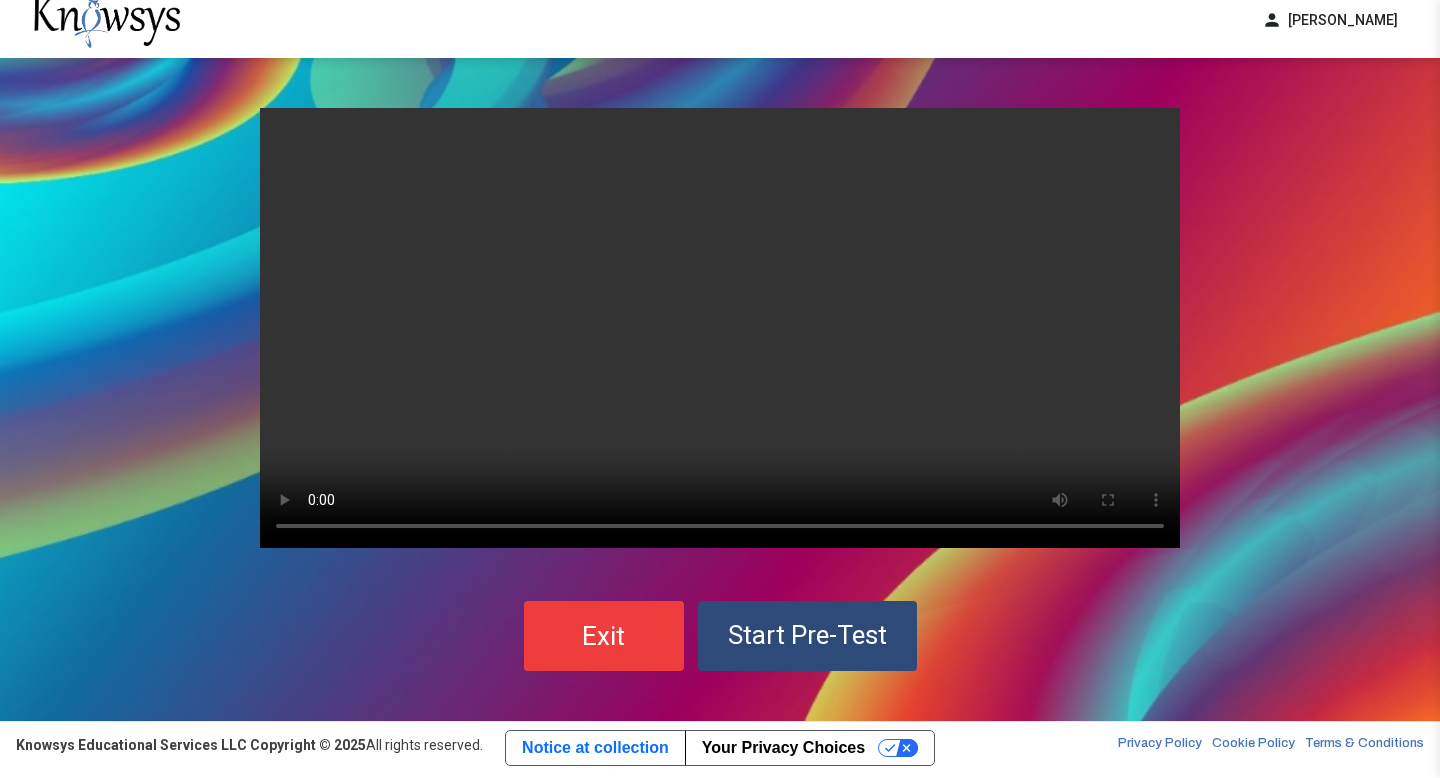 click on "Your browser does not support the video tag." at bounding box center (720, 328) 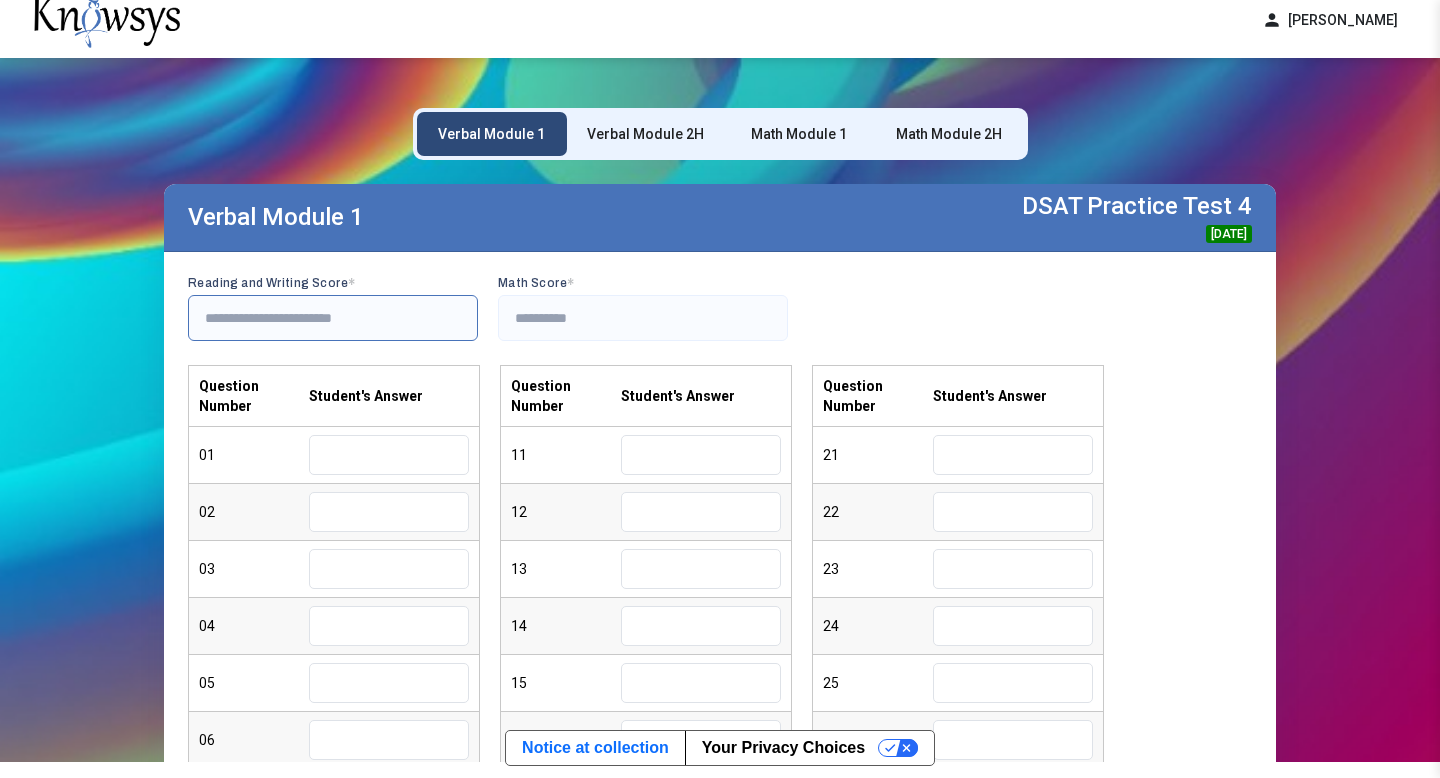 click at bounding box center [333, 318] 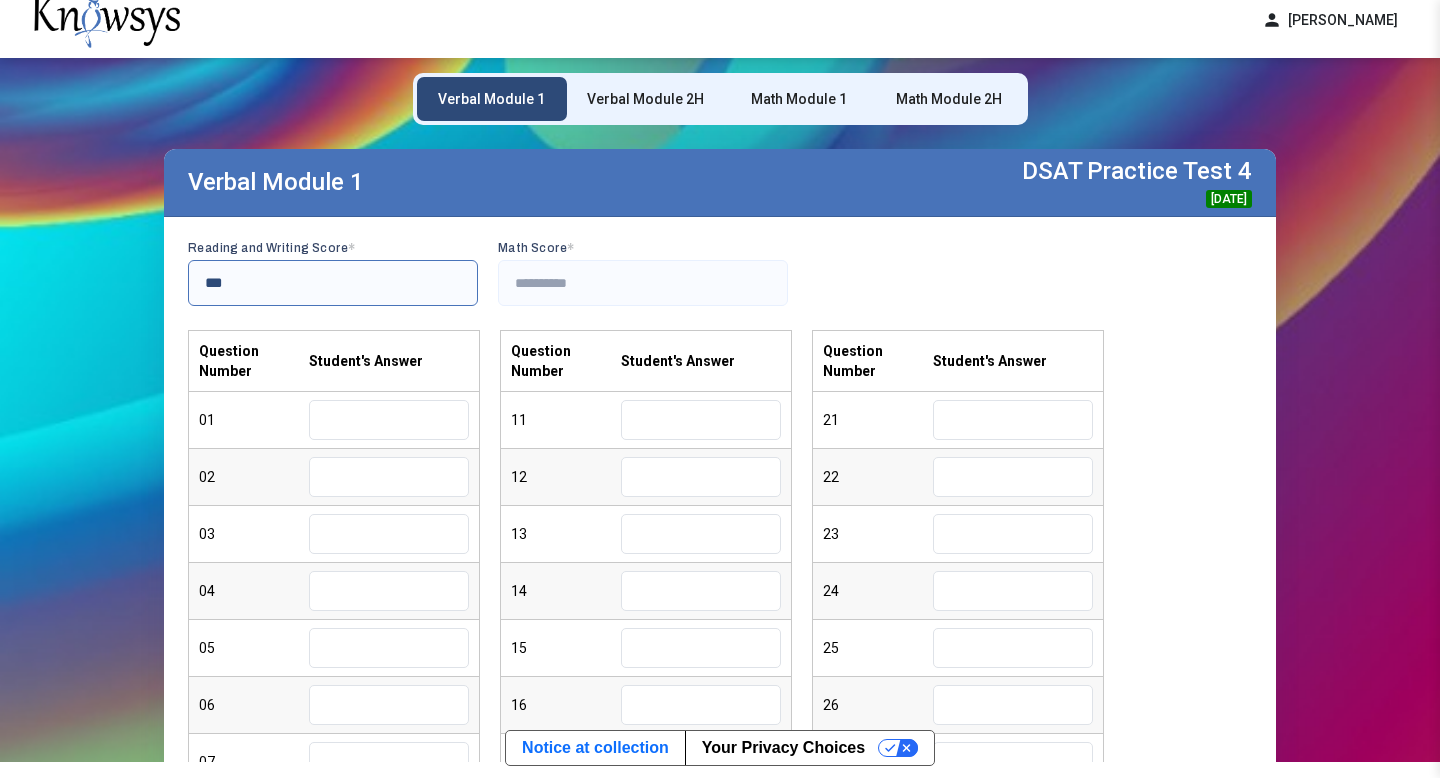 type on "***" 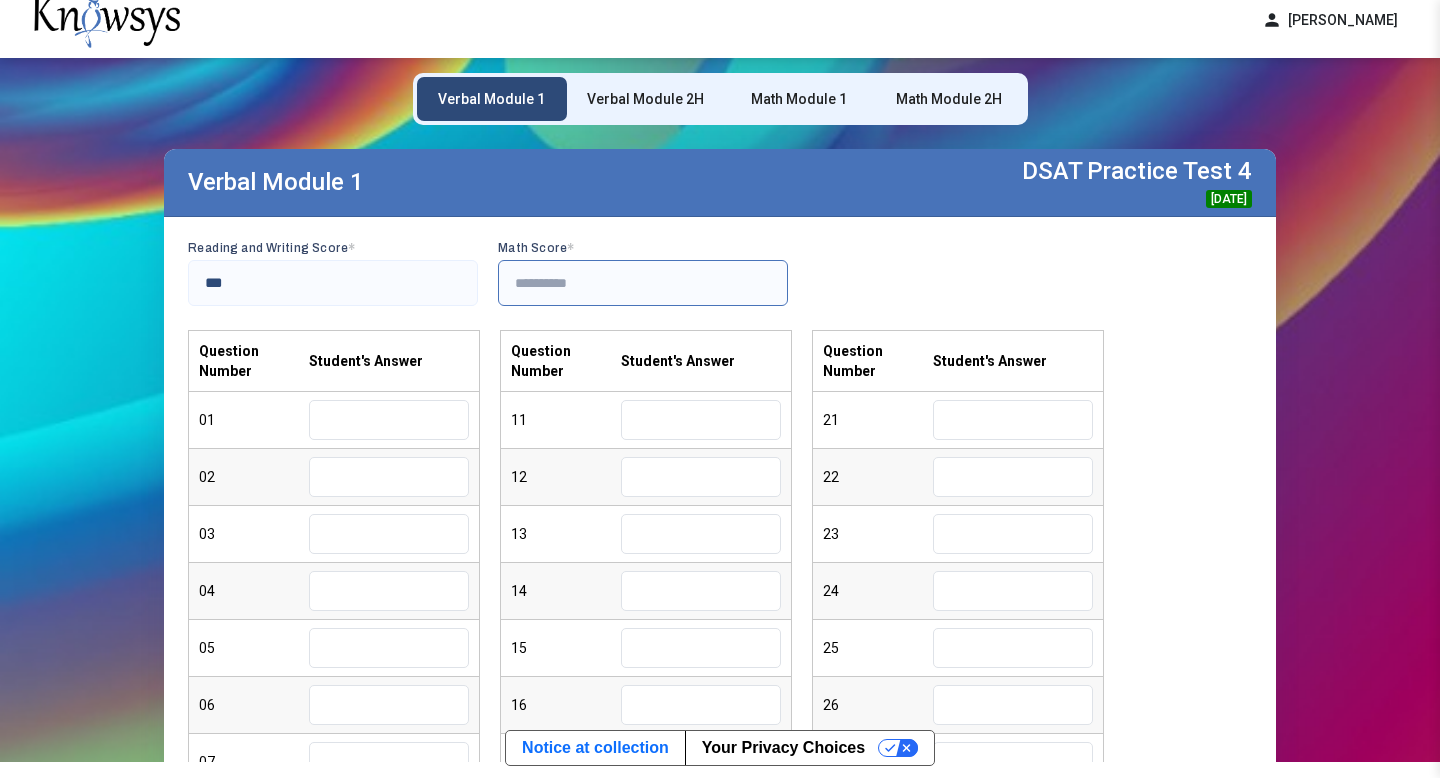 click at bounding box center [643, 283] 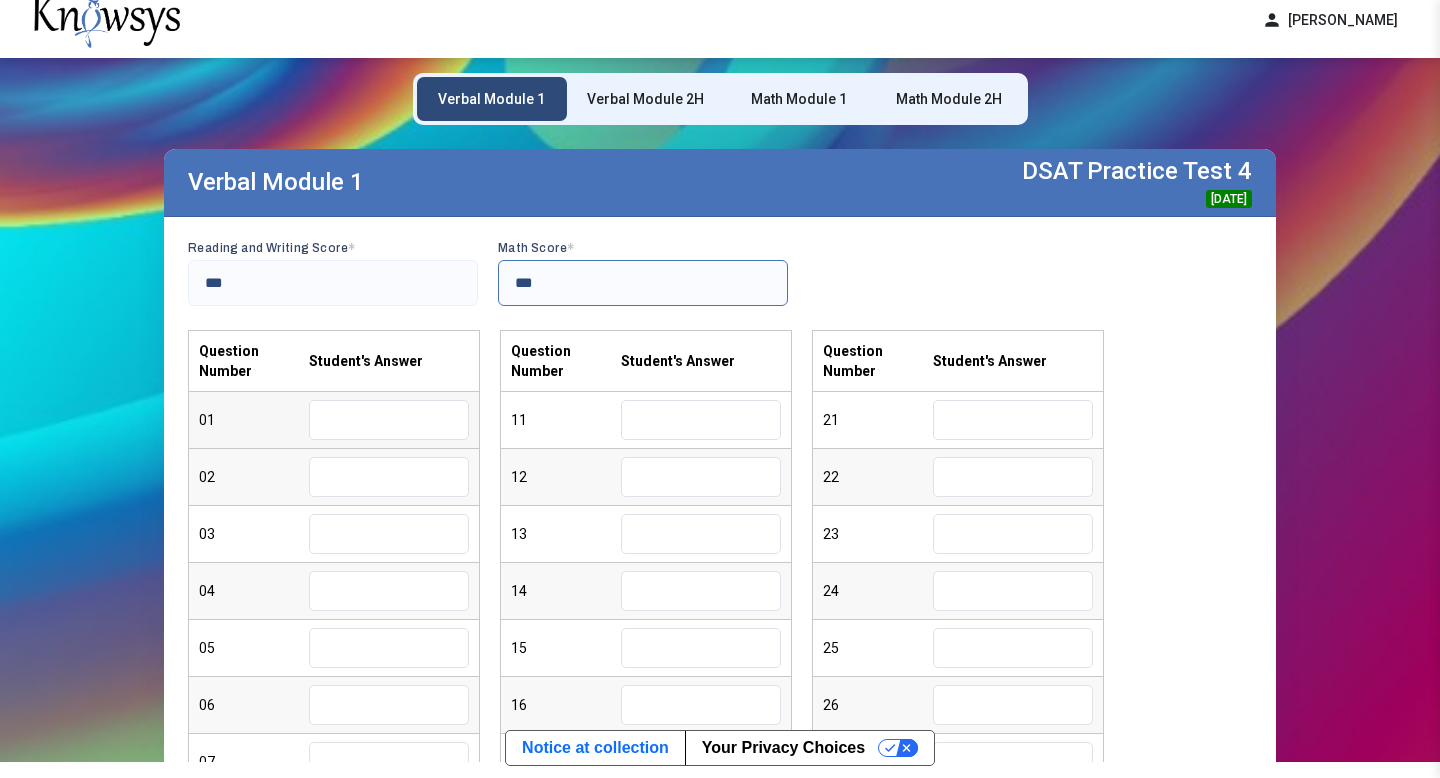 type on "***" 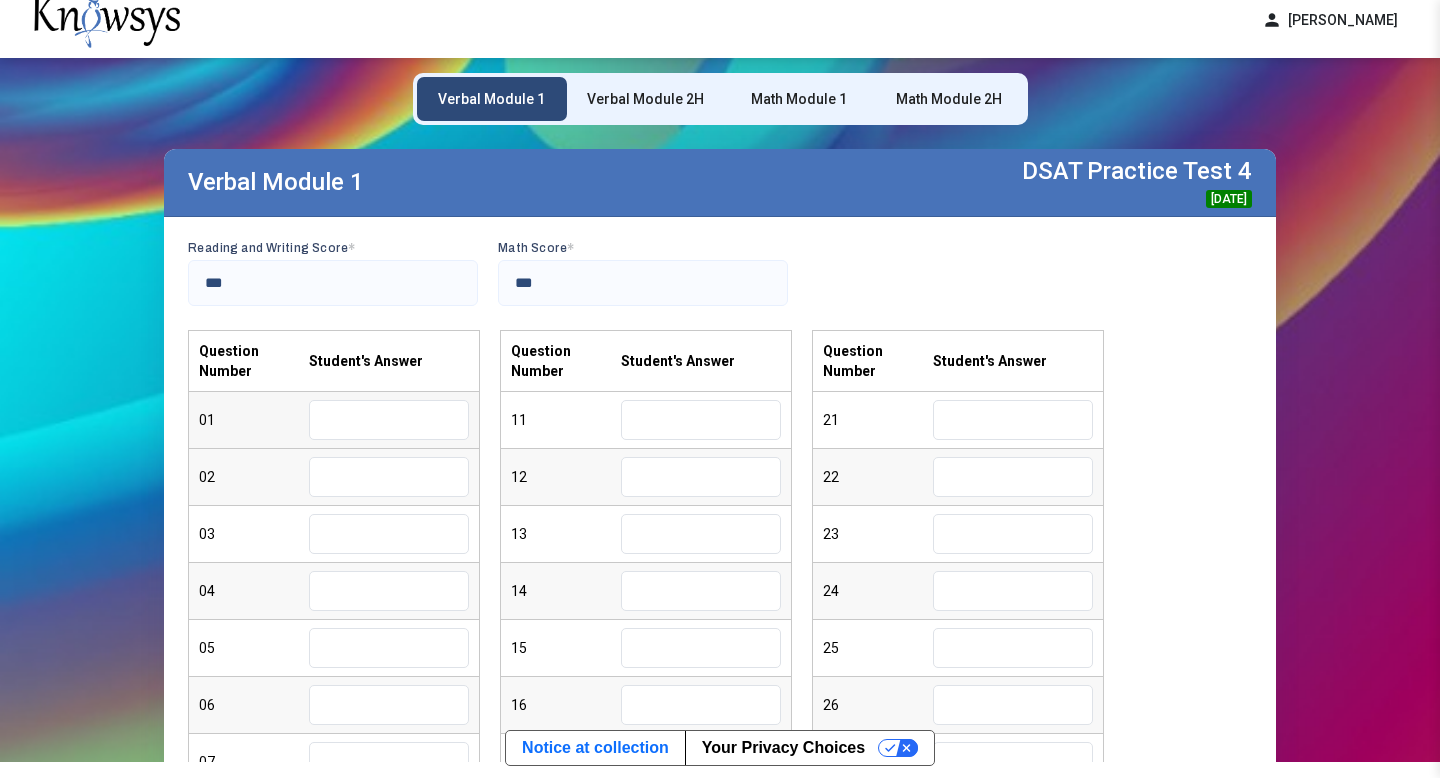click at bounding box center (389, 420) 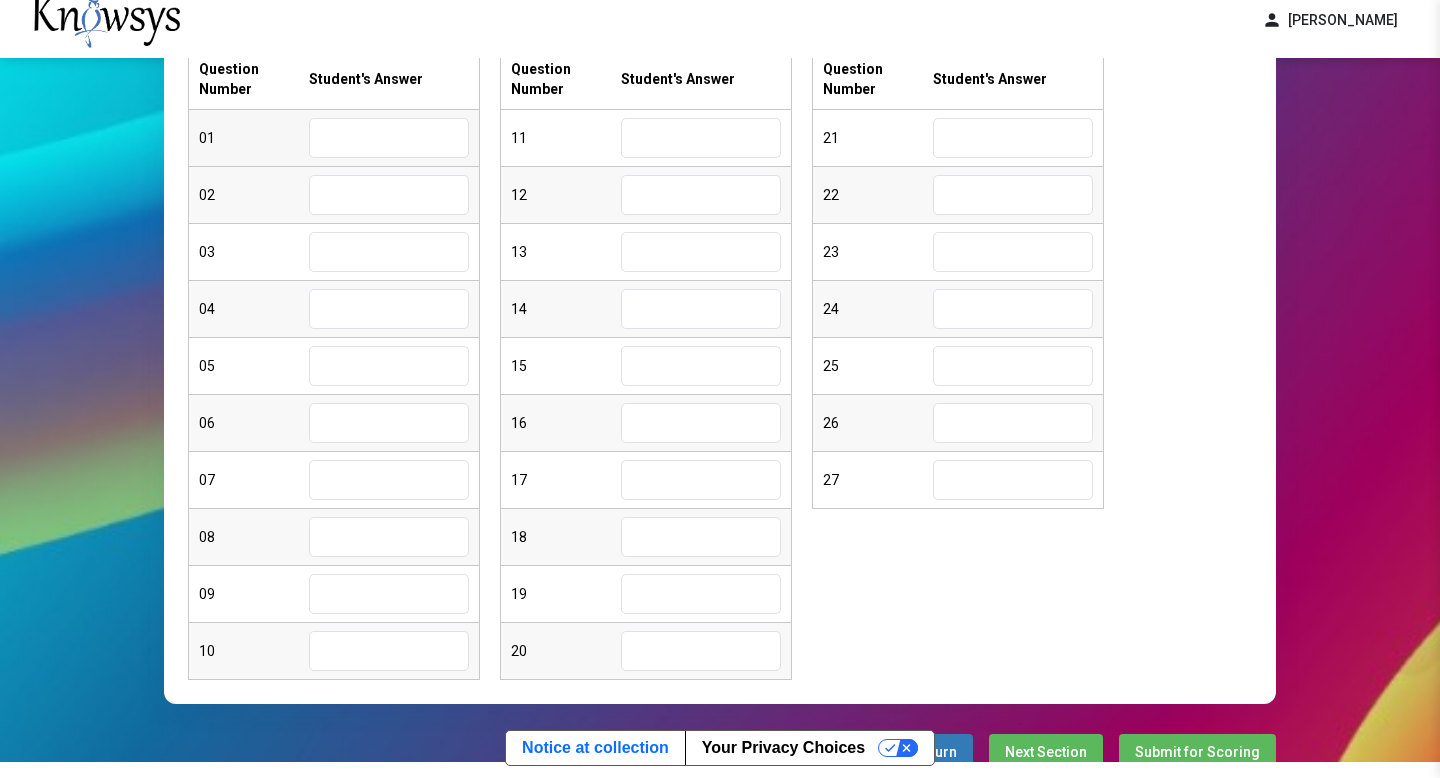 scroll, scrollTop: 320, scrollLeft: 0, axis: vertical 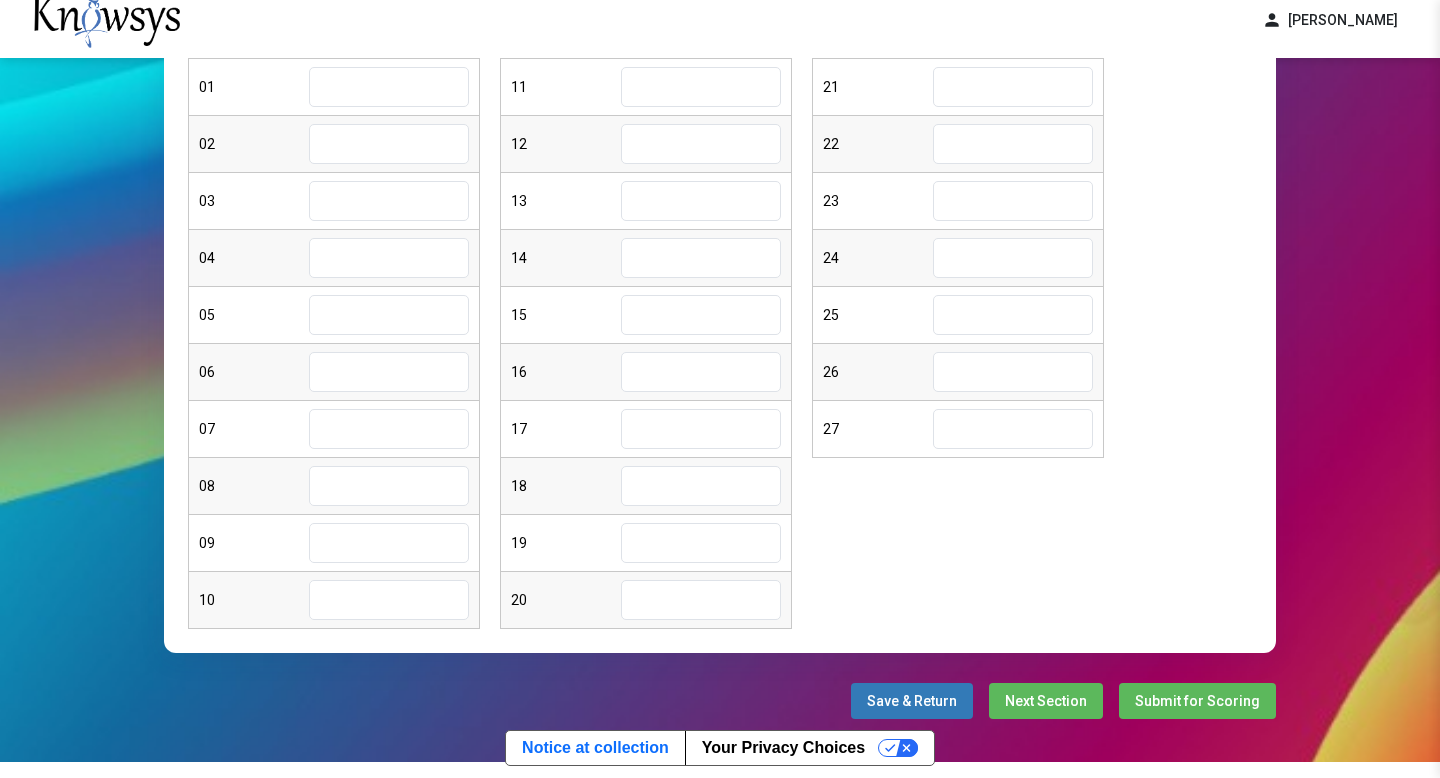 click on "Next Section" at bounding box center (1046, 701) 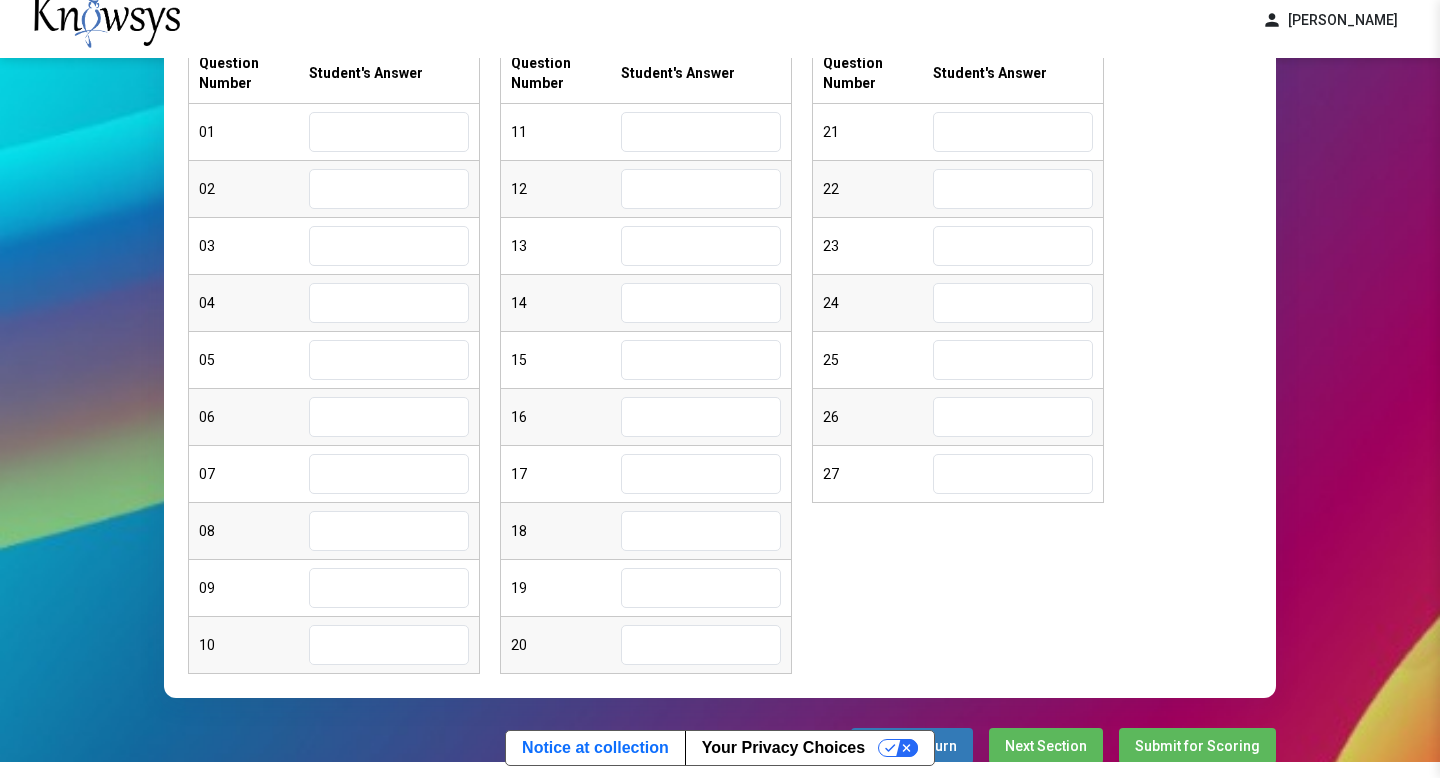 scroll, scrollTop: 404, scrollLeft: 0, axis: vertical 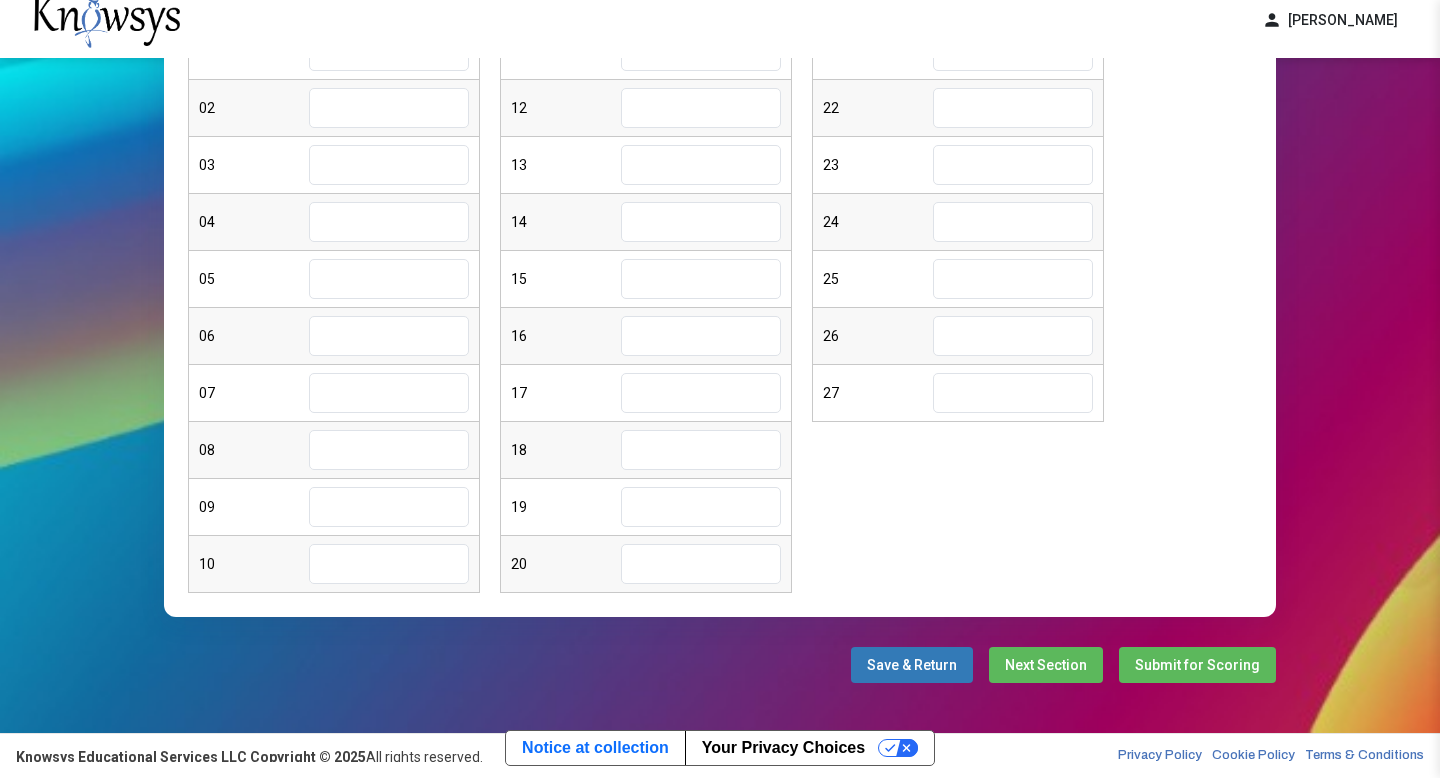 click on "Next Section" at bounding box center [1046, 665] 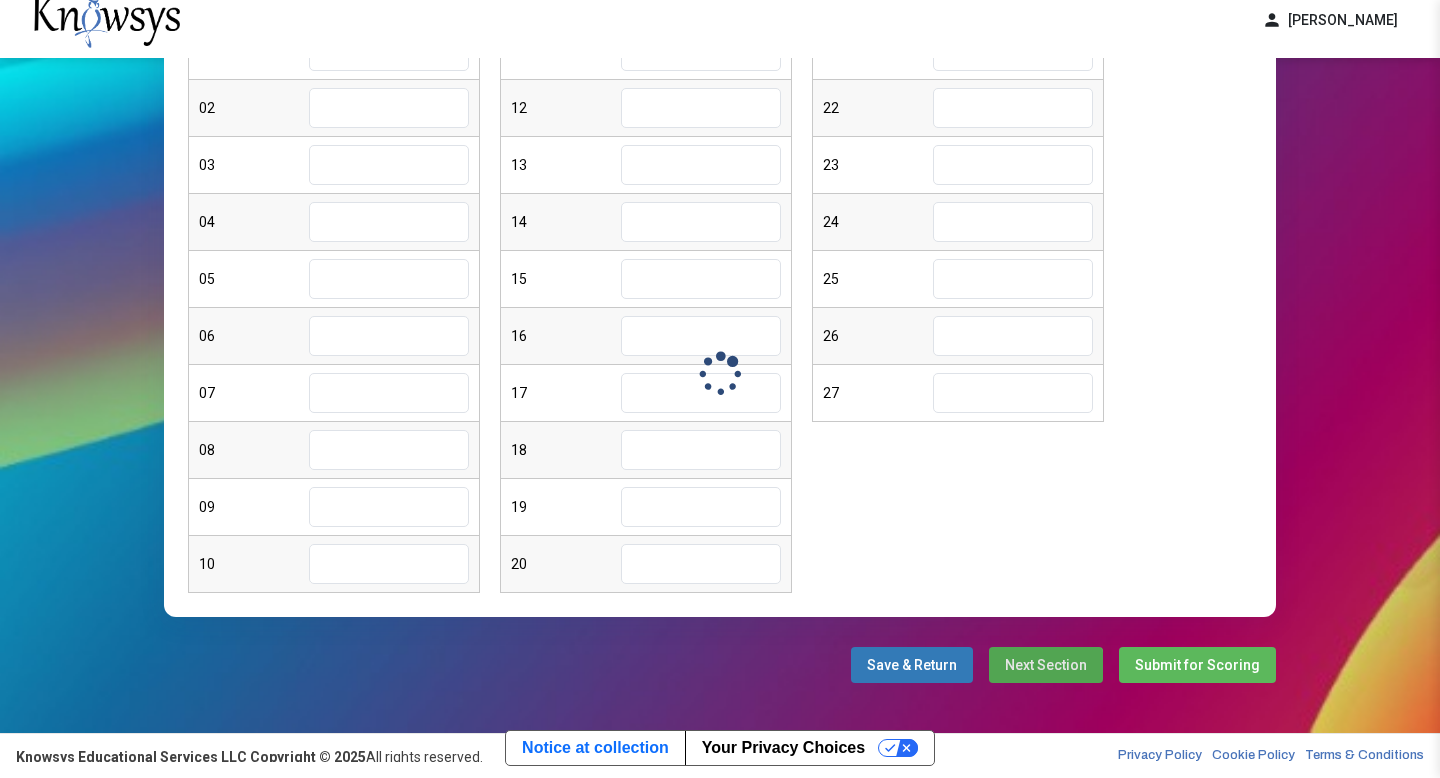 scroll, scrollTop: 404, scrollLeft: 0, axis: vertical 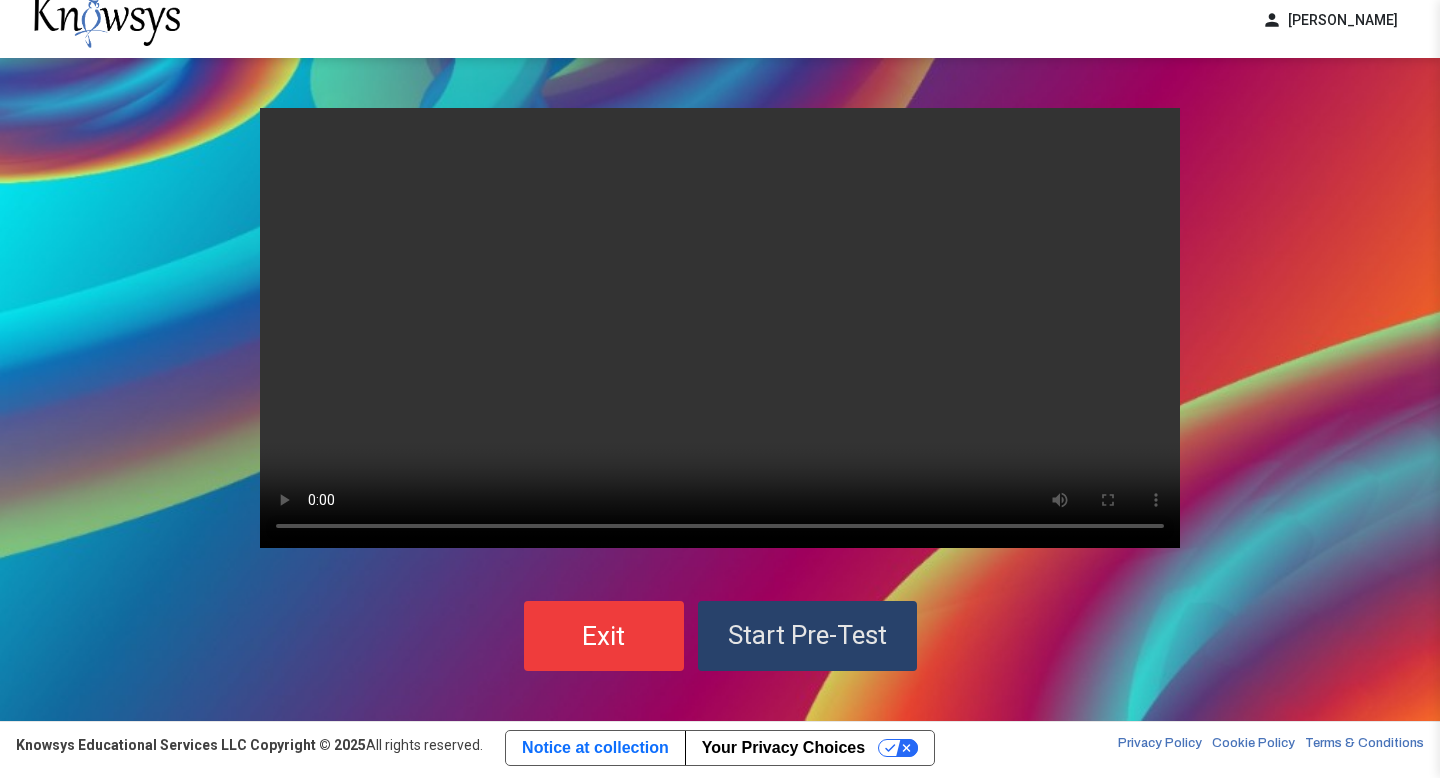 click on "Start Pre-Test" at bounding box center [807, 635] 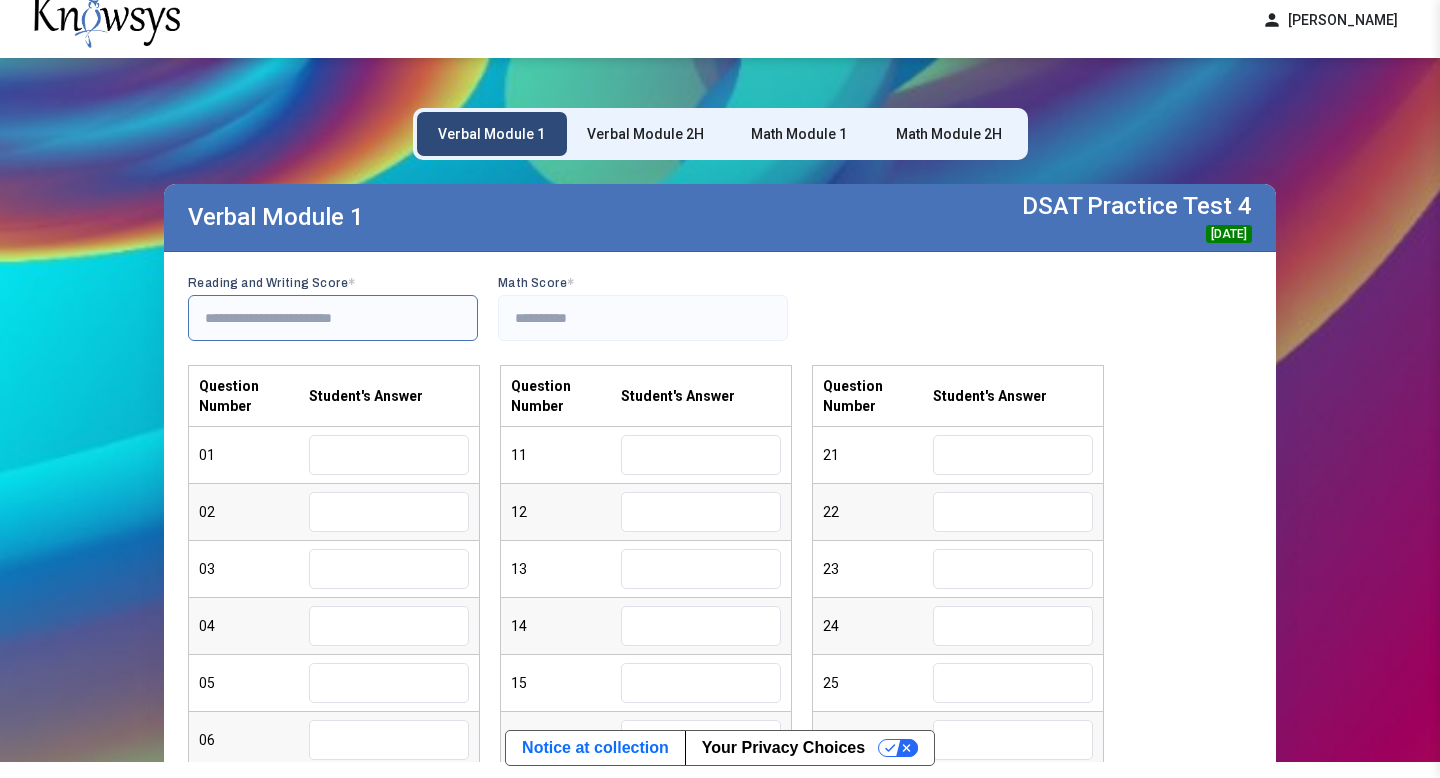 click at bounding box center [333, 318] 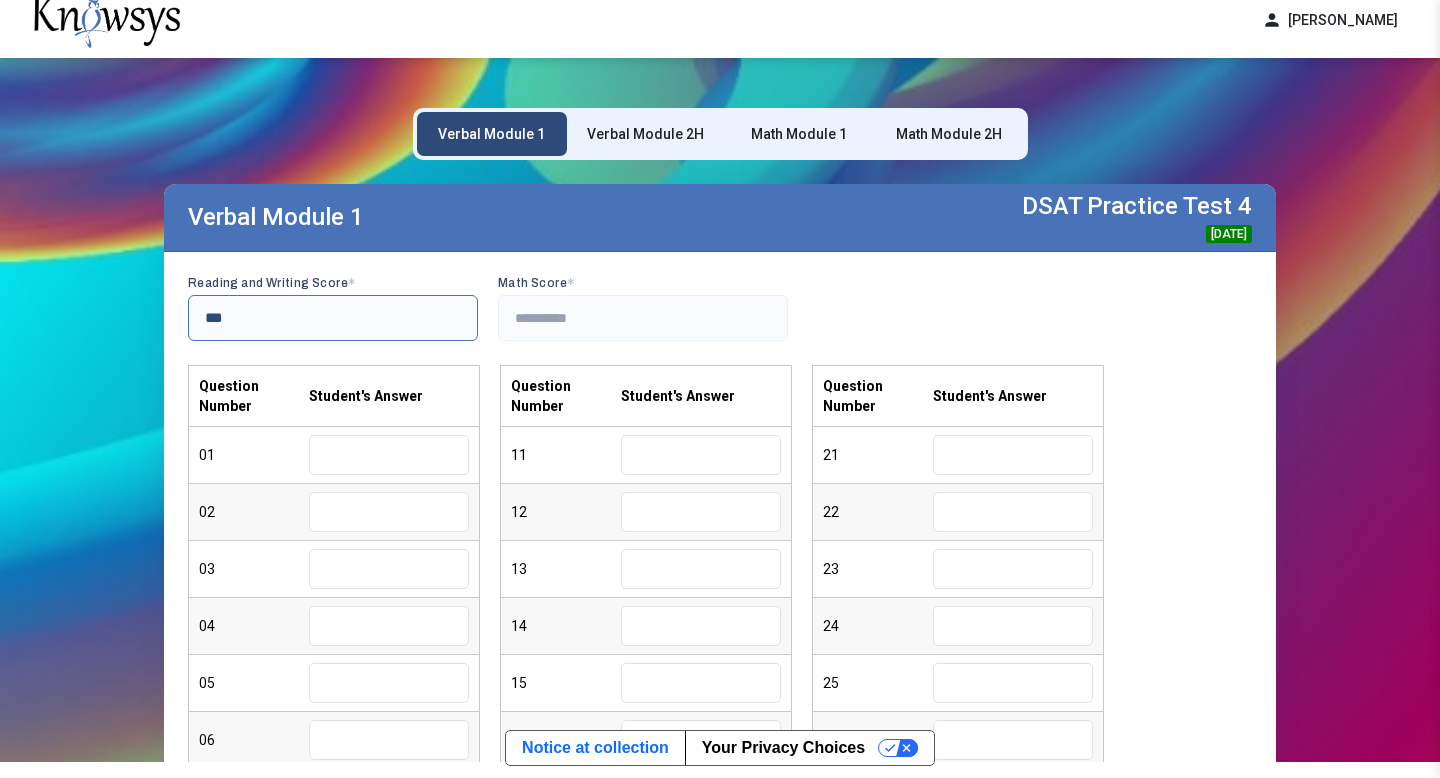 type on "***" 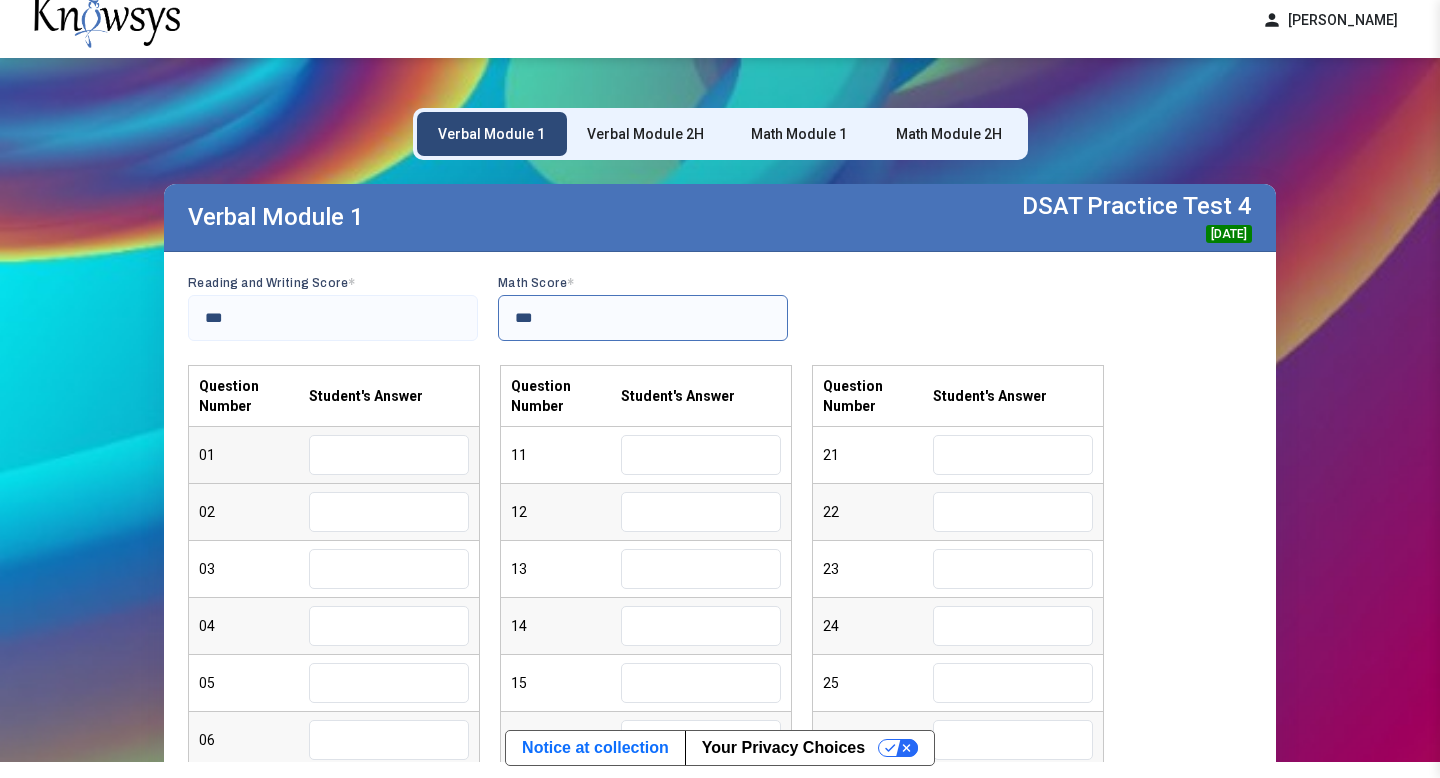 type on "***" 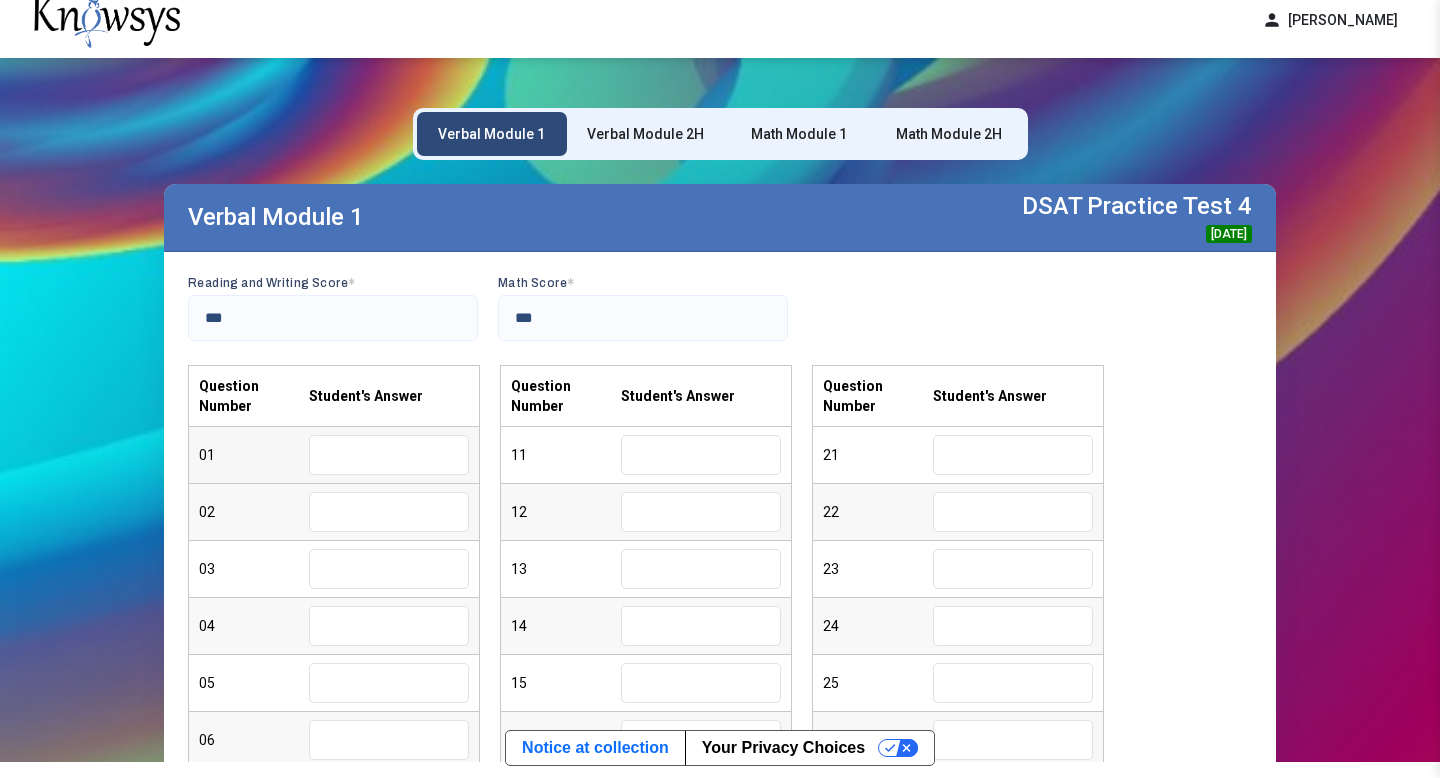 click at bounding box center [389, 455] 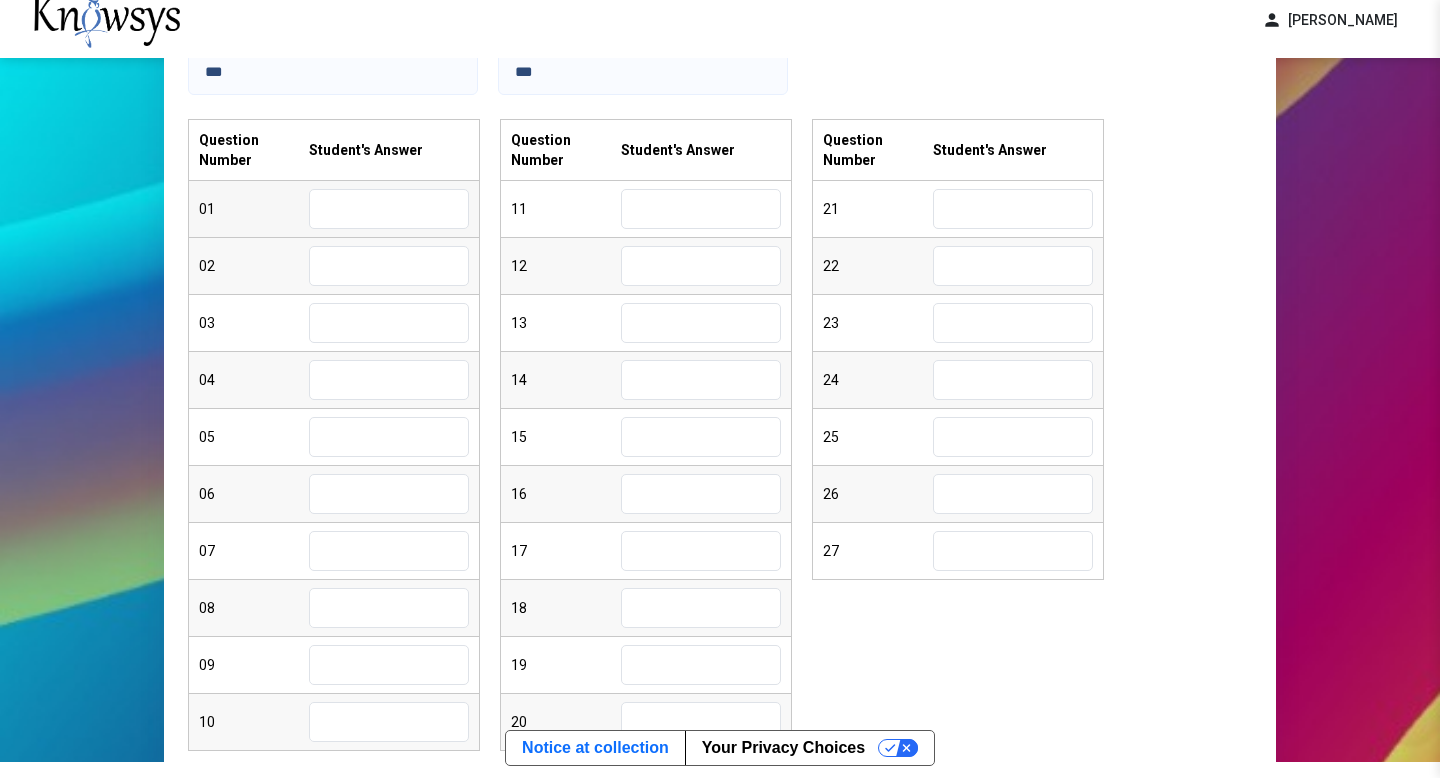 scroll, scrollTop: 279, scrollLeft: 0, axis: vertical 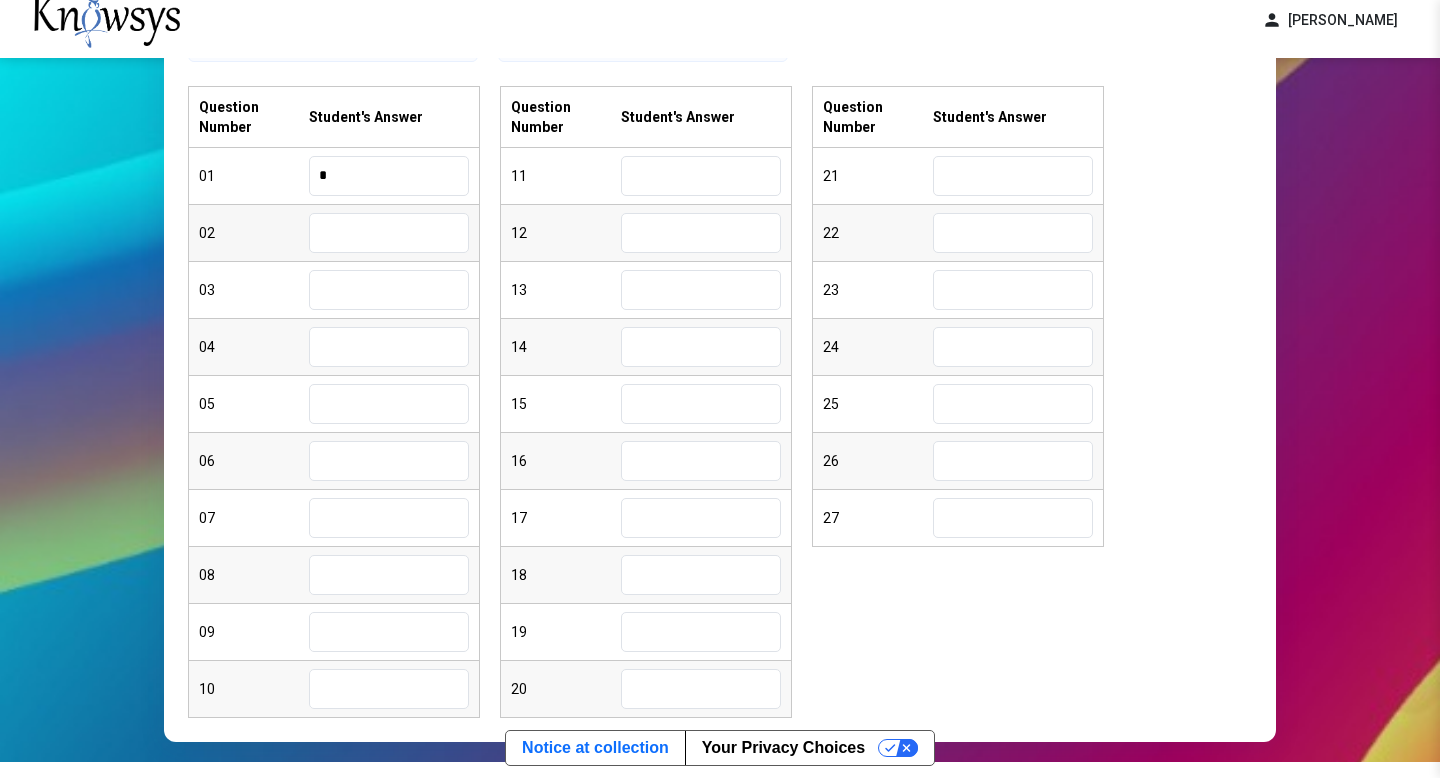 type on "*" 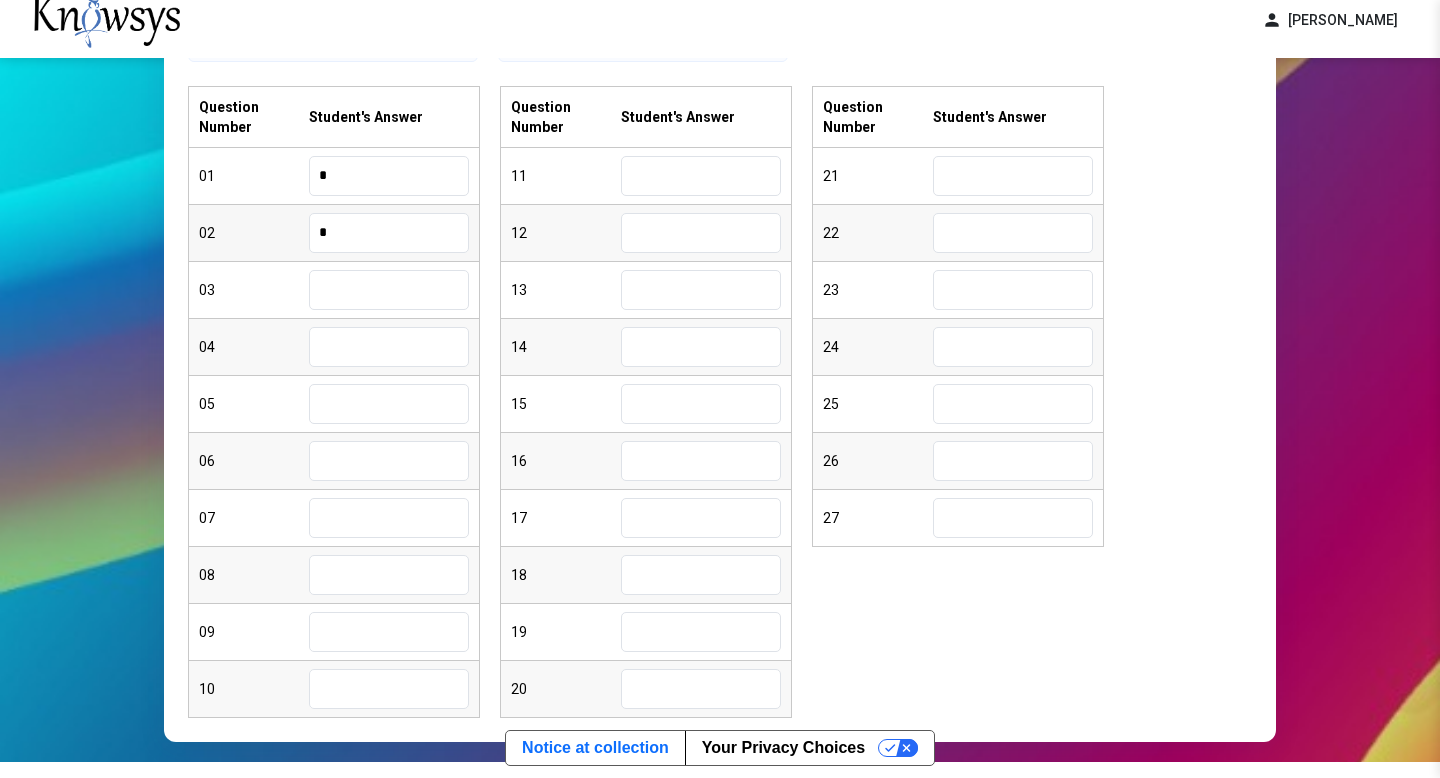type on "*" 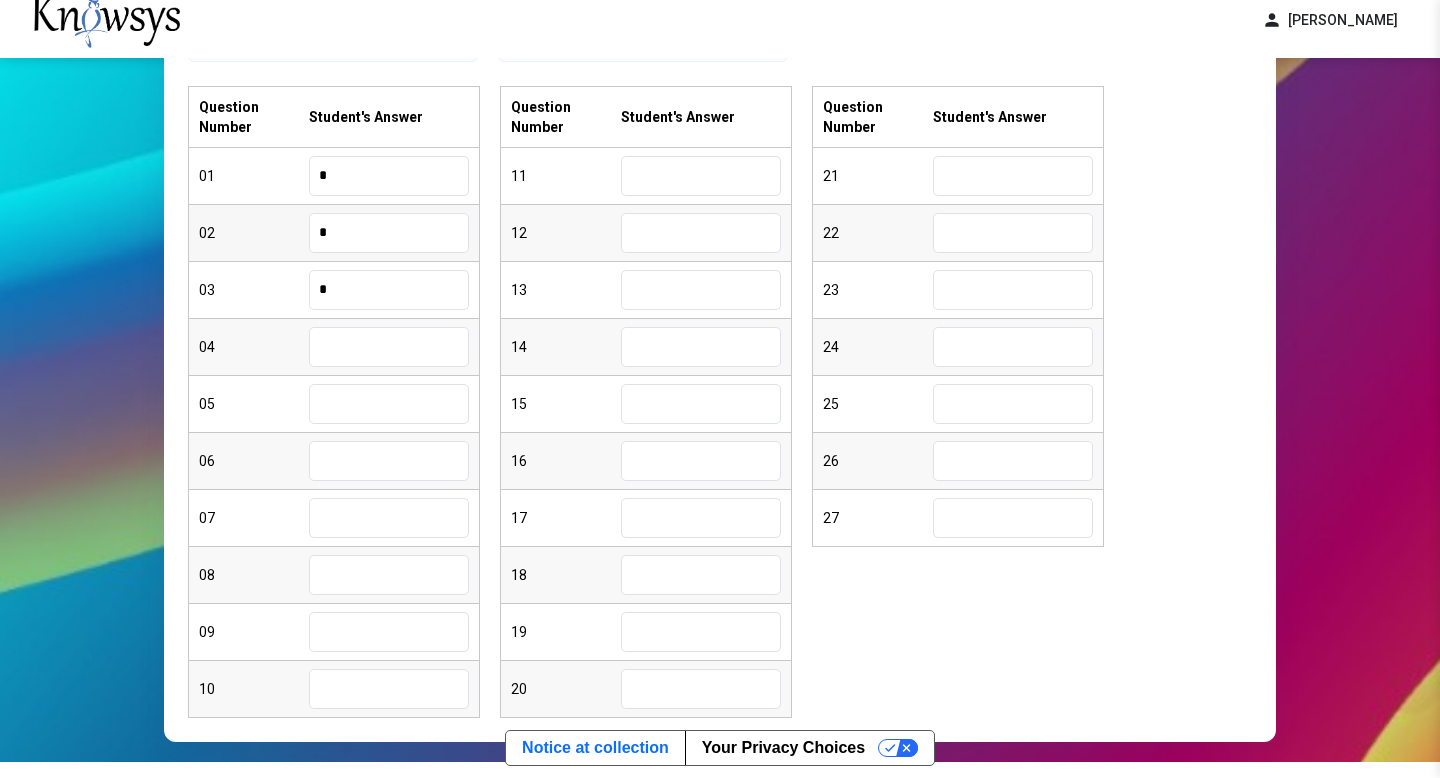 type on "*" 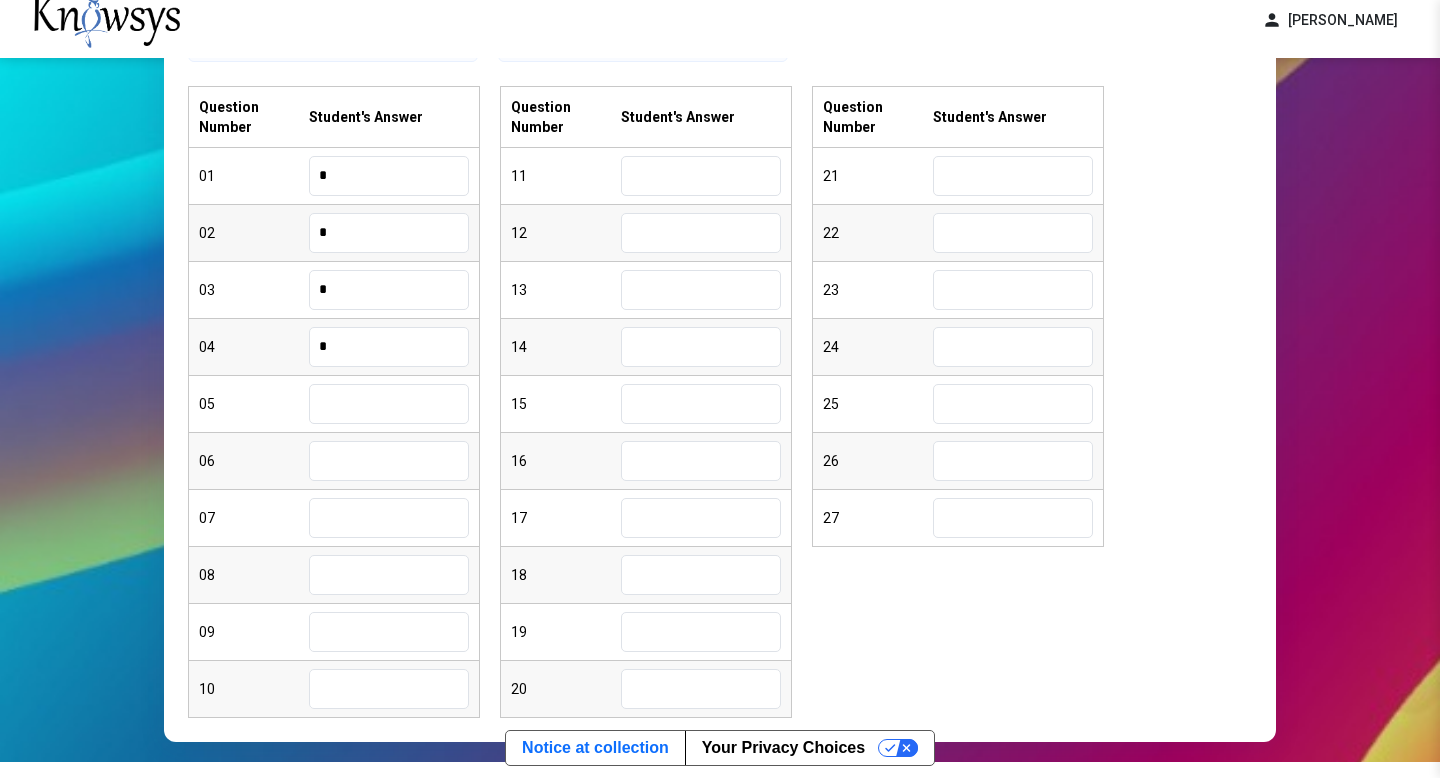 type on "*" 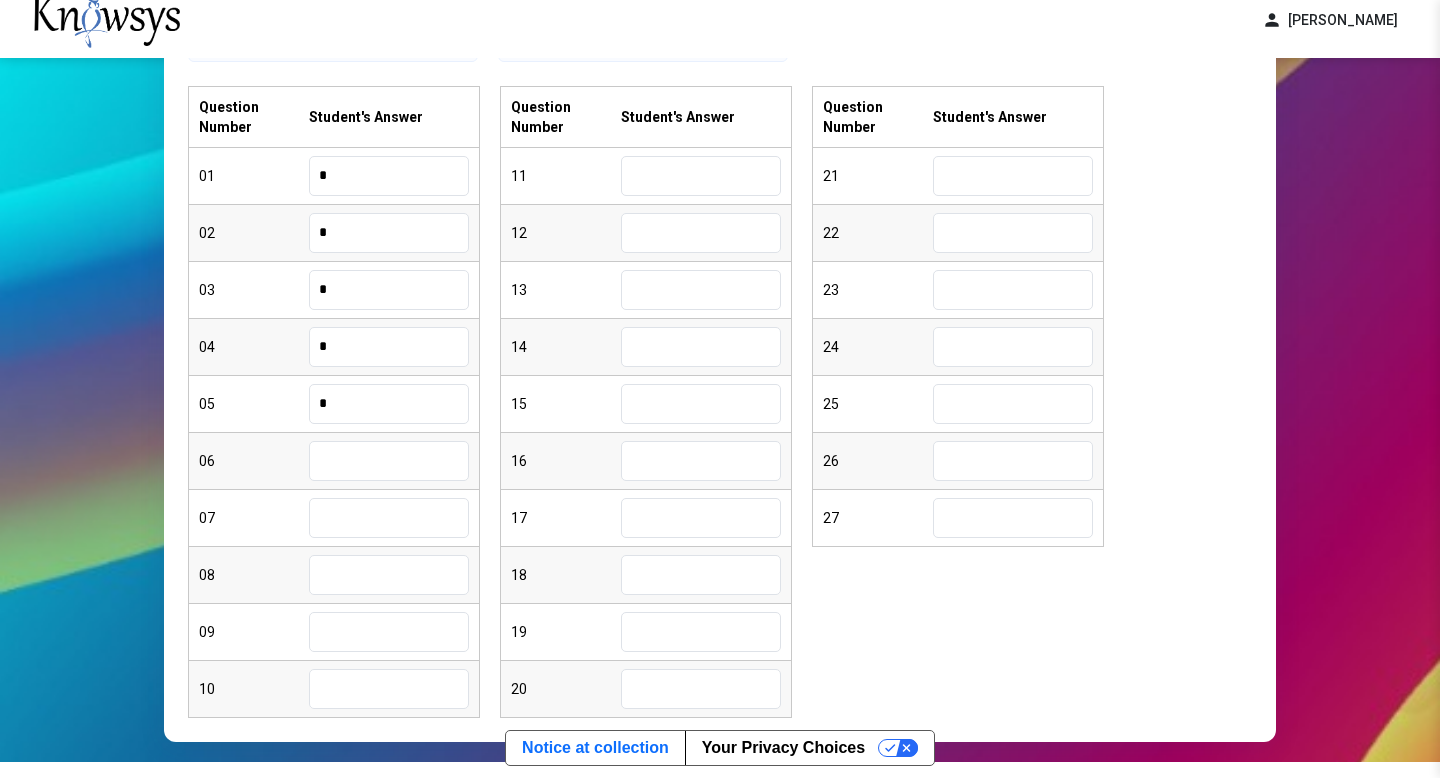 type on "*" 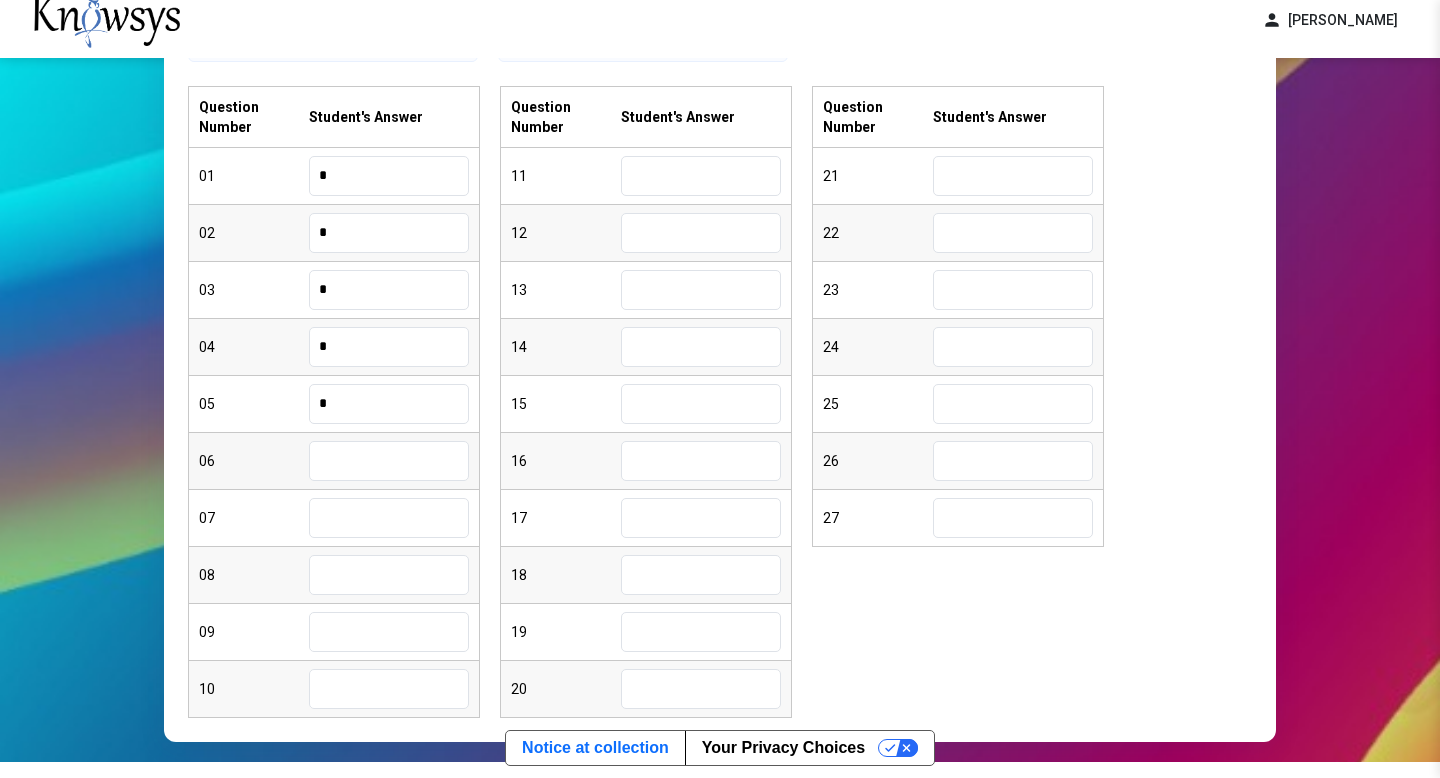 click at bounding box center [389, 461] 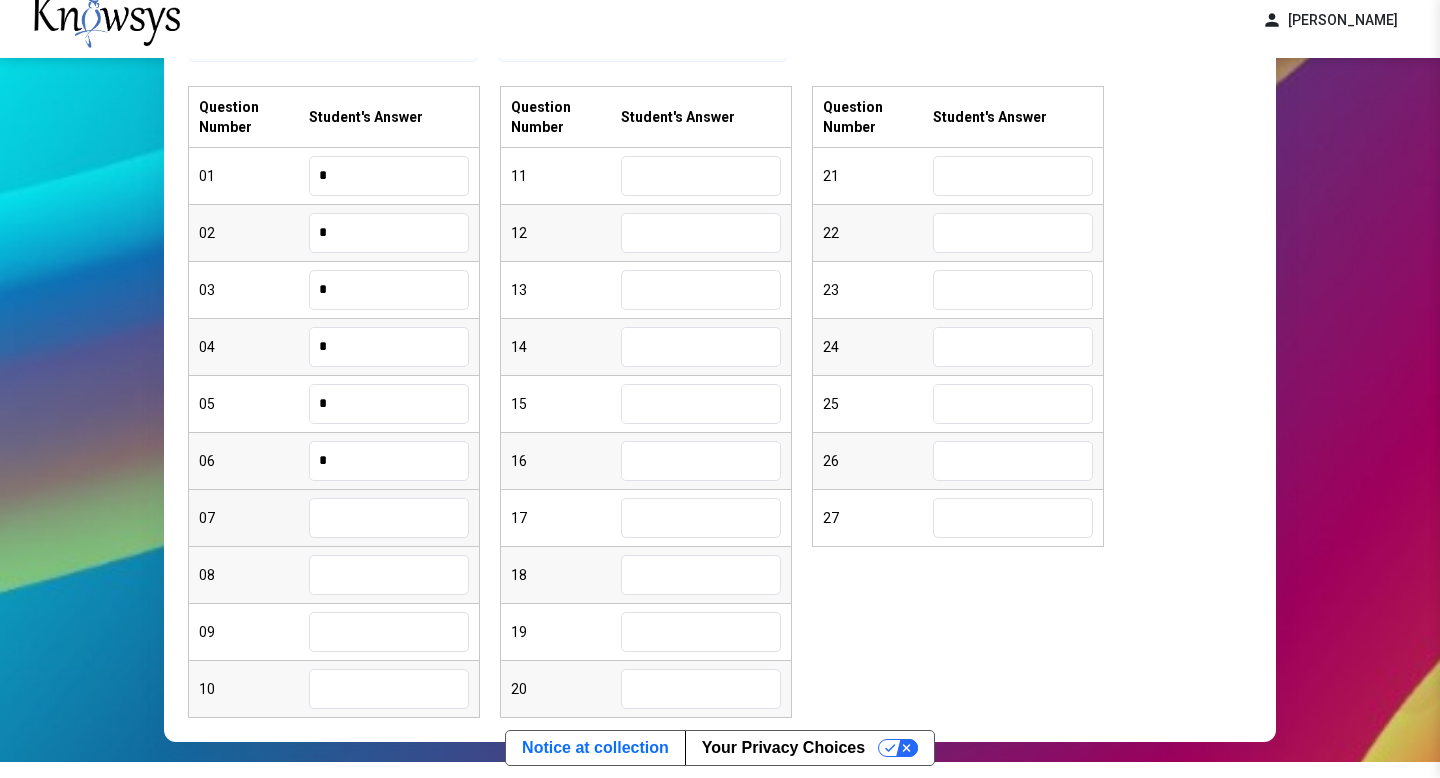 type on "*" 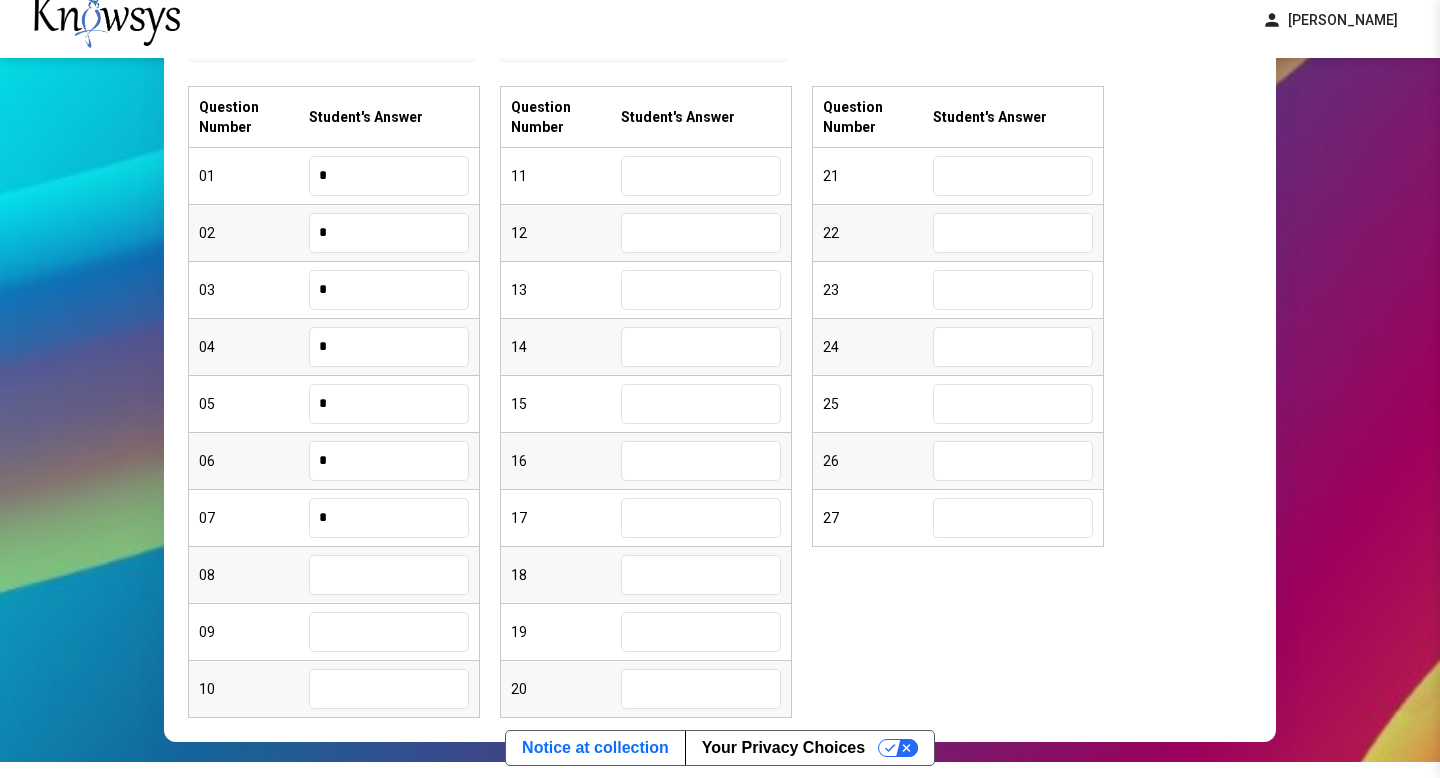 type on "*" 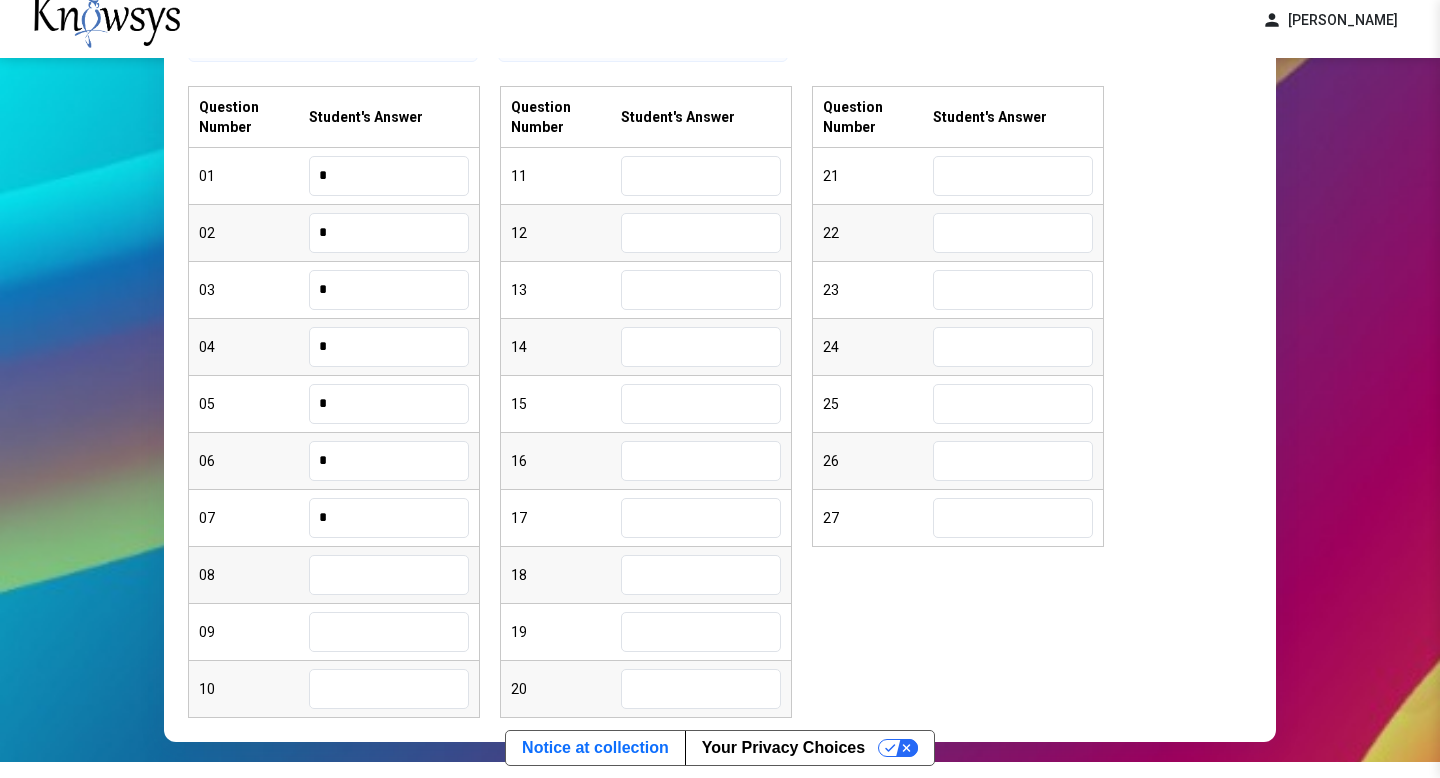 click at bounding box center [389, 575] 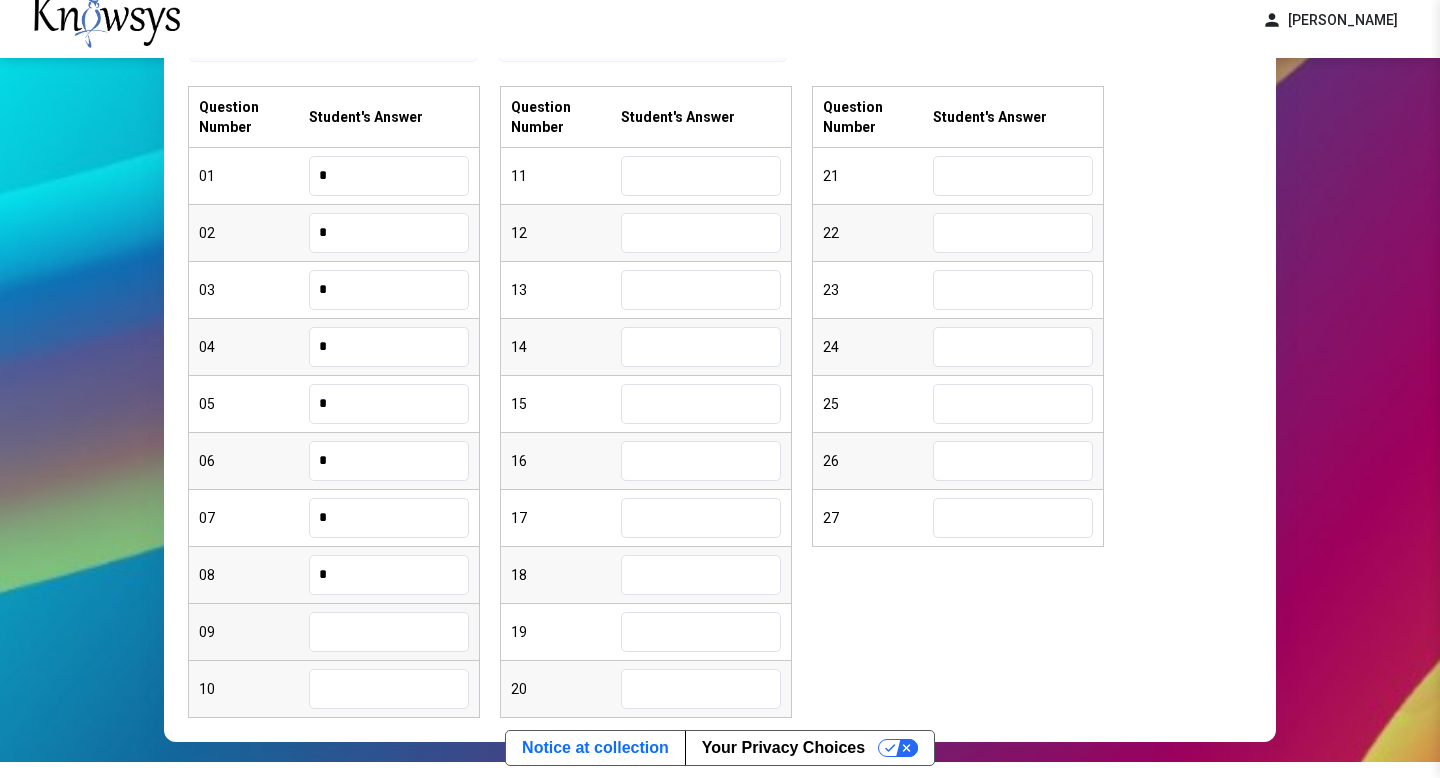 type on "*" 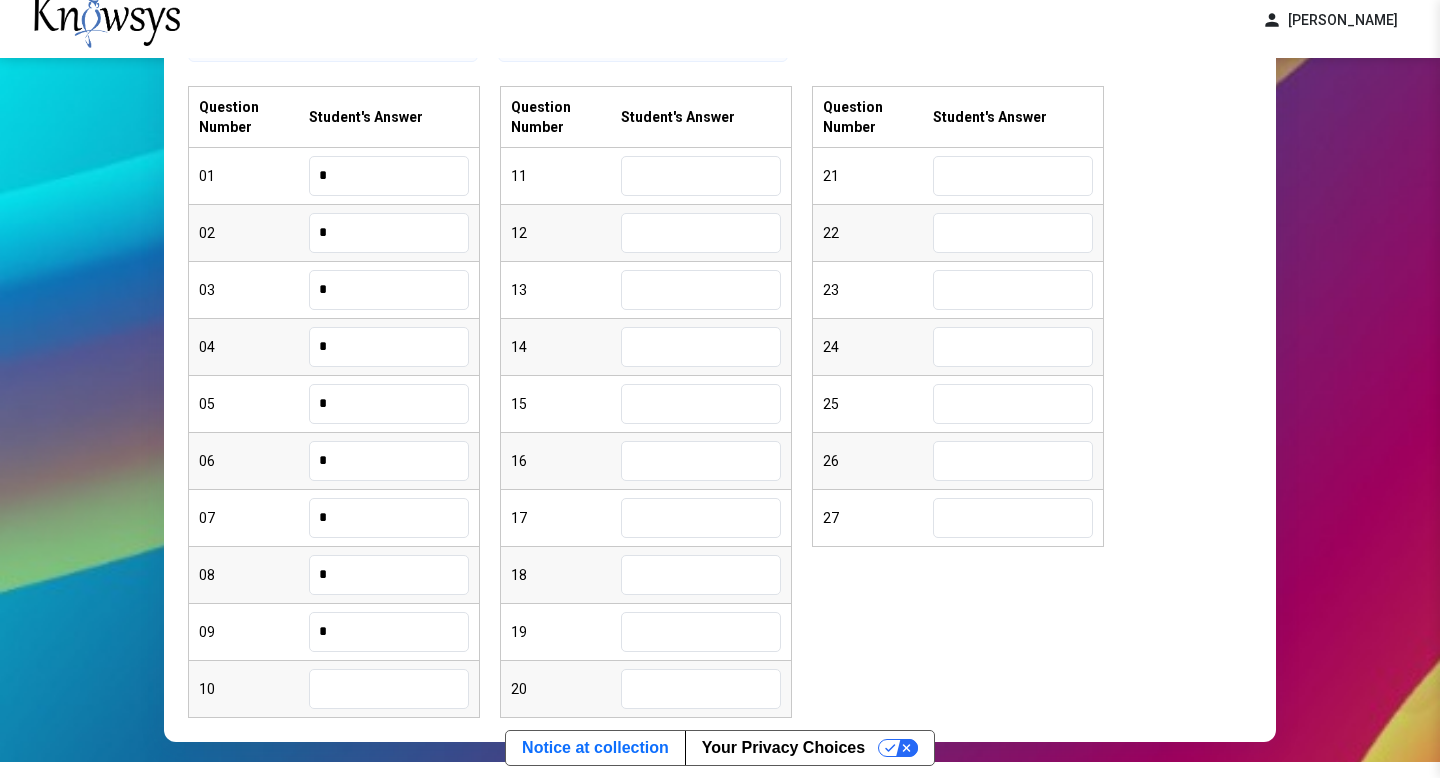 type on "*" 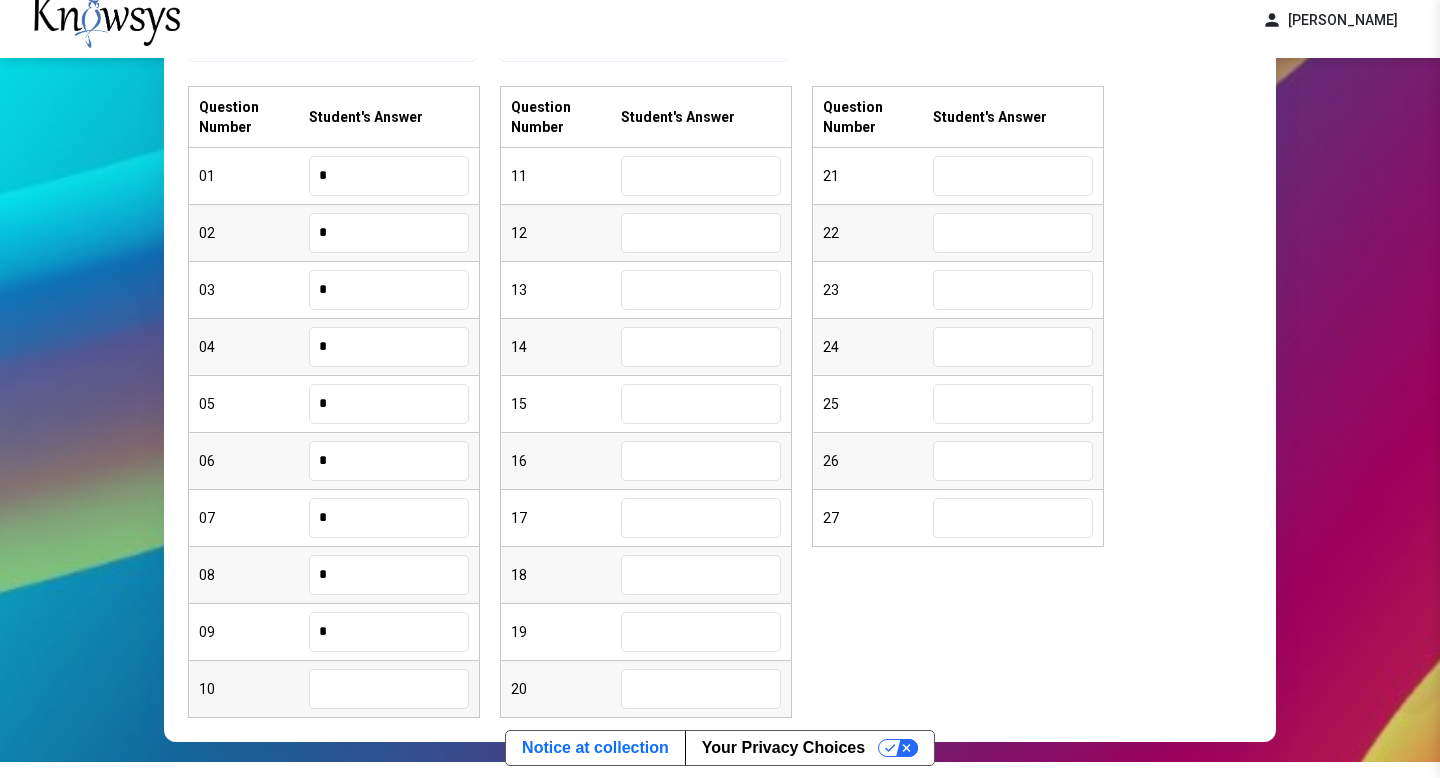 click at bounding box center [389, 689] 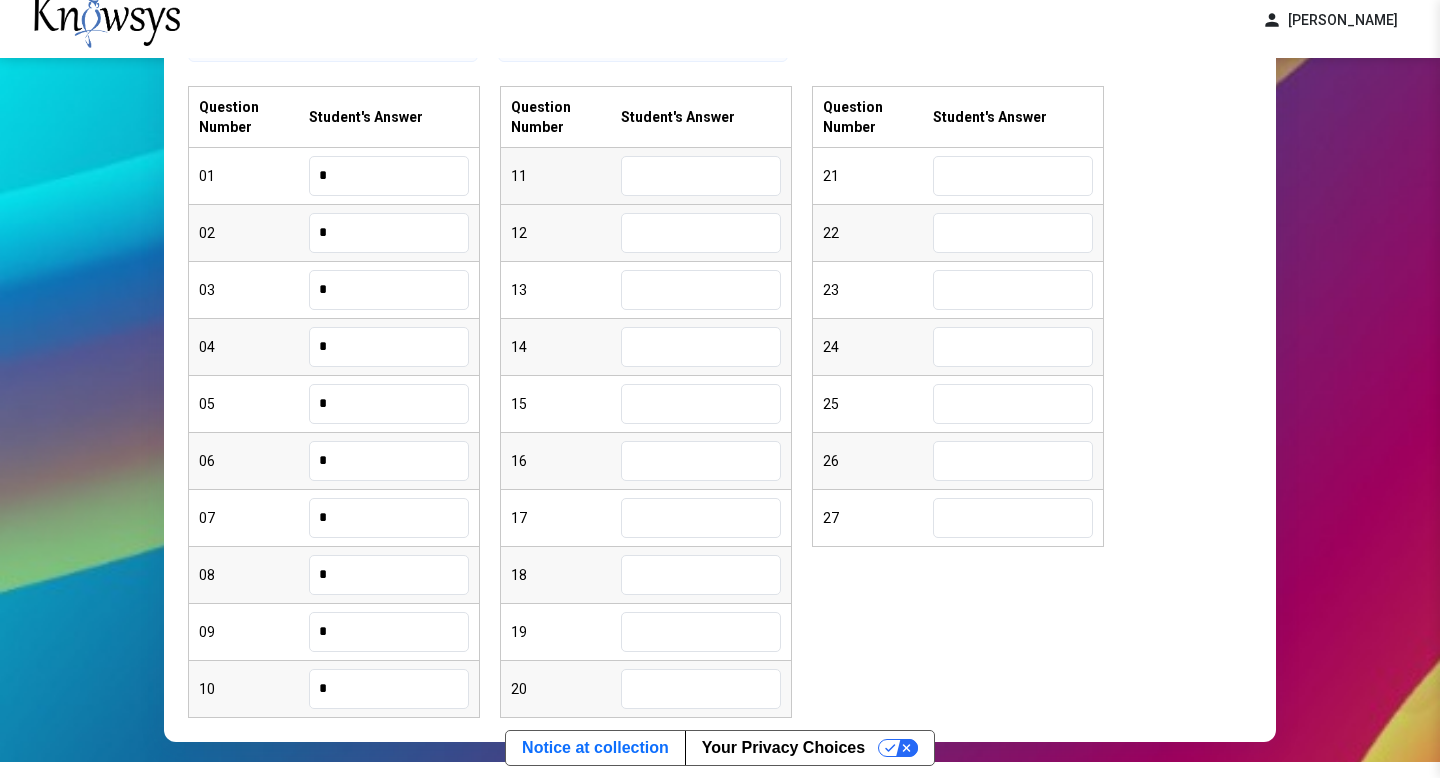 type on "*" 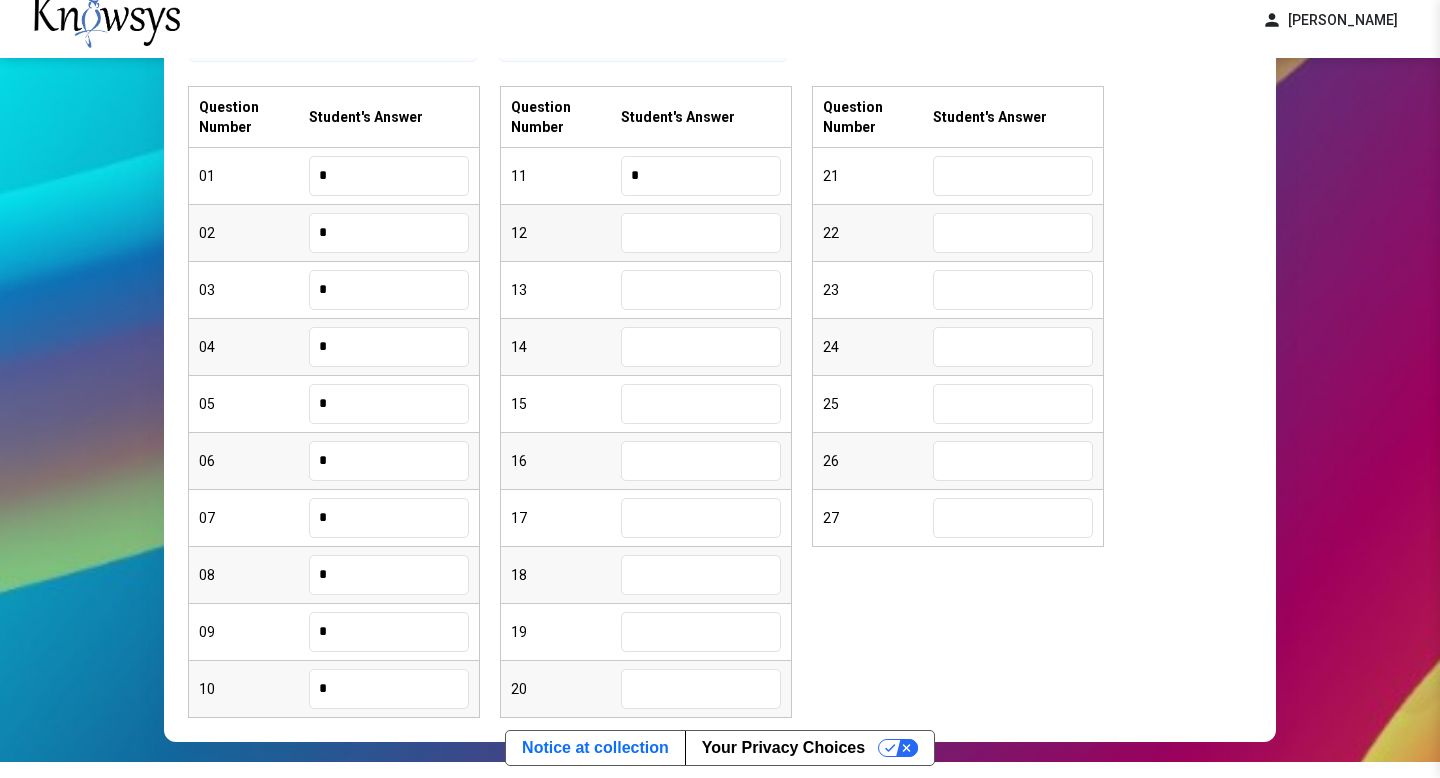 type on "*" 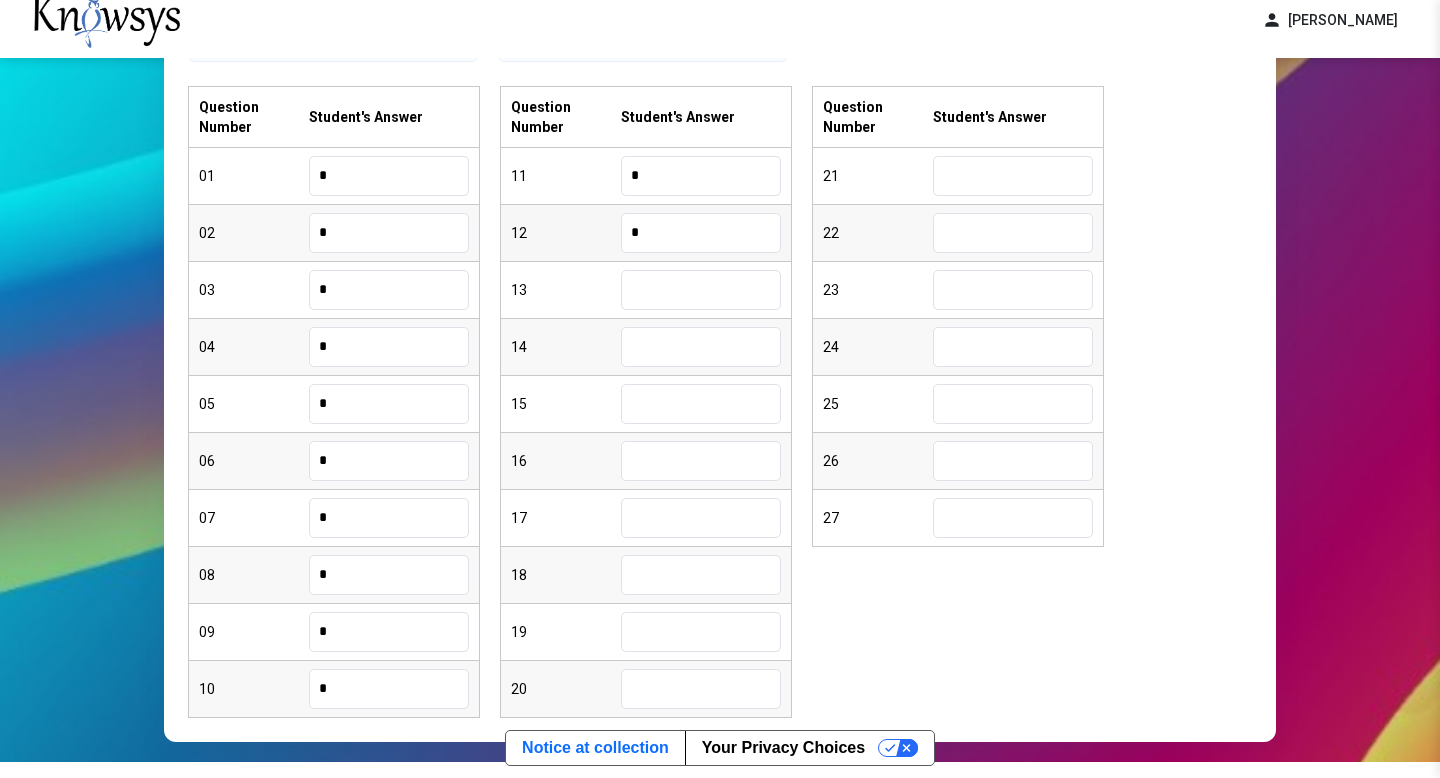 type on "*" 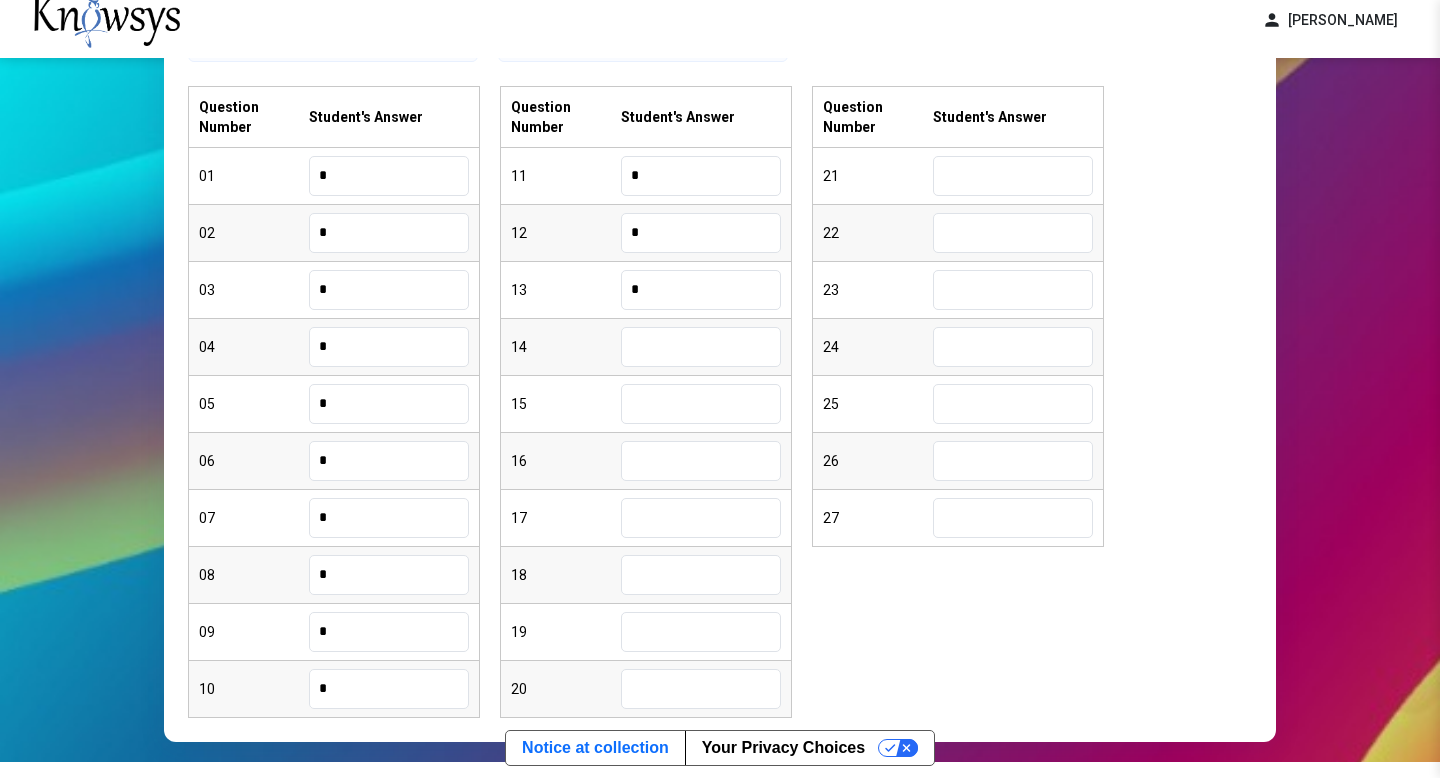 type on "*" 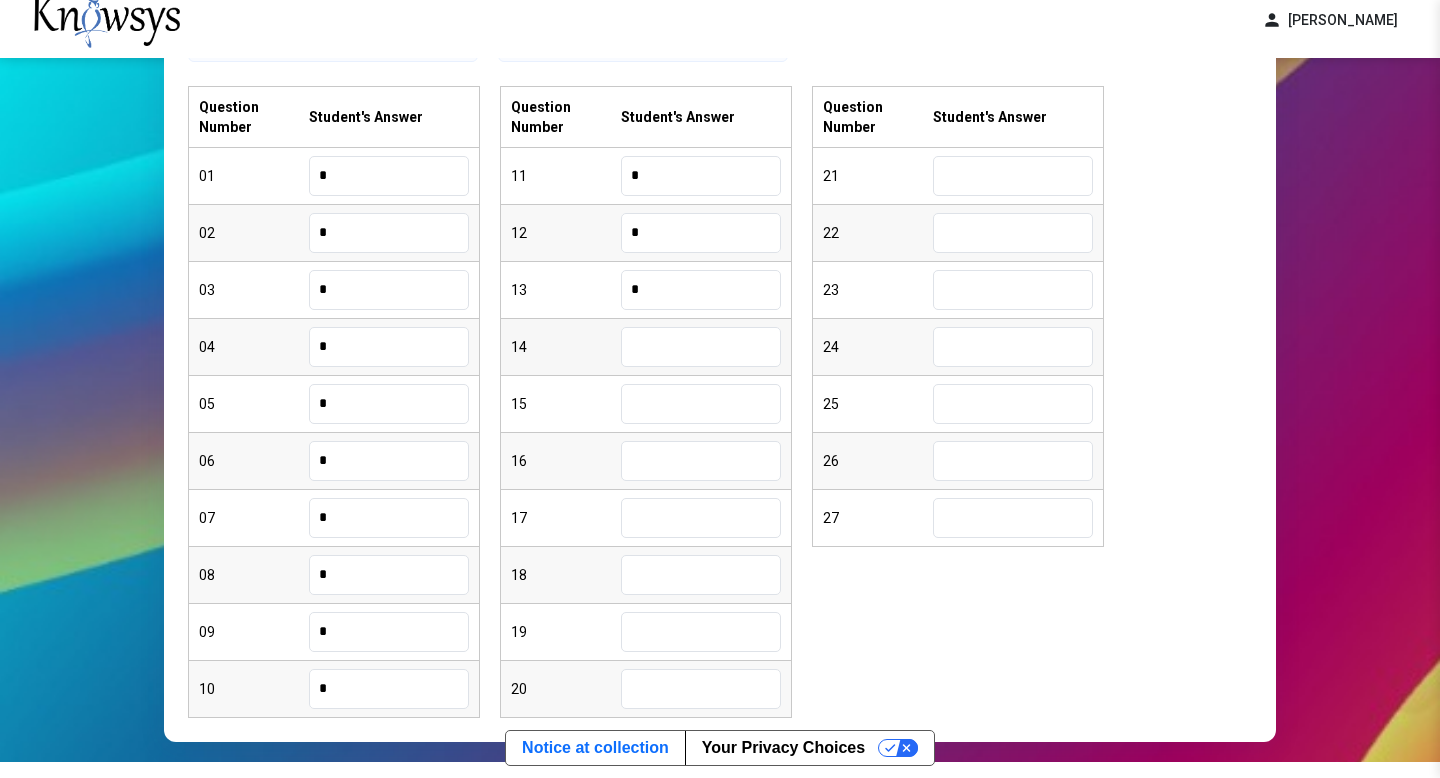 click at bounding box center [701, 347] 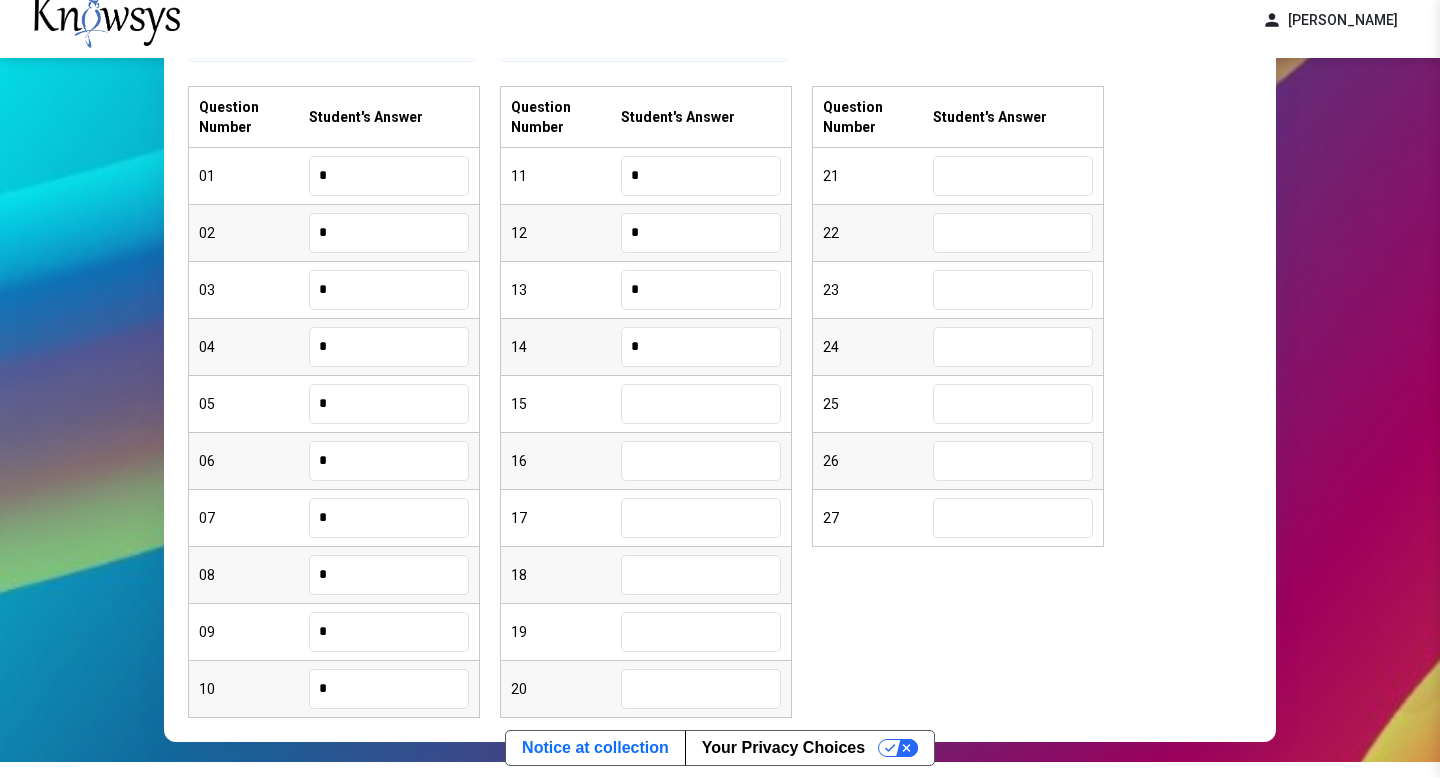 type on "*" 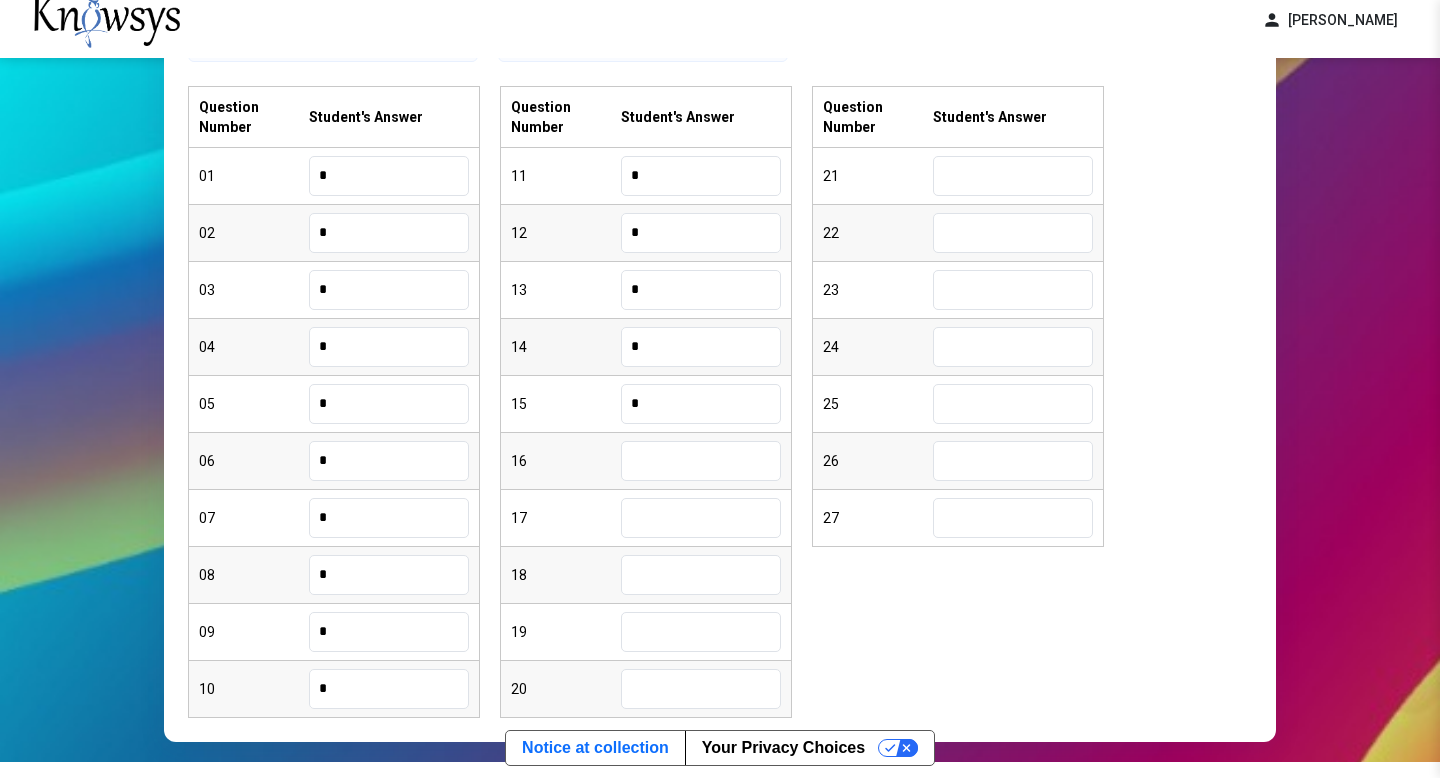type on "*" 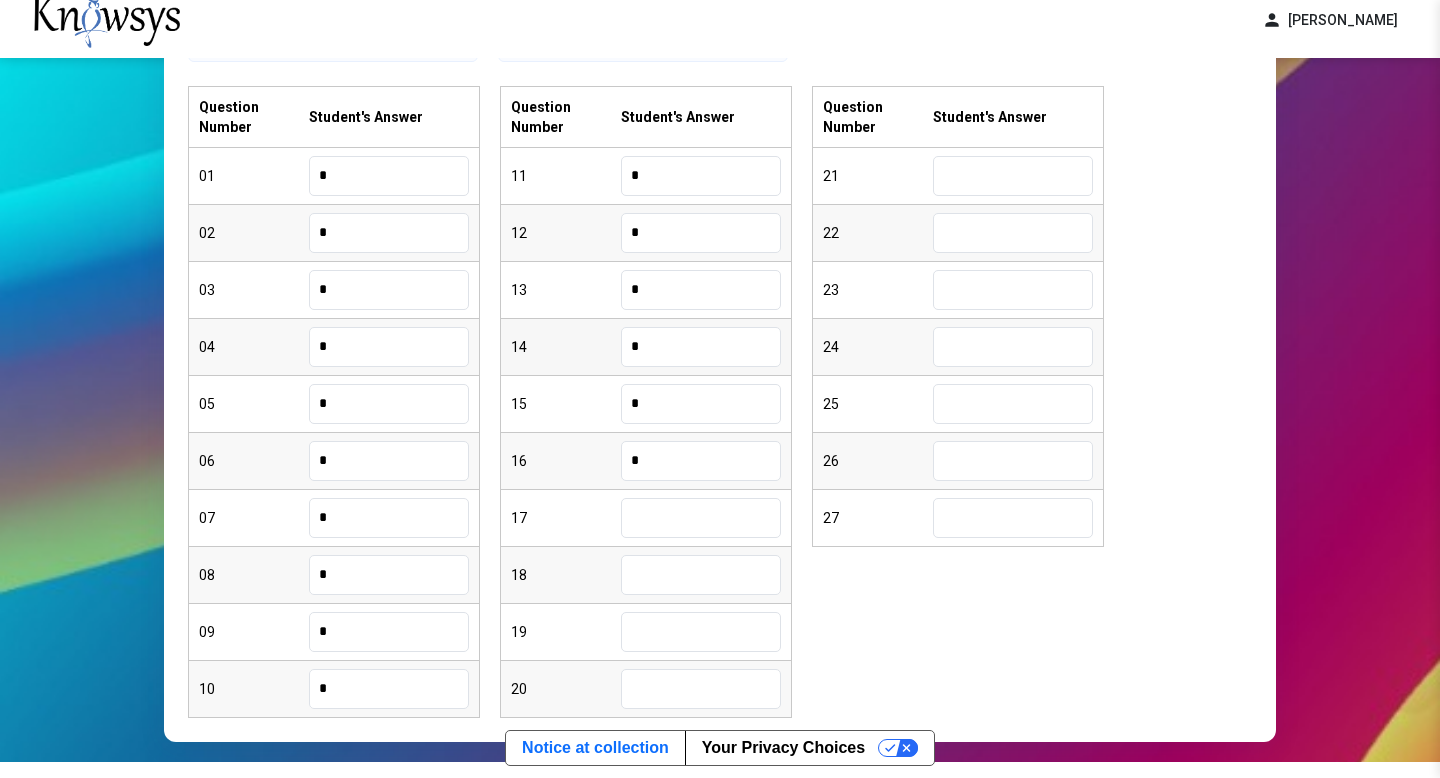type on "*" 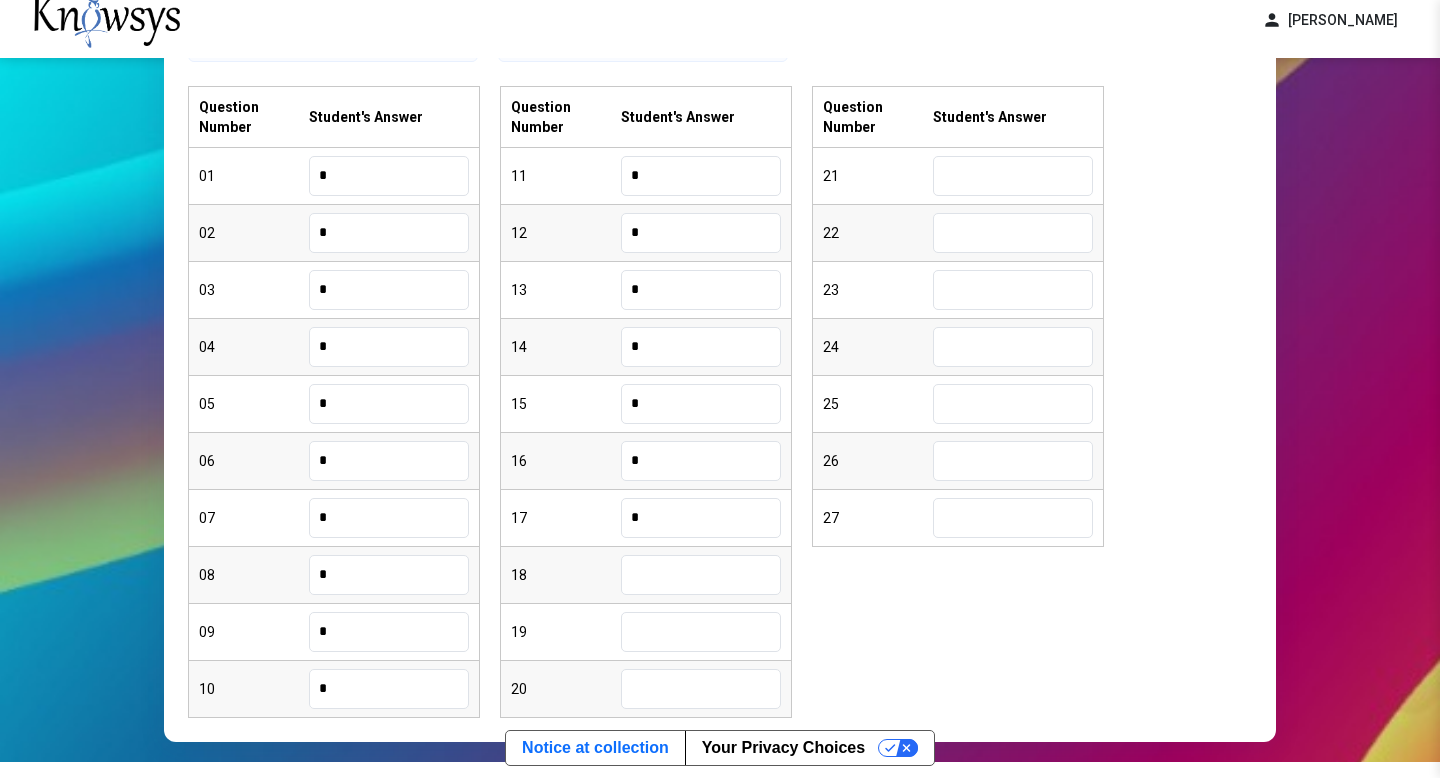 type on "*" 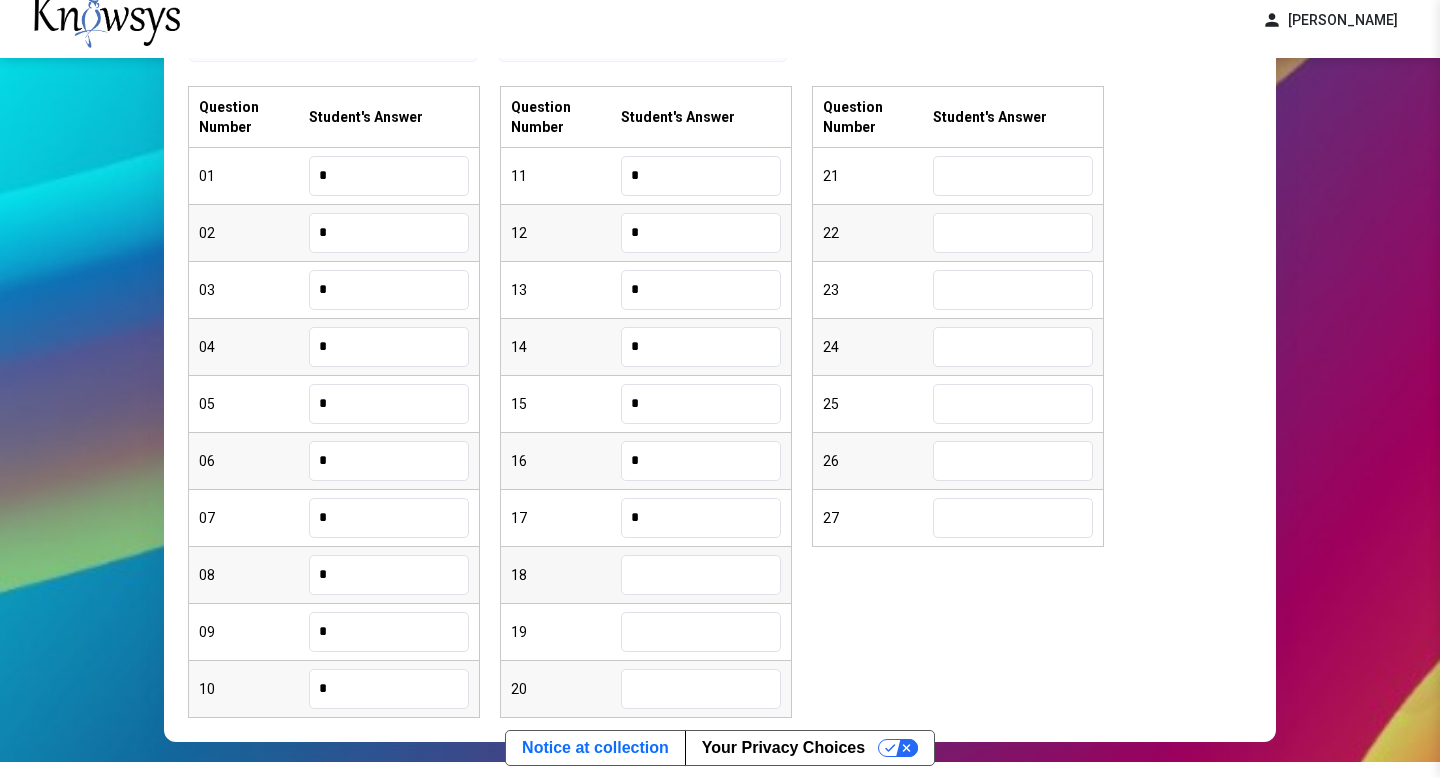 click at bounding box center [701, 575] 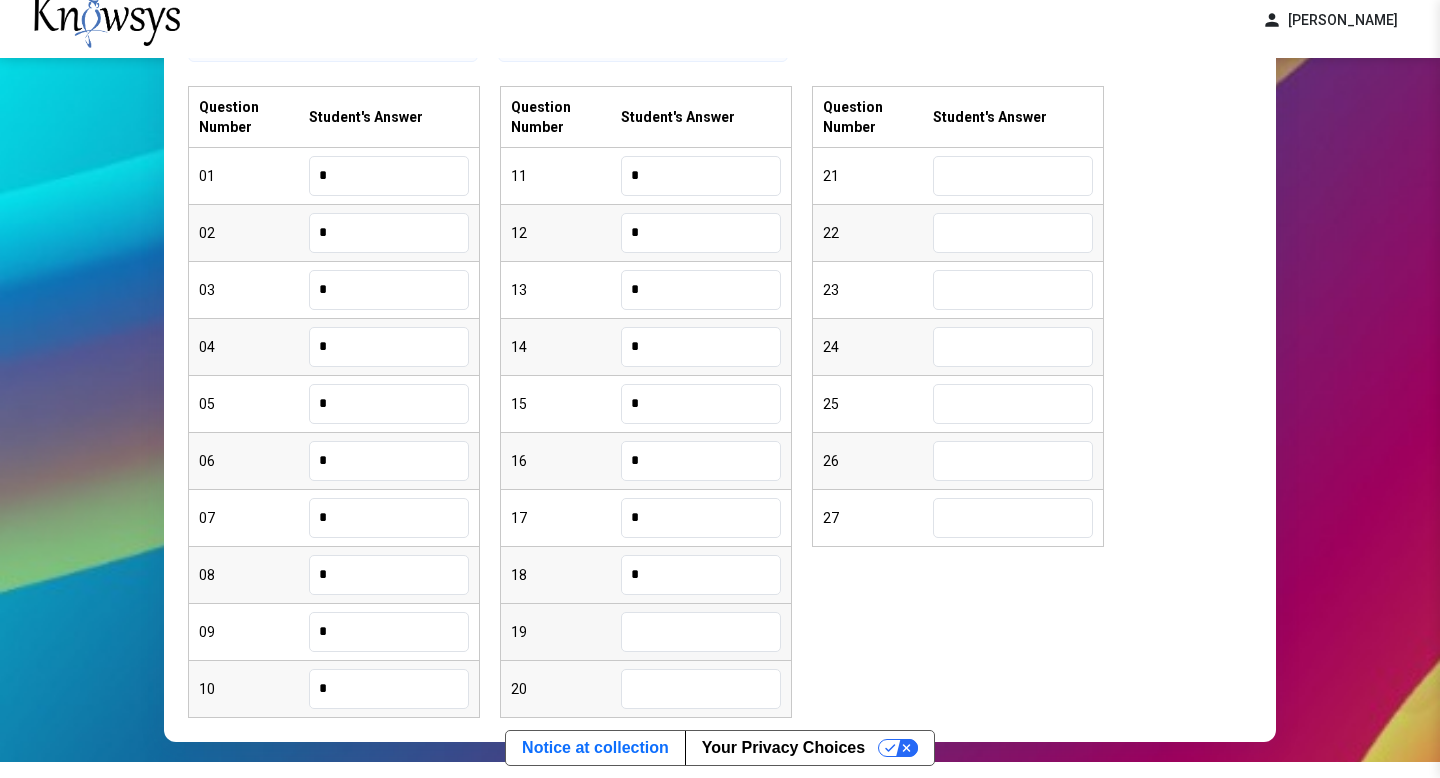 type on "*" 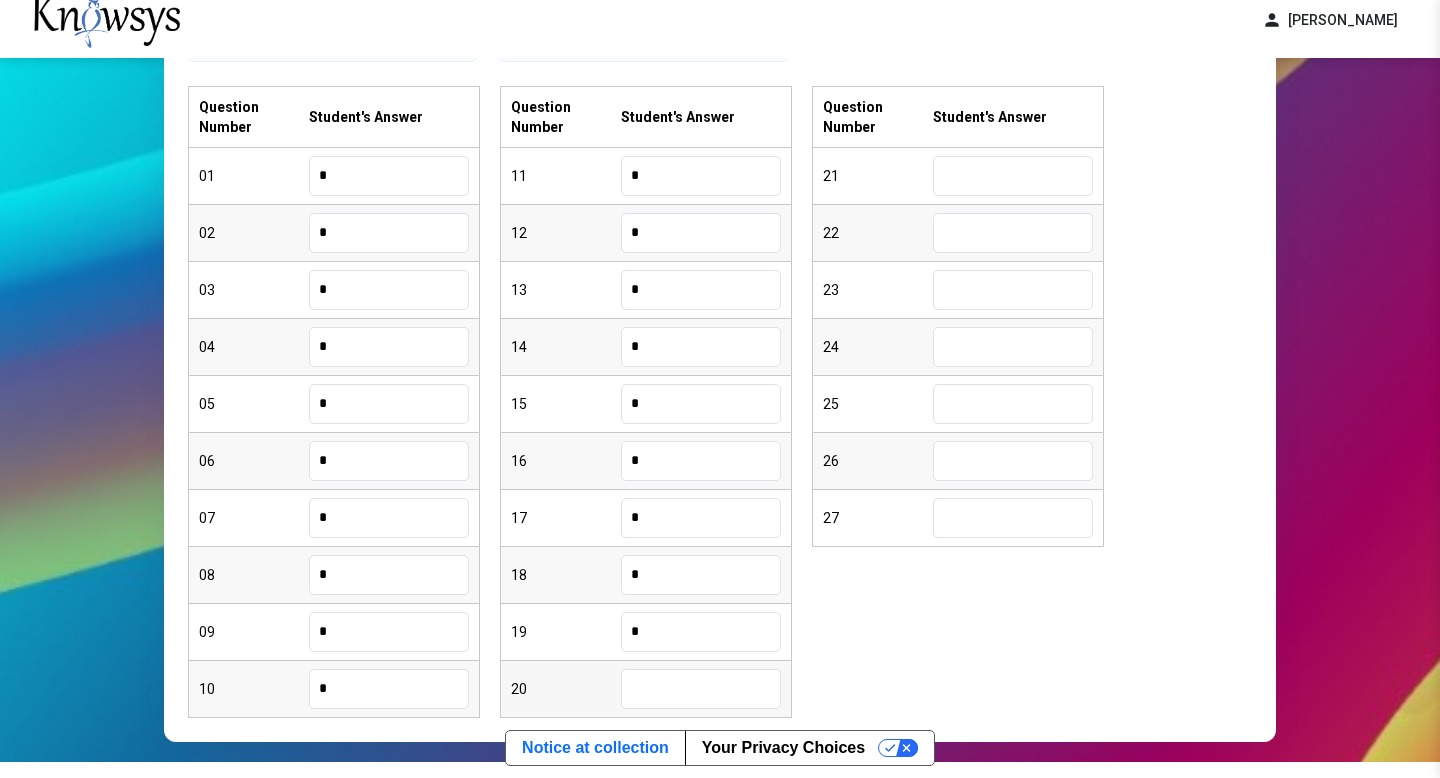 type on "*" 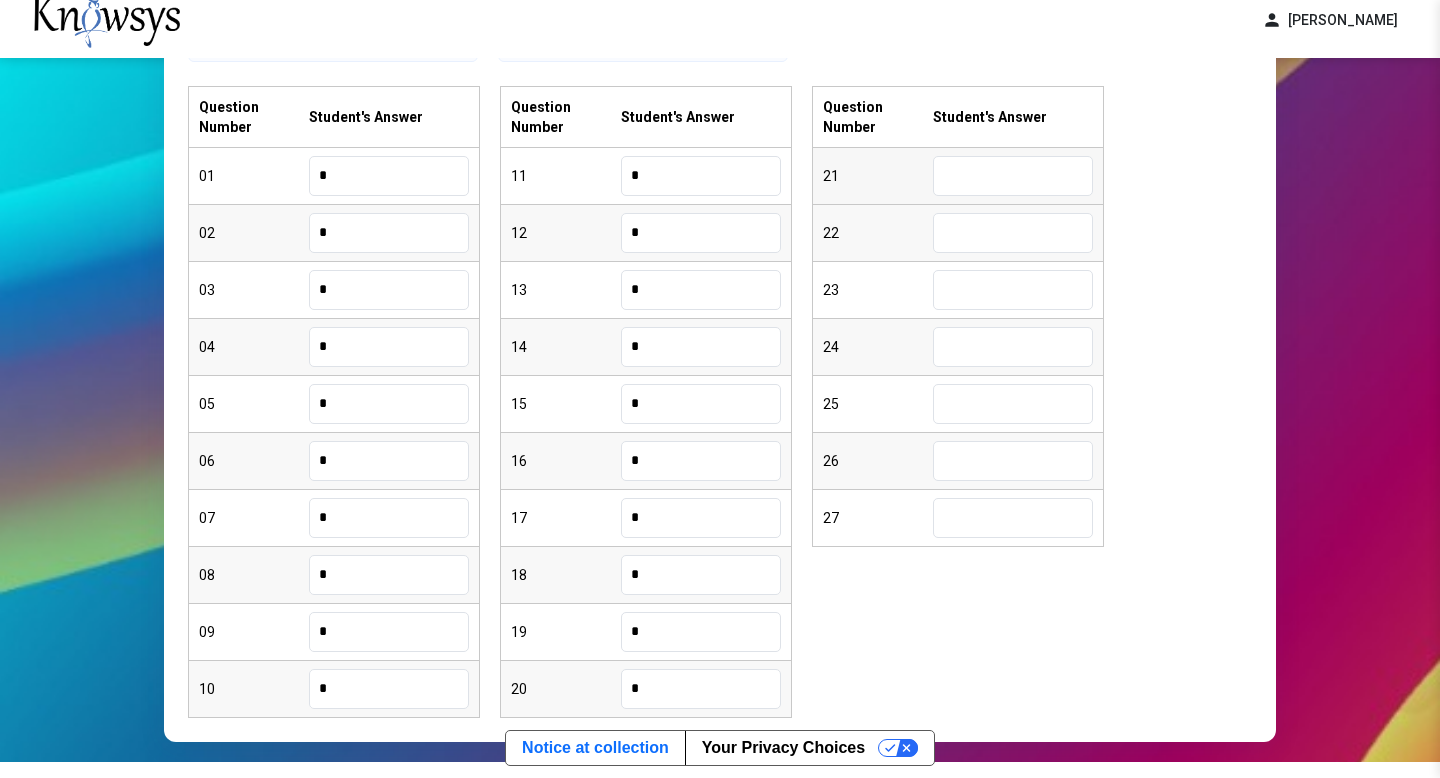 type on "*" 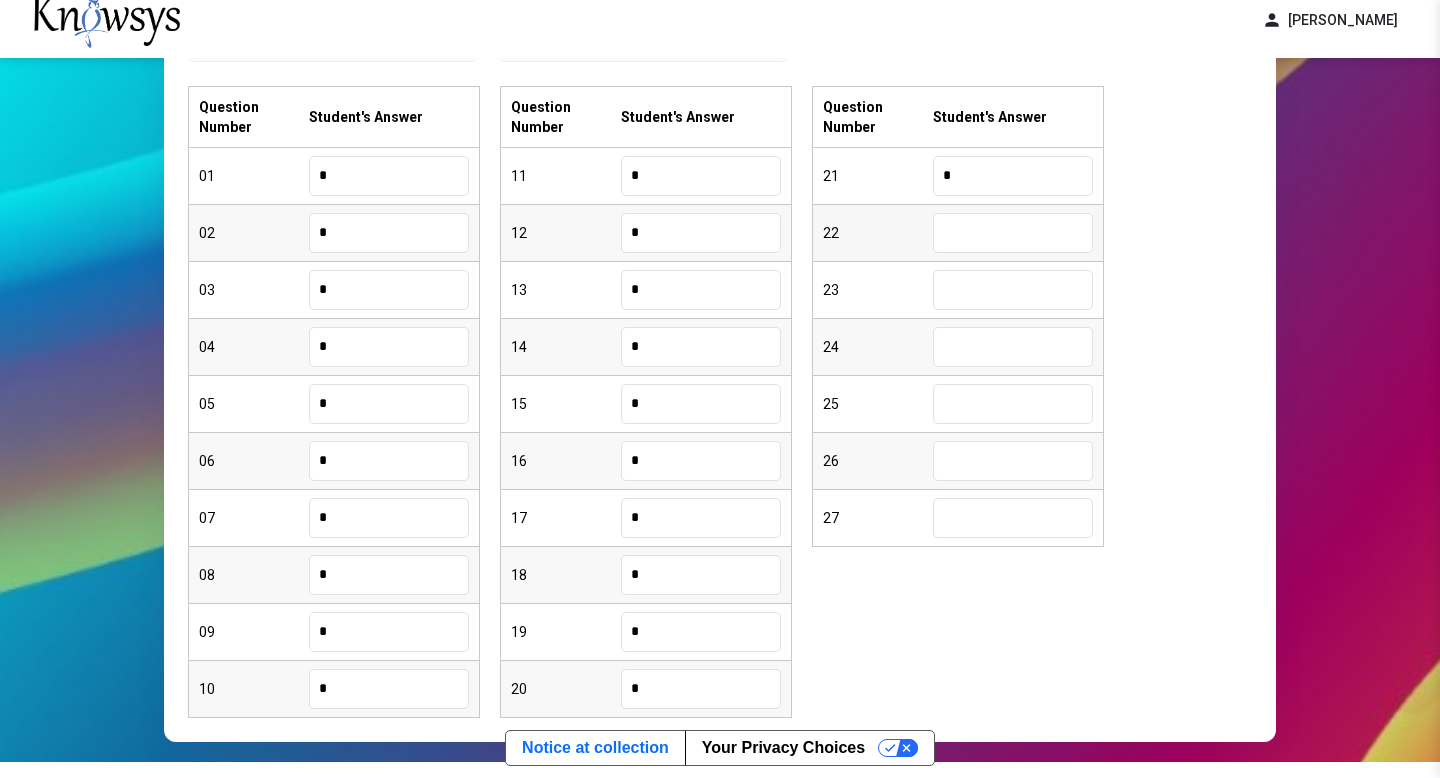 type on "*" 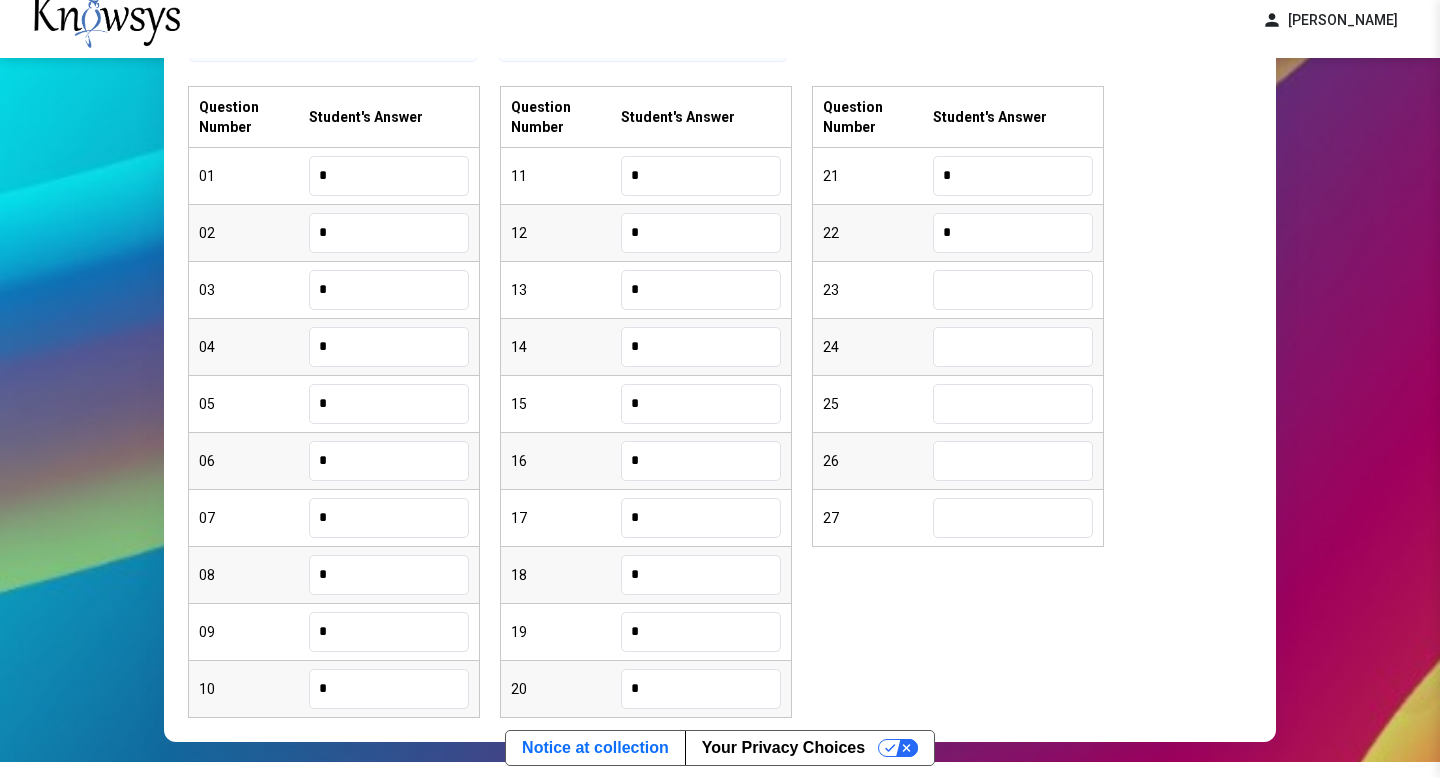 type on "*" 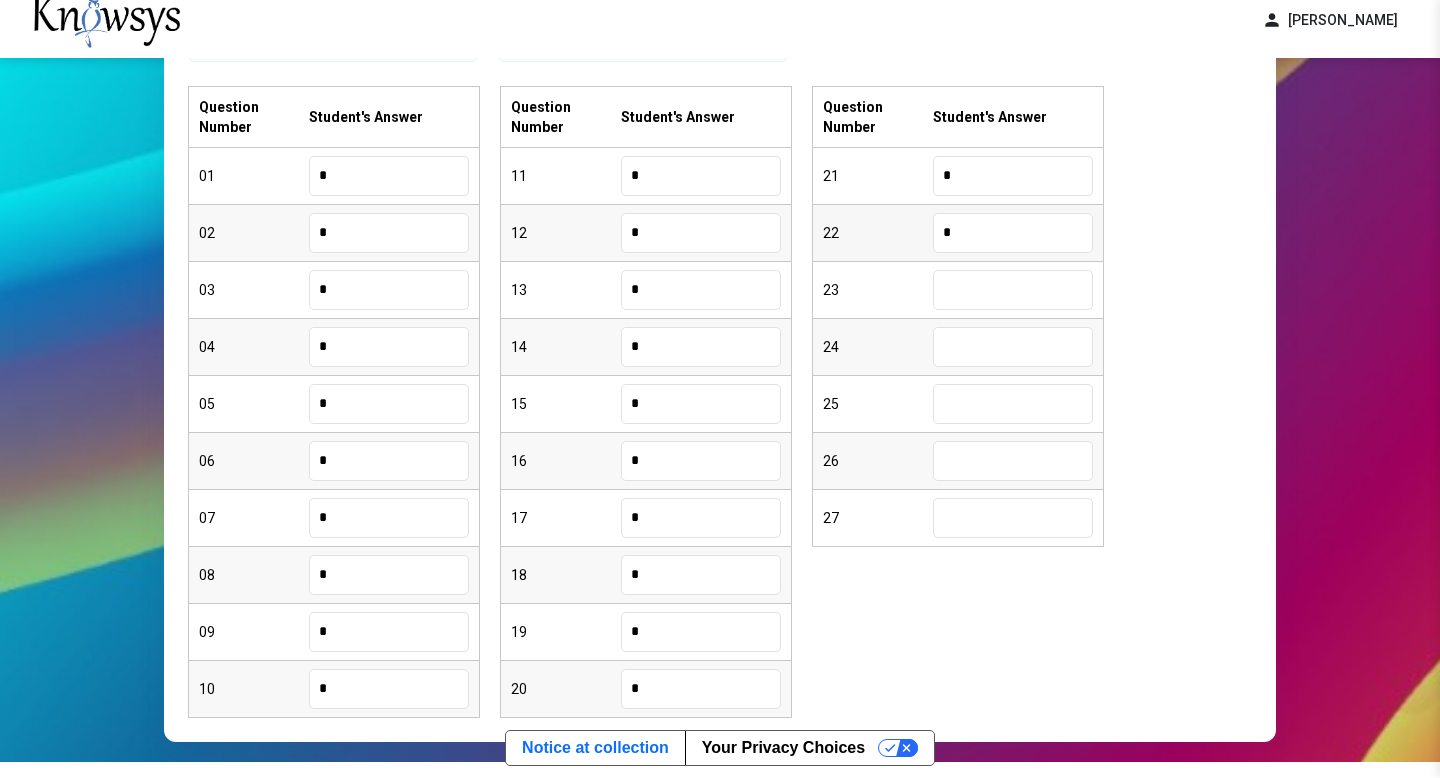 click on "*" at bounding box center (1013, 233) 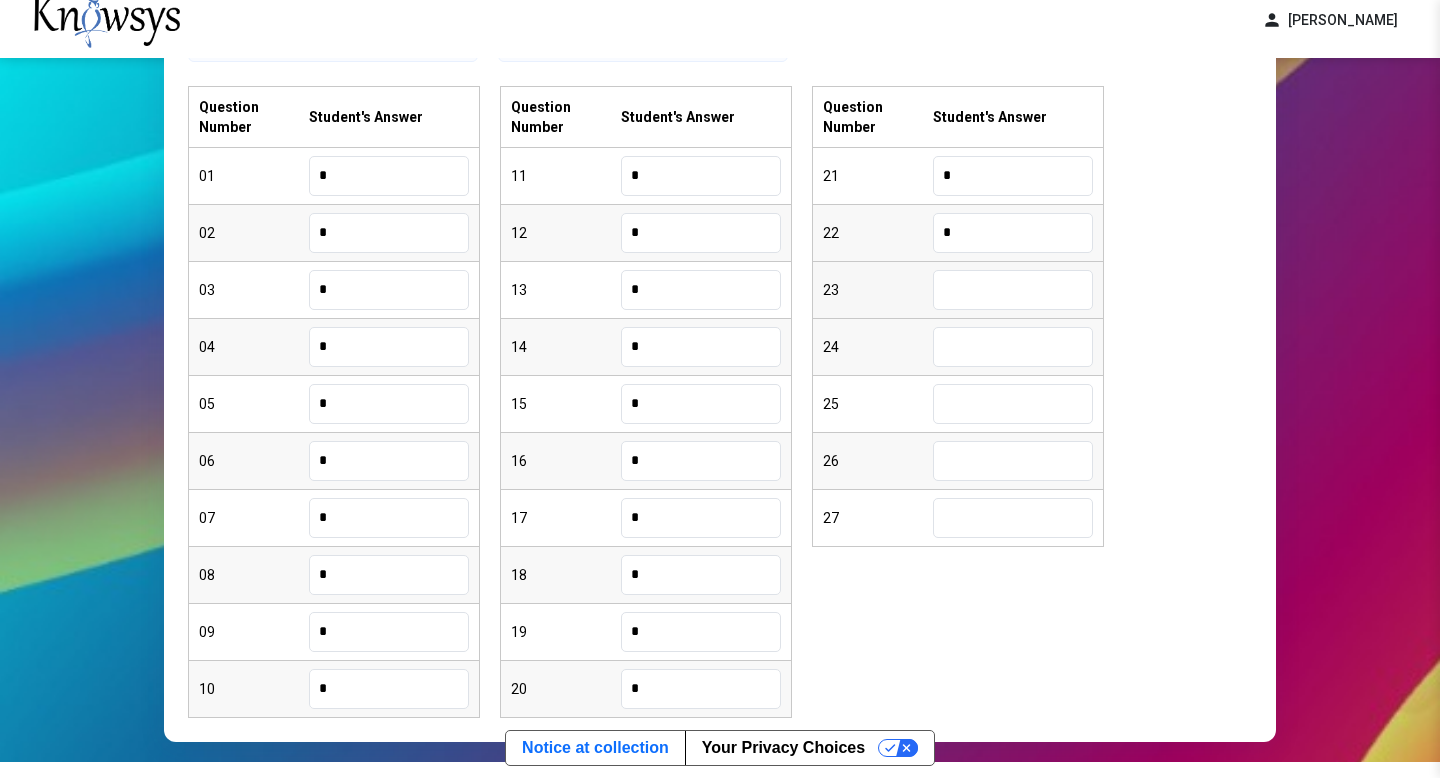 type on "*" 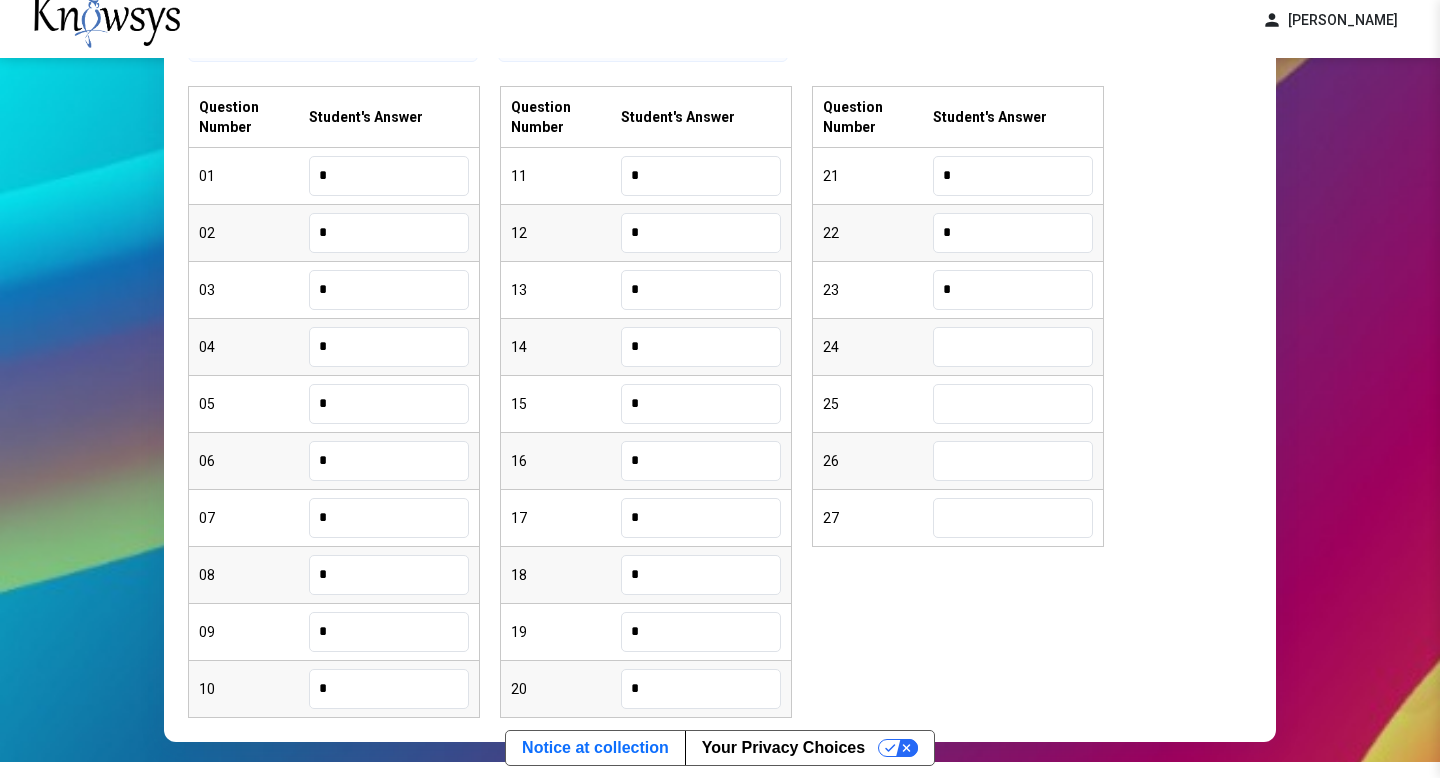 type on "*" 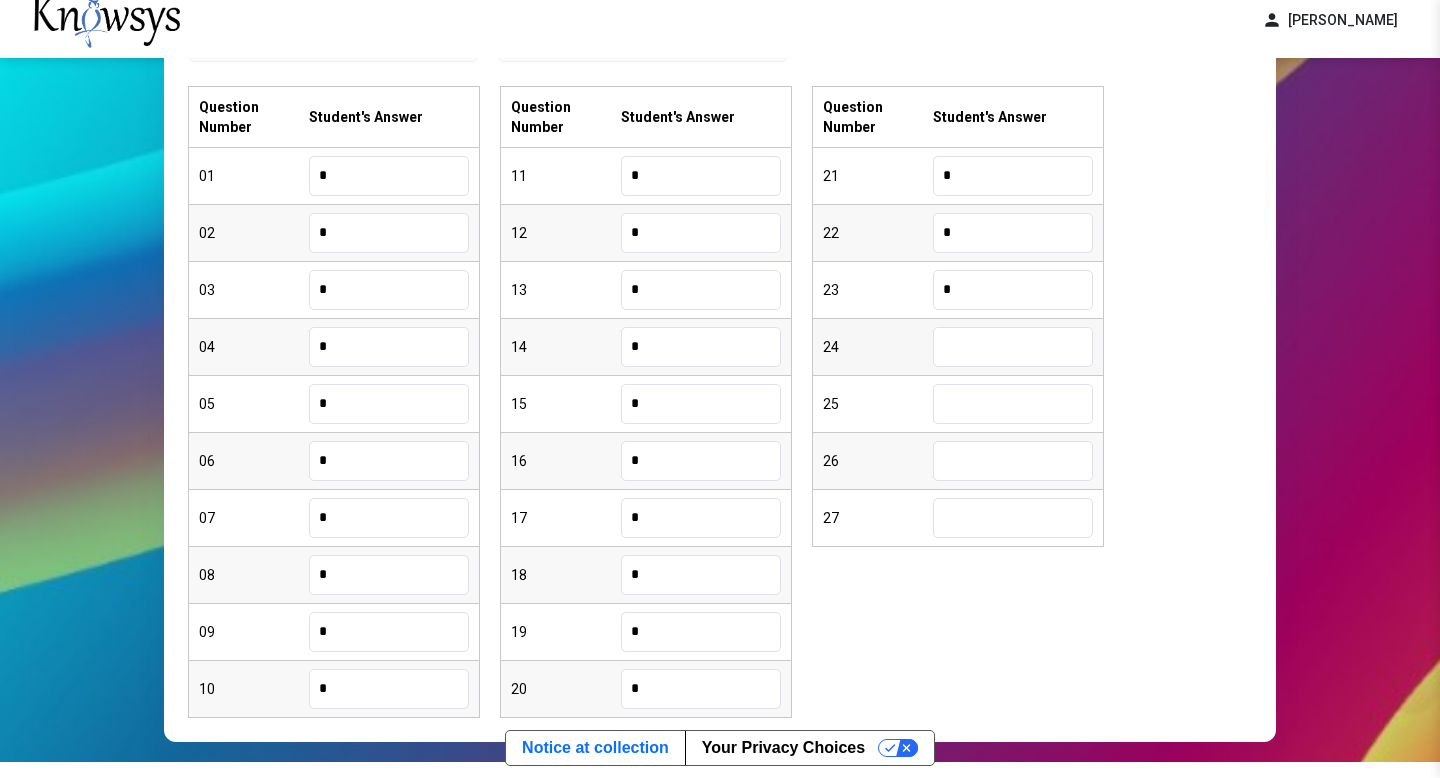 click at bounding box center [1013, 347] 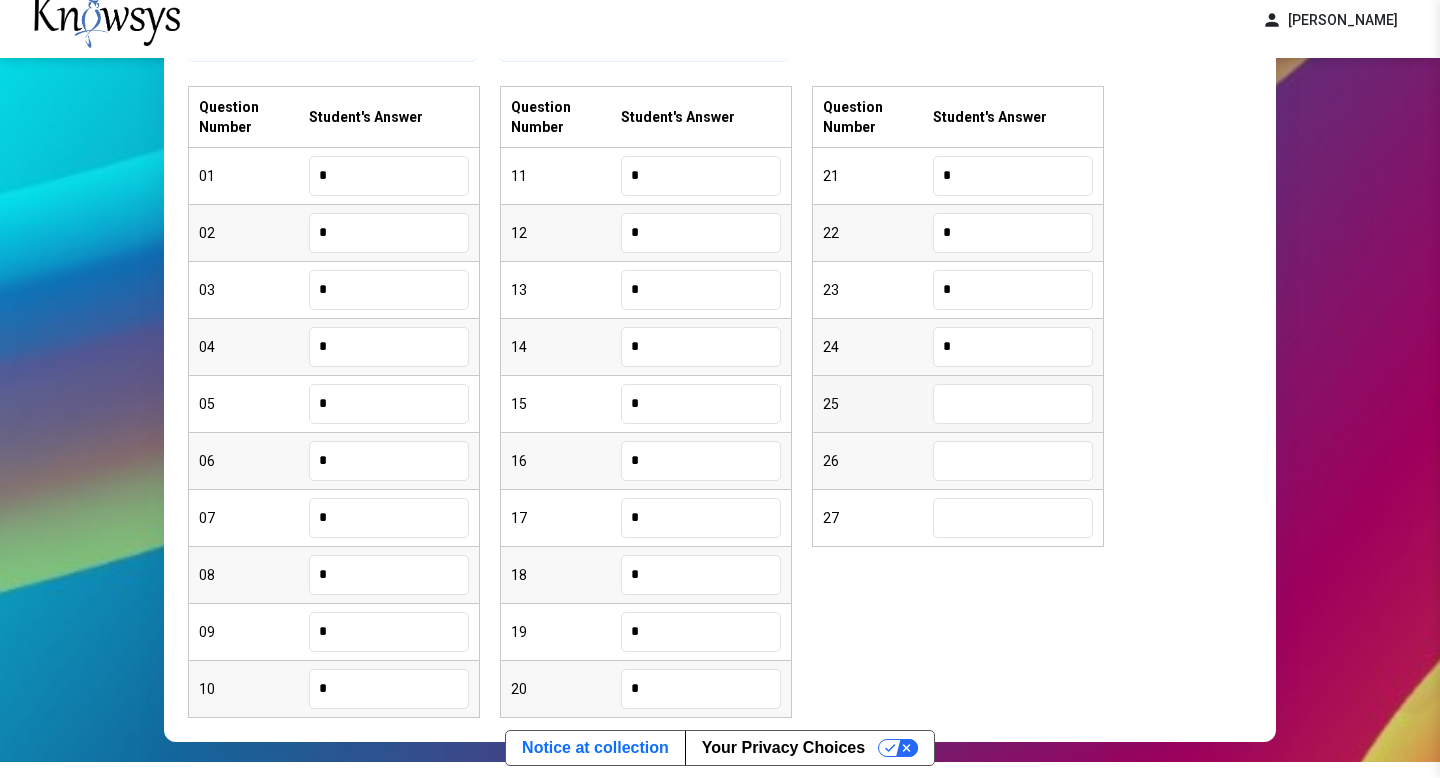 type on "*" 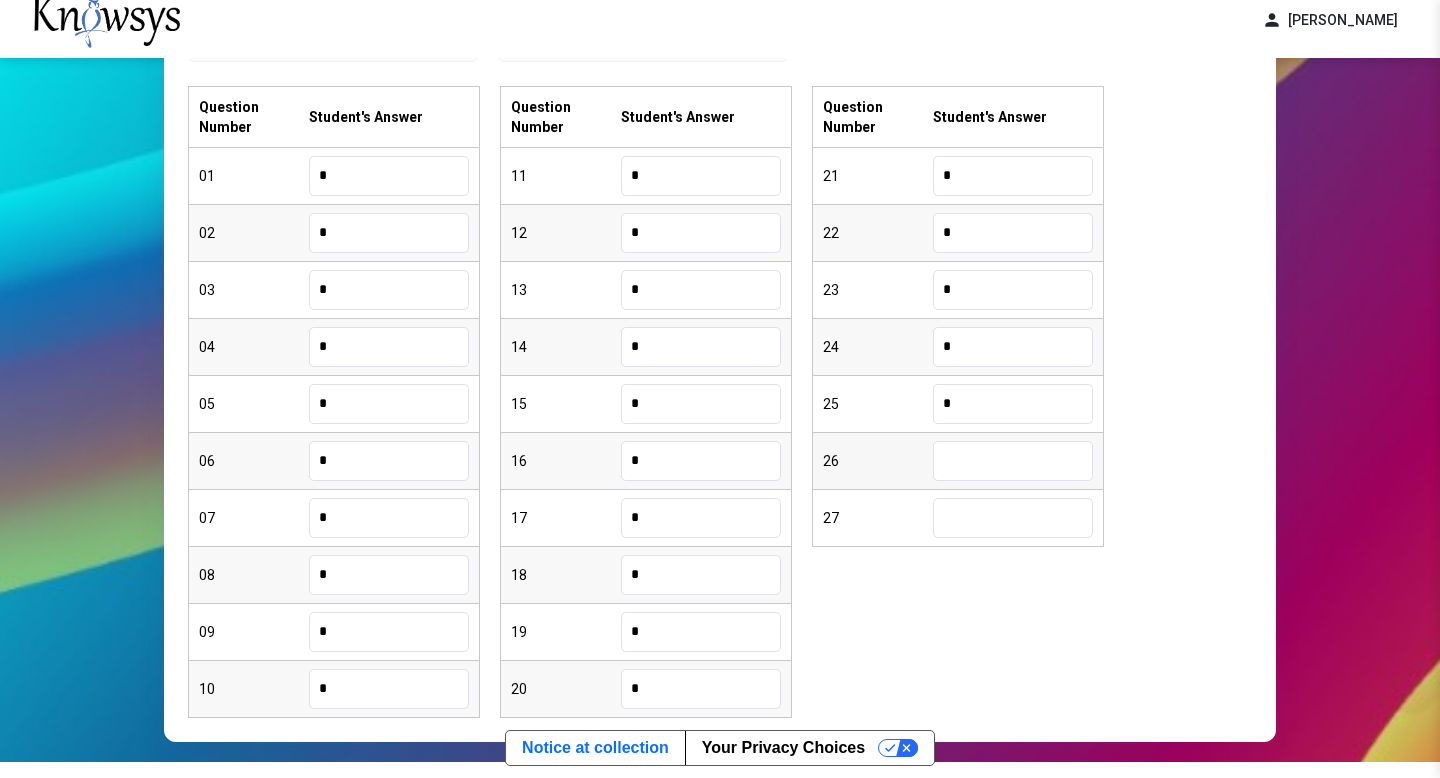 type on "*" 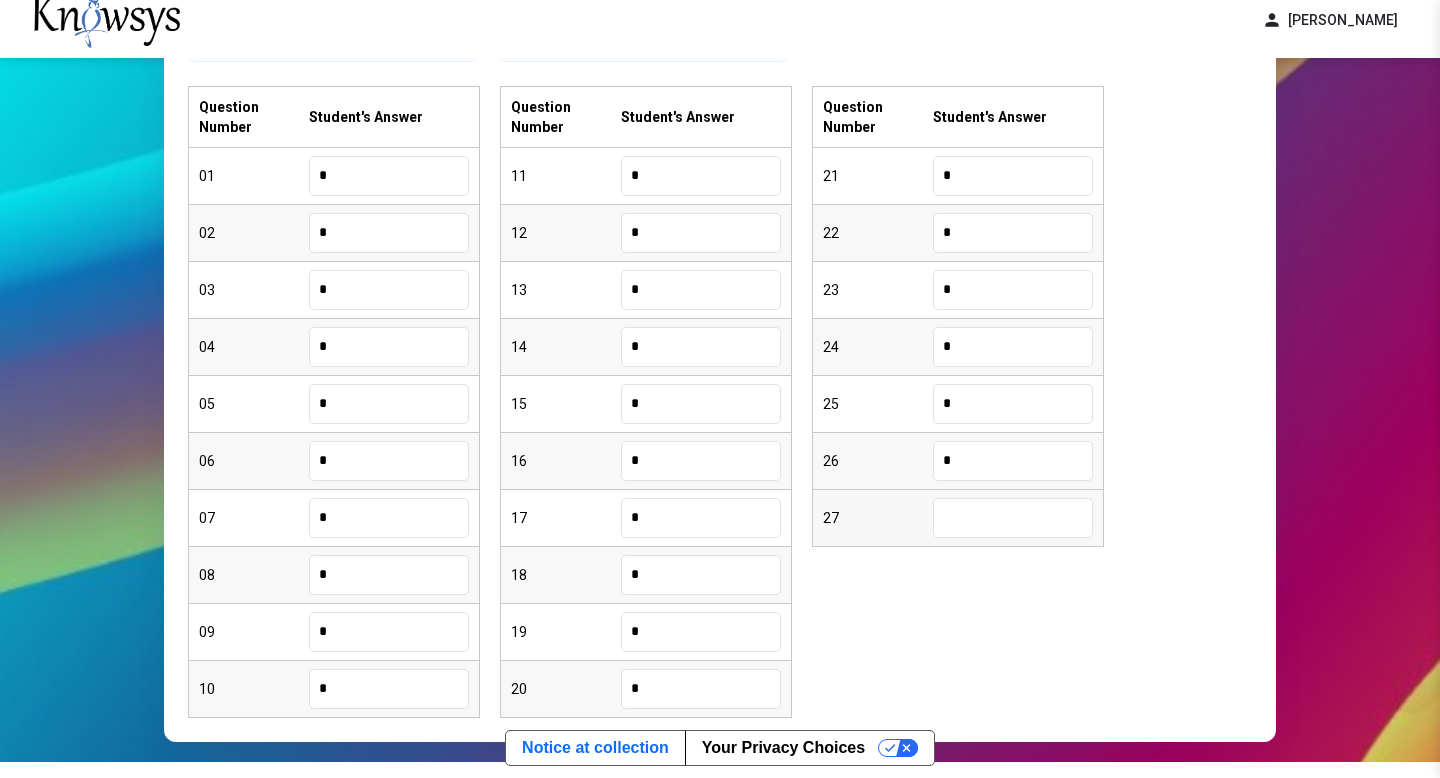 type on "*" 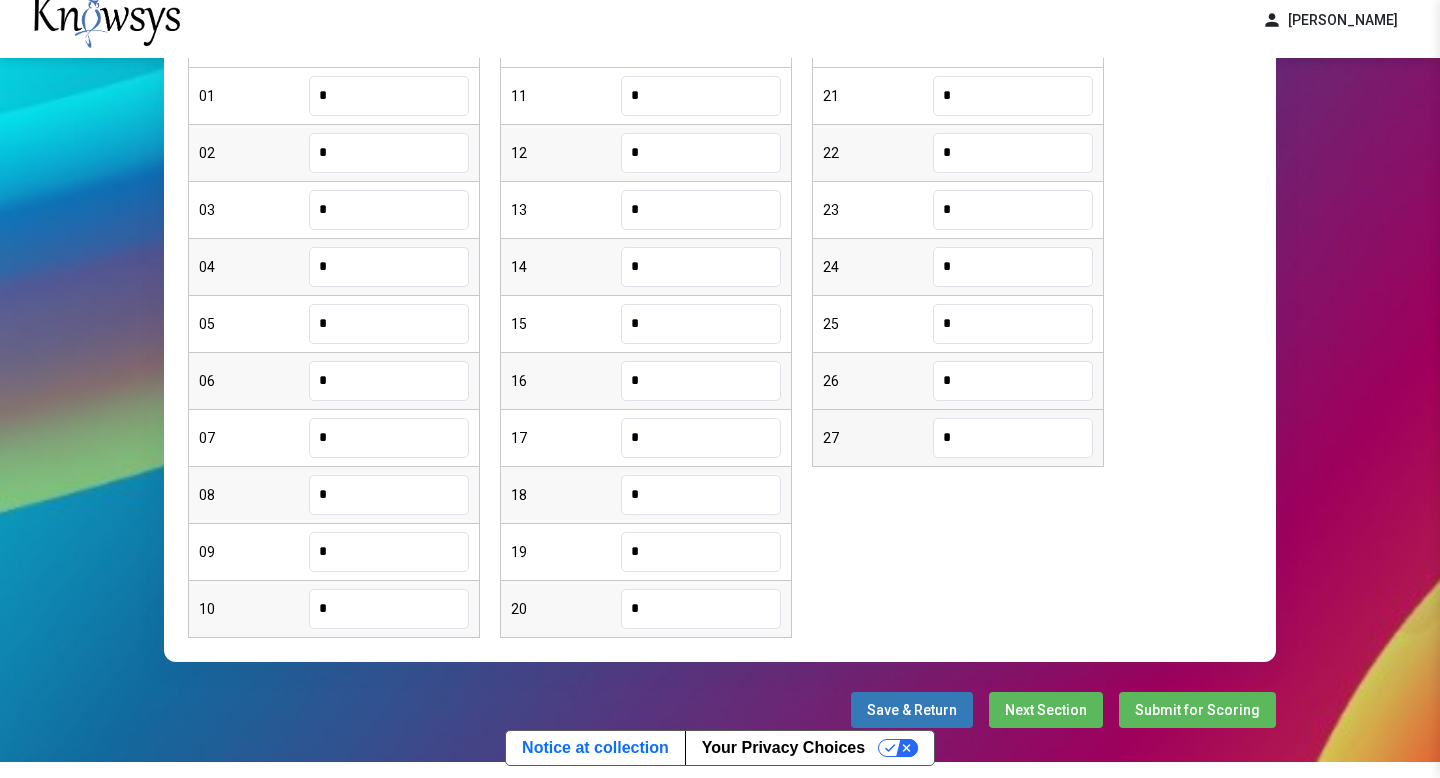scroll, scrollTop: 421, scrollLeft: 0, axis: vertical 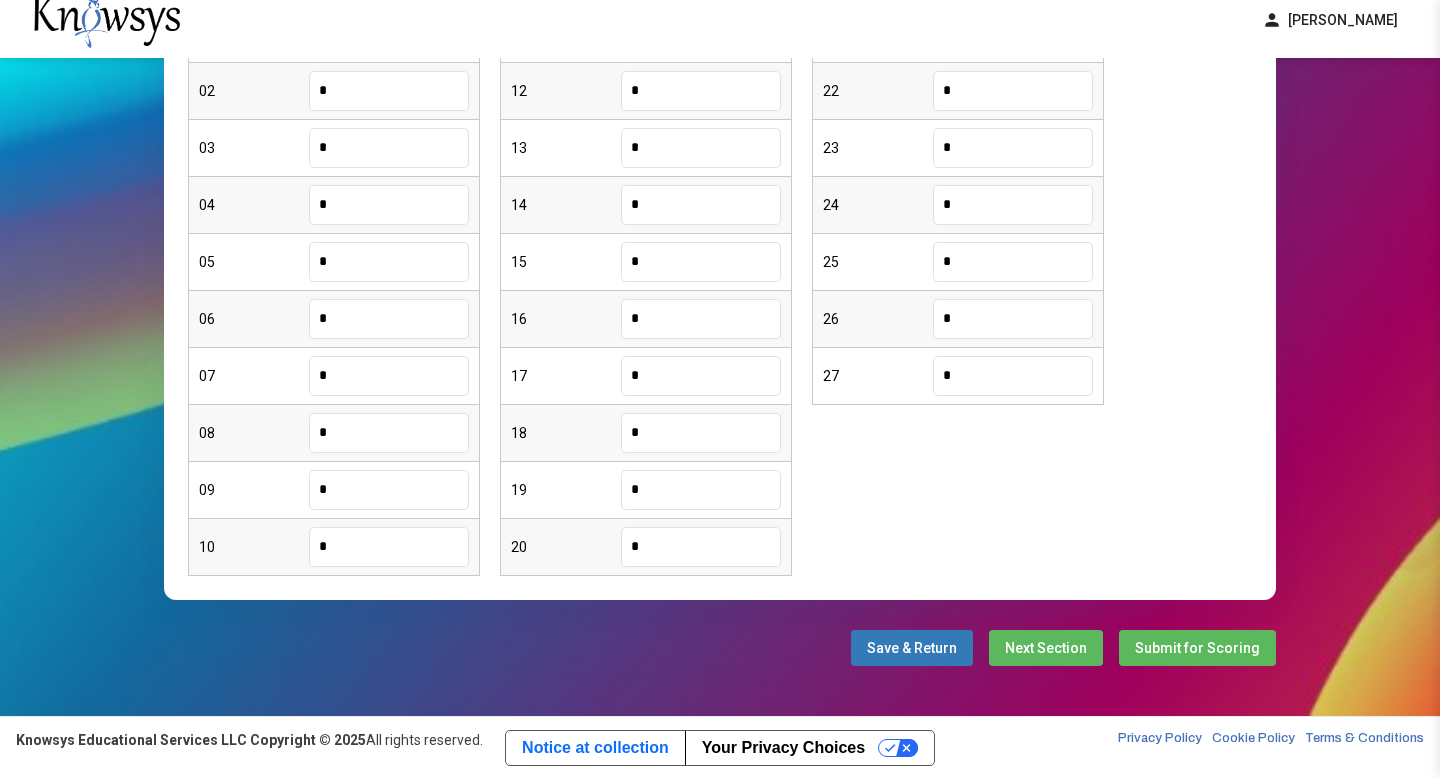 type on "*" 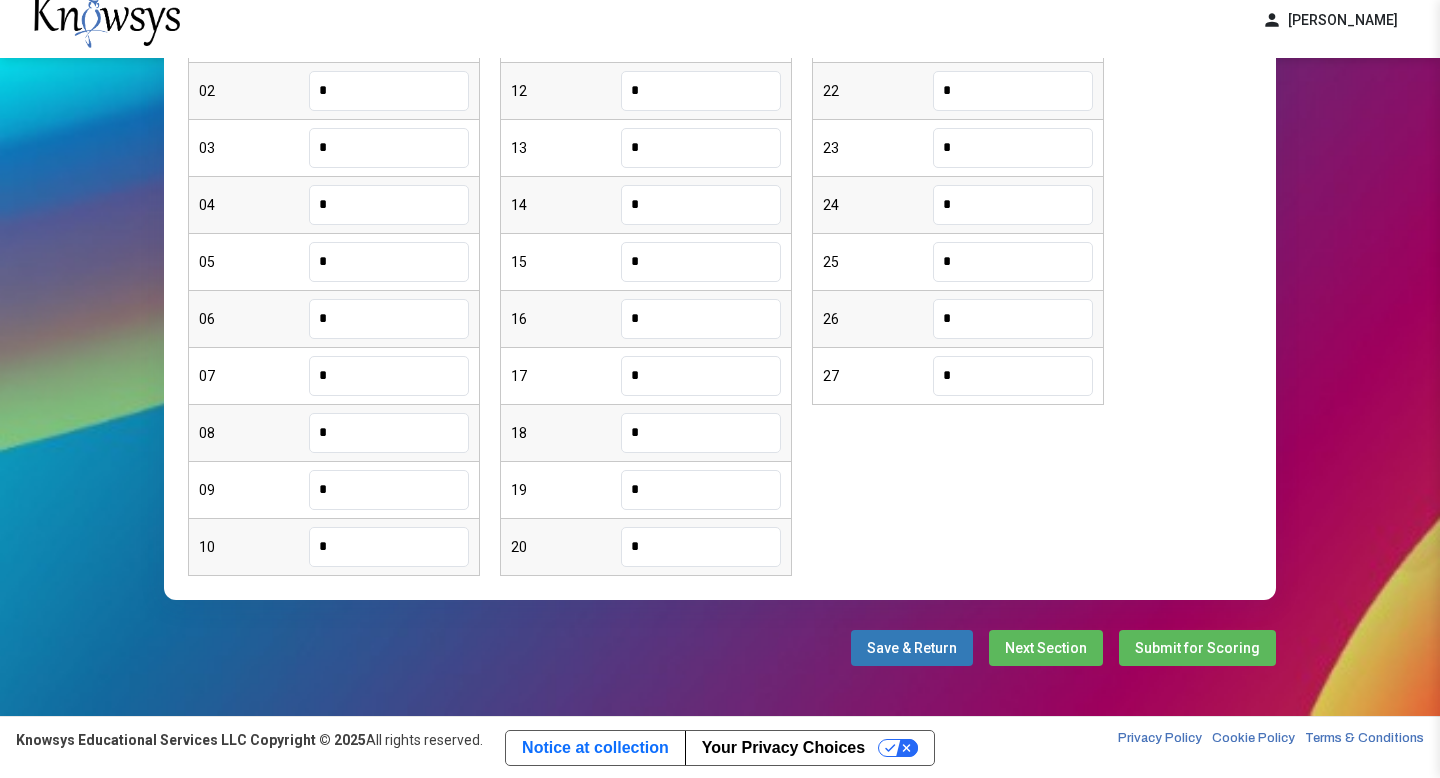 click on "Next Section" at bounding box center [1046, 648] 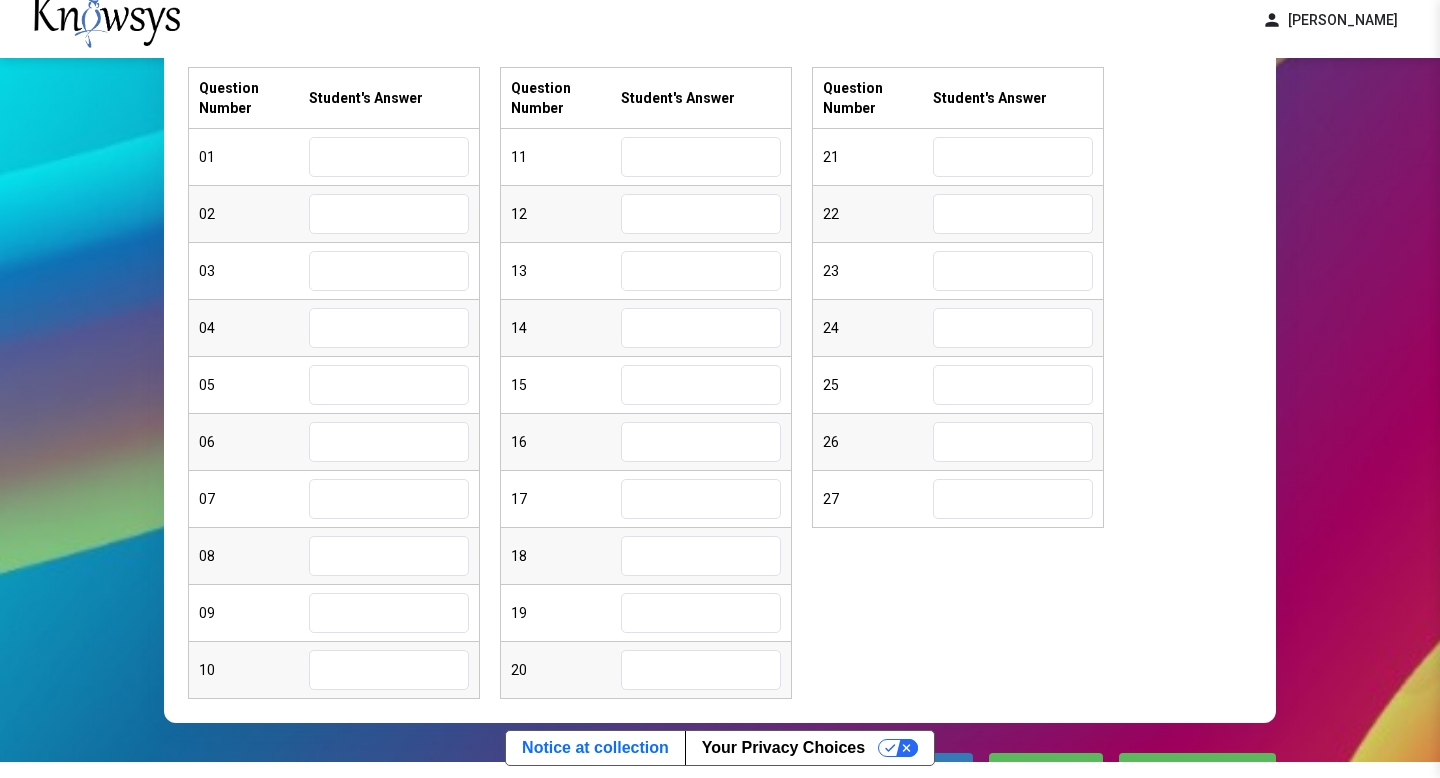 scroll, scrollTop: 107, scrollLeft: 0, axis: vertical 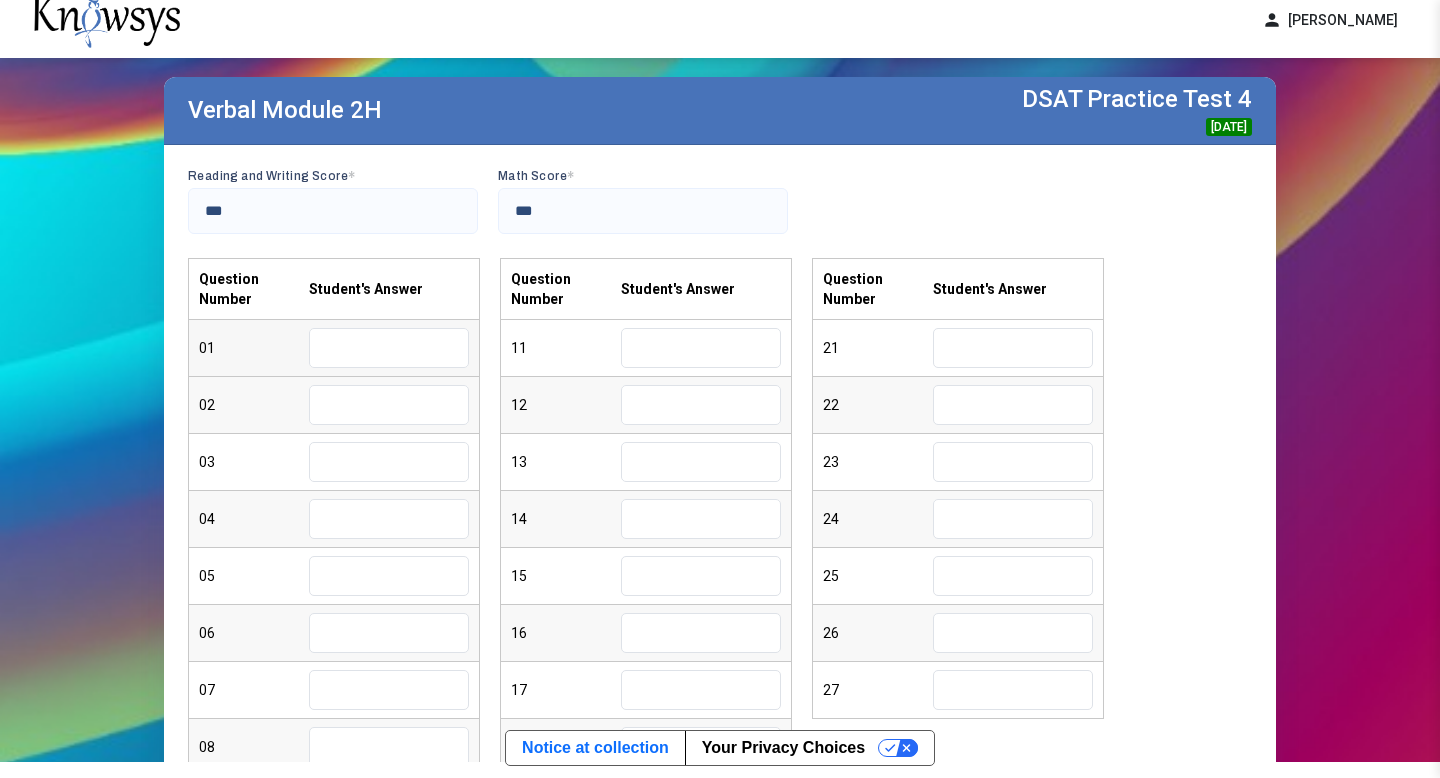 click at bounding box center [389, 348] 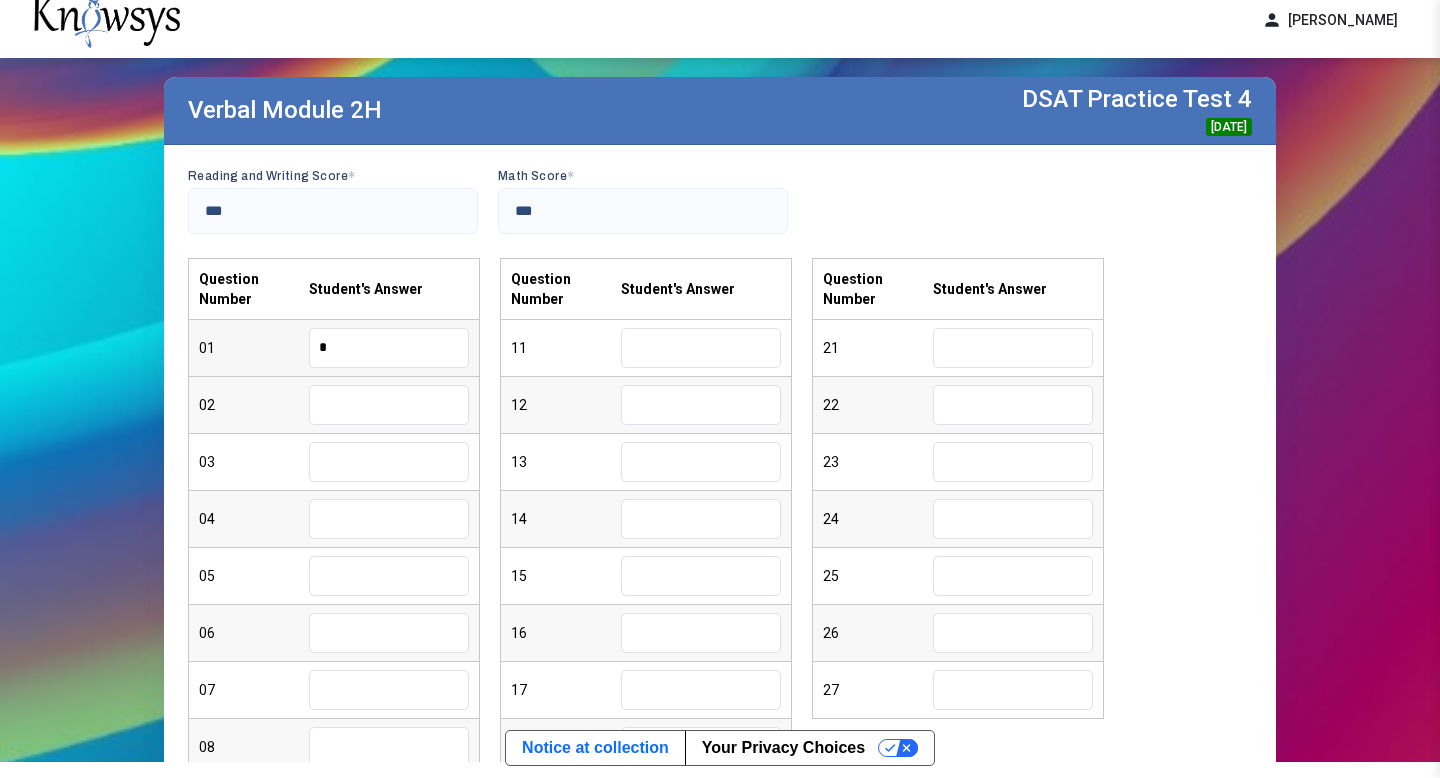 type on "*" 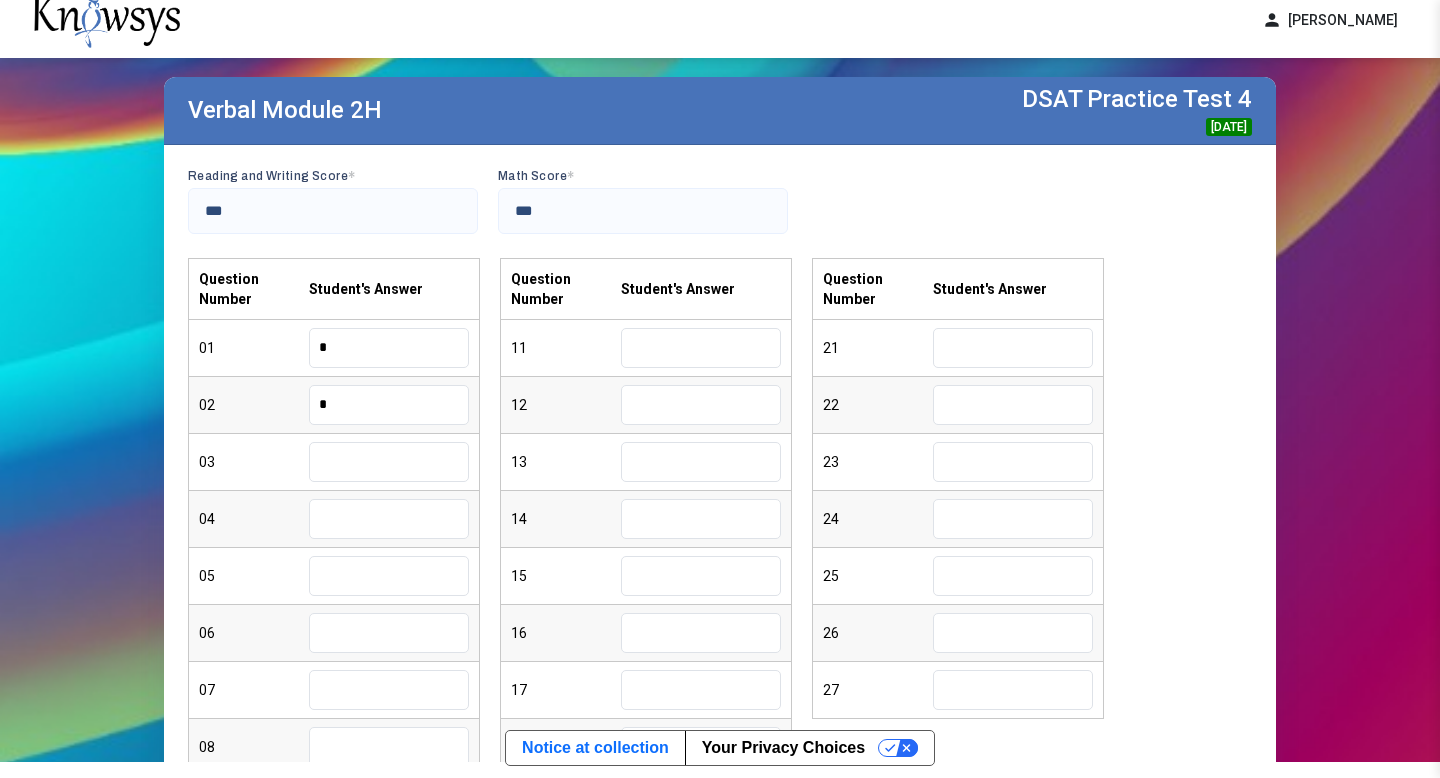 type on "*" 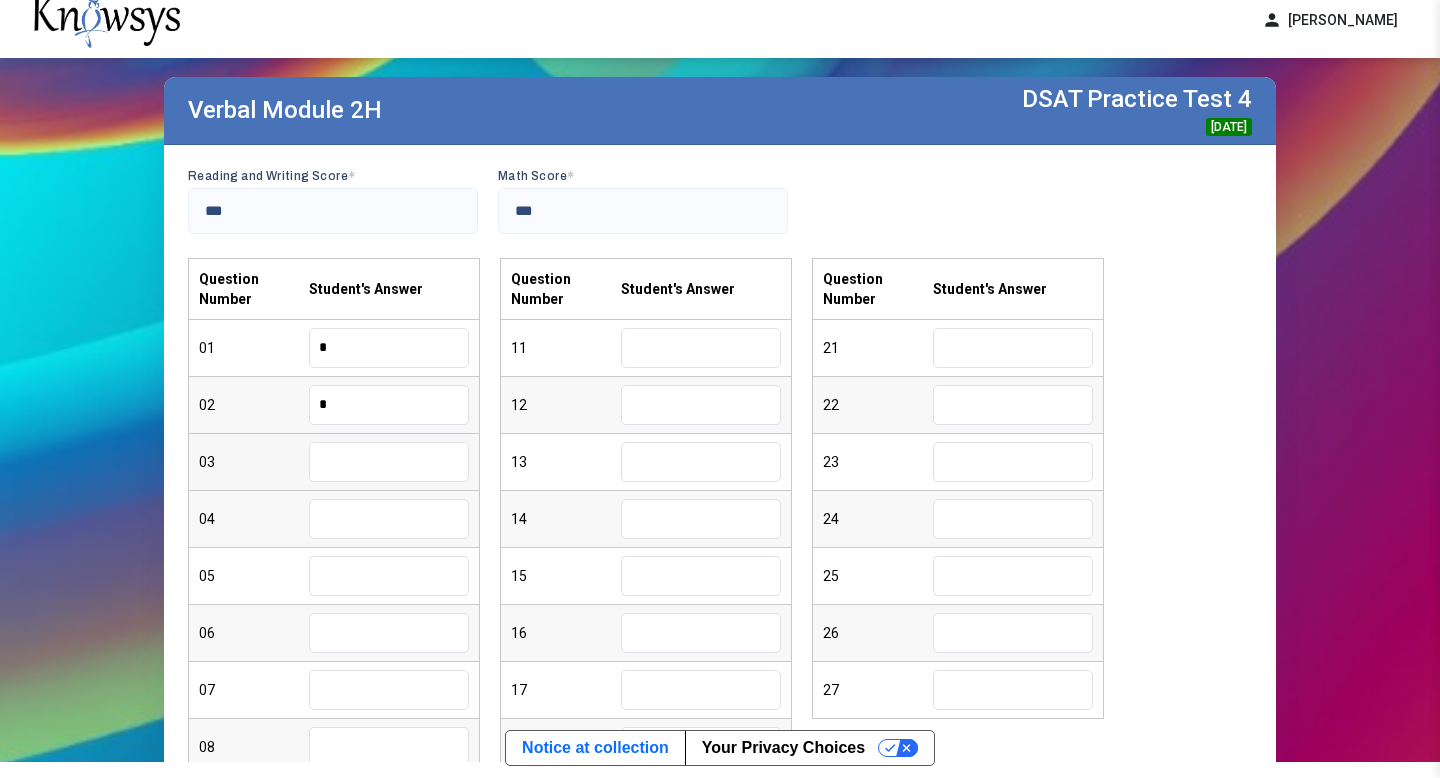 click on "03" at bounding box center [334, 462] 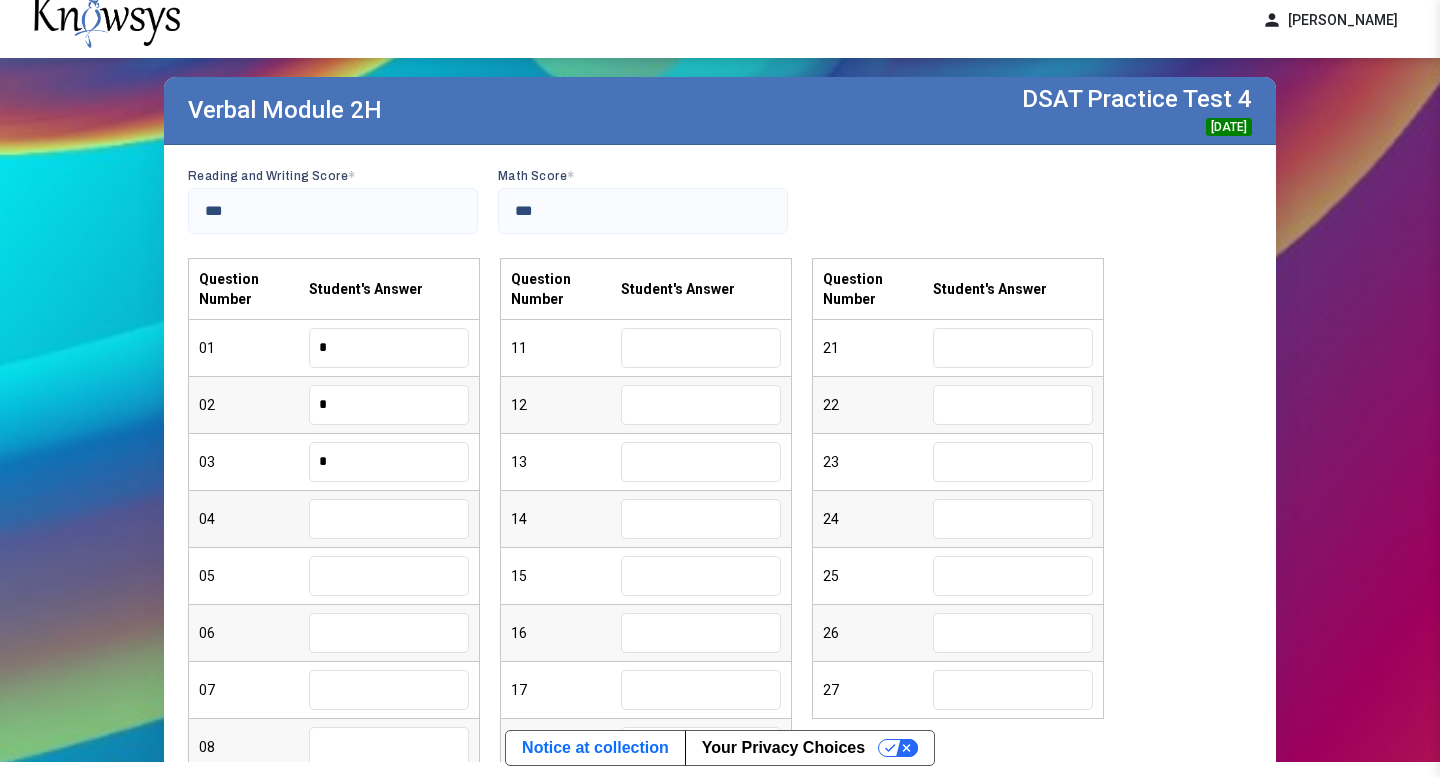 type on "*" 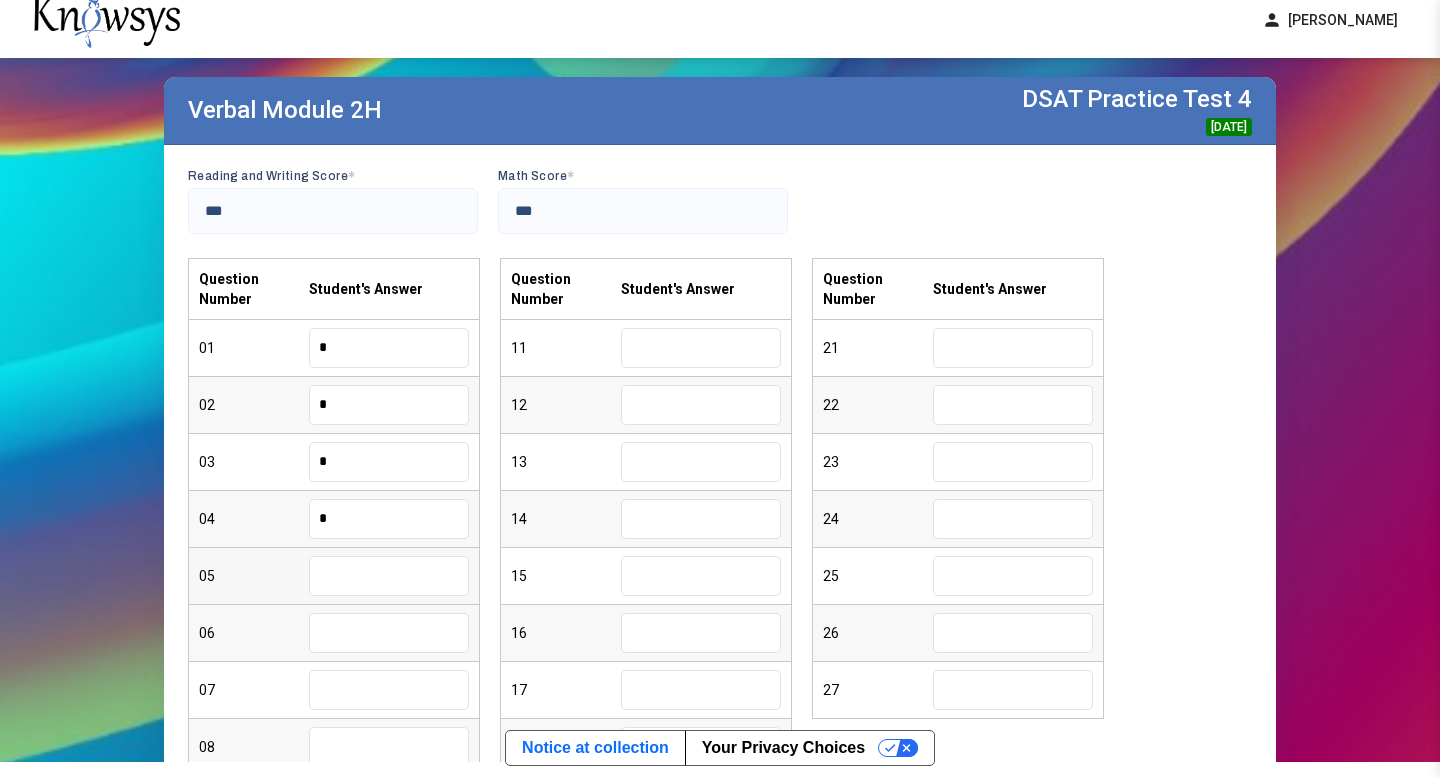 type on "*" 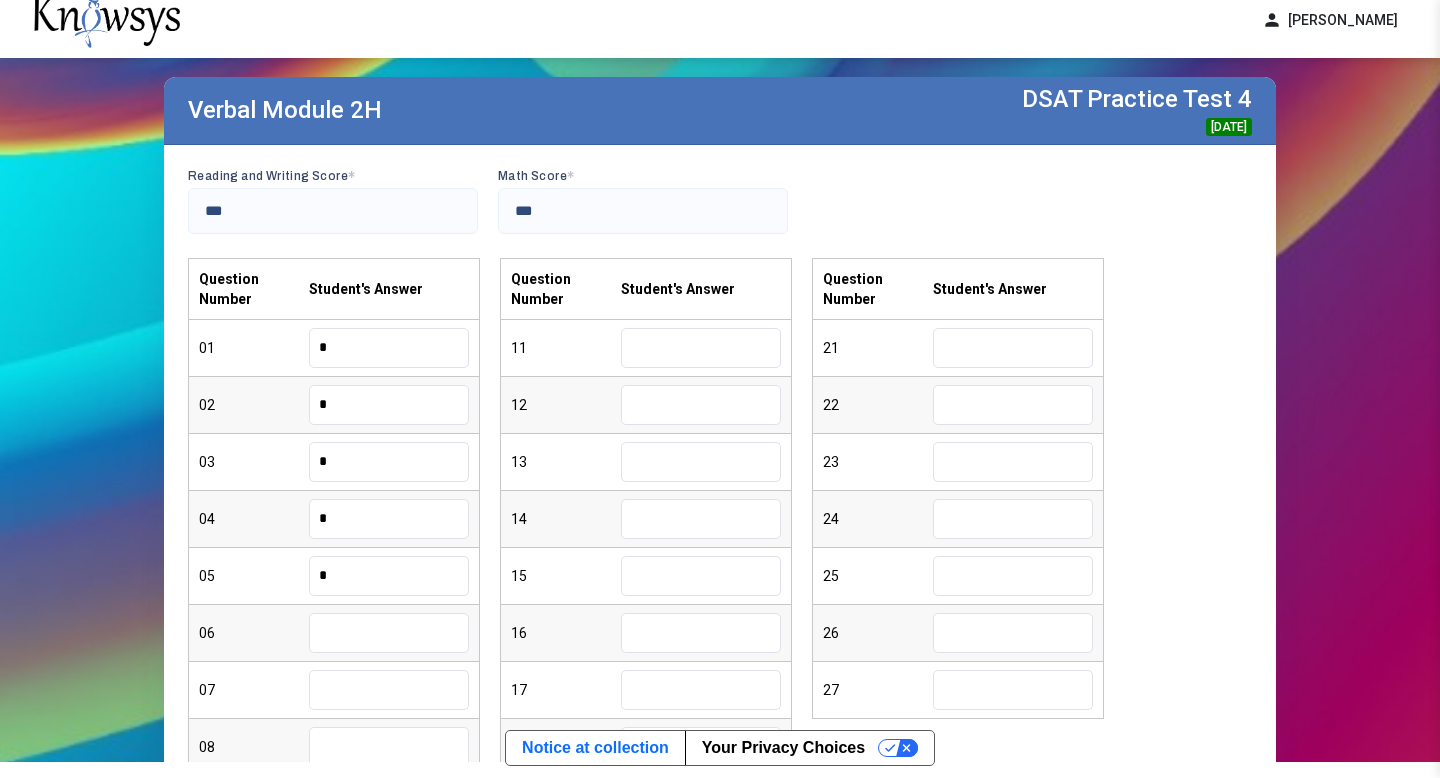 type on "*" 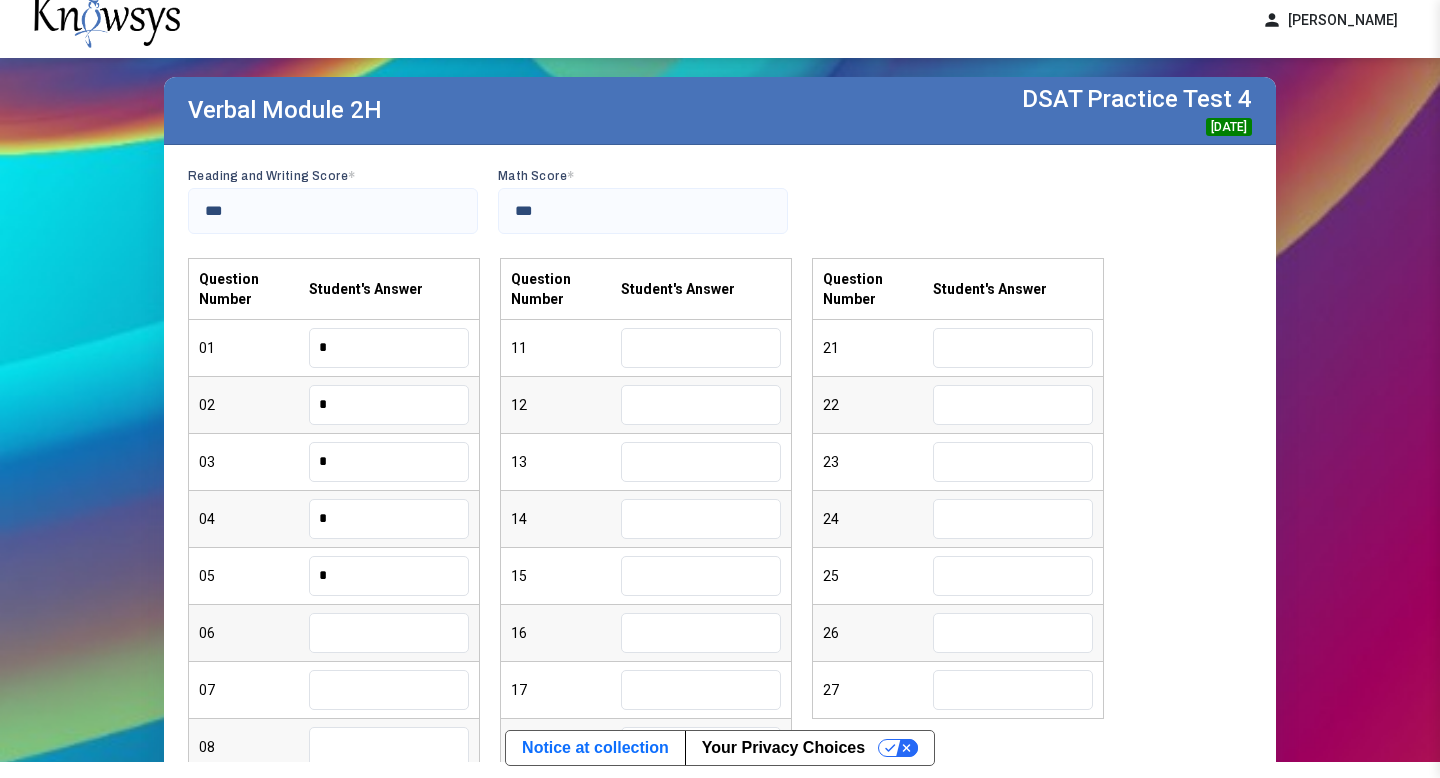 click at bounding box center (389, 633) 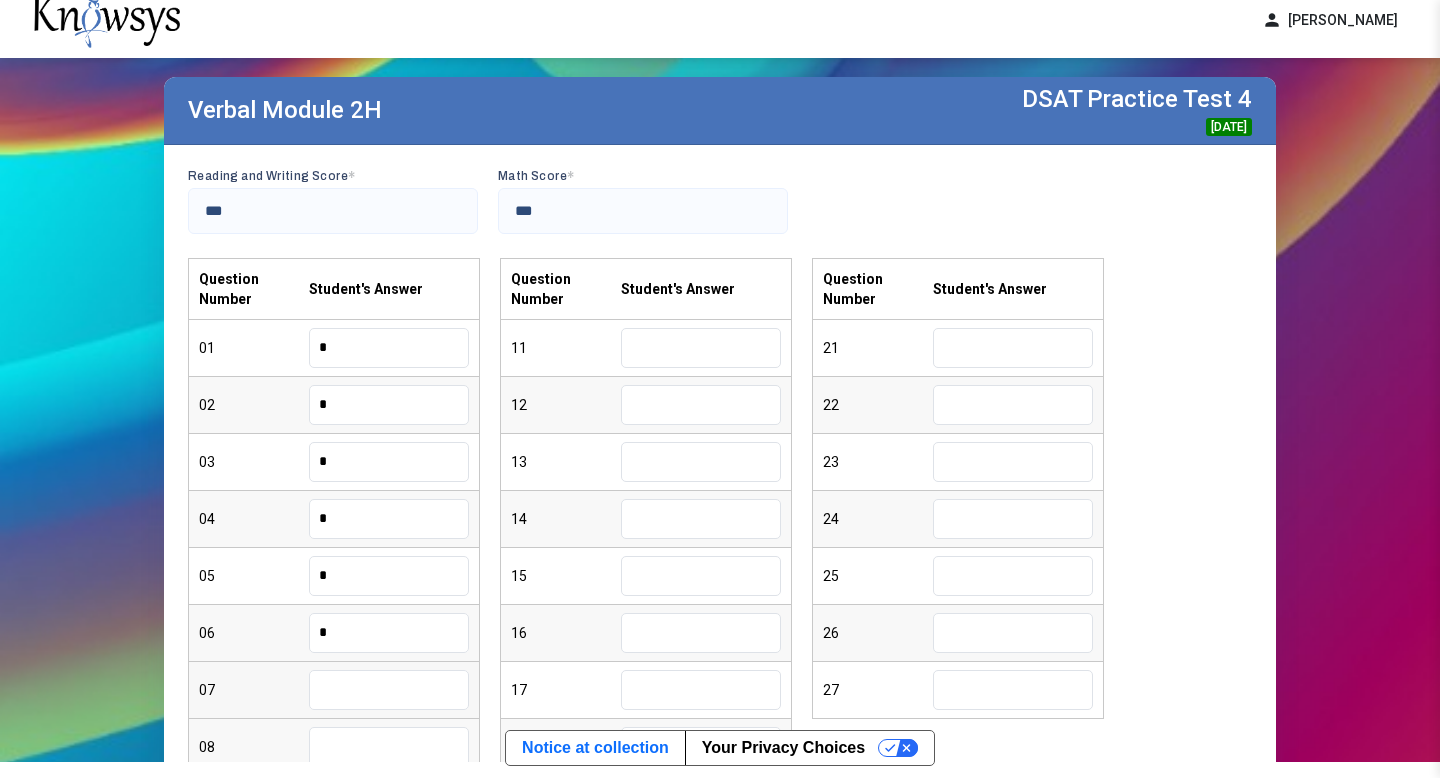type on "*" 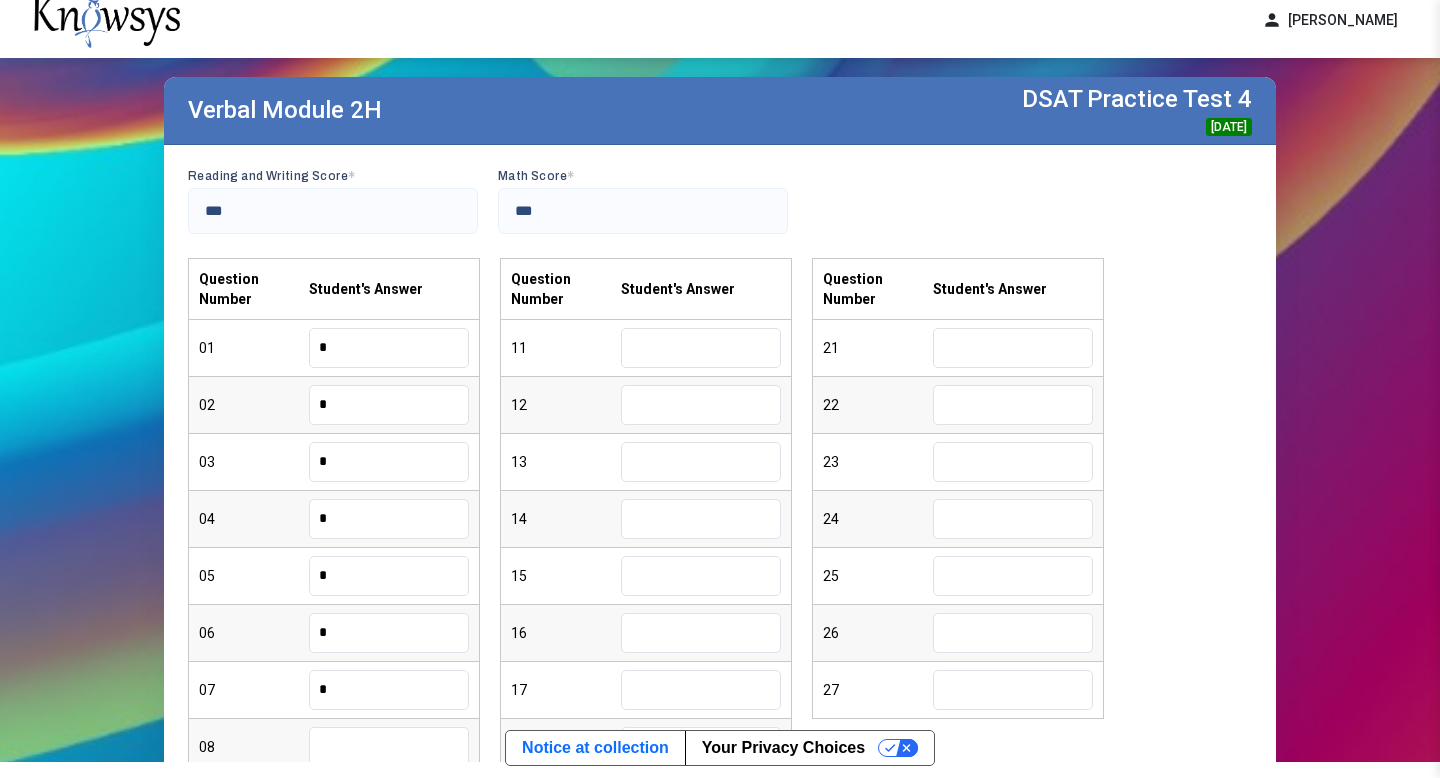 type on "*" 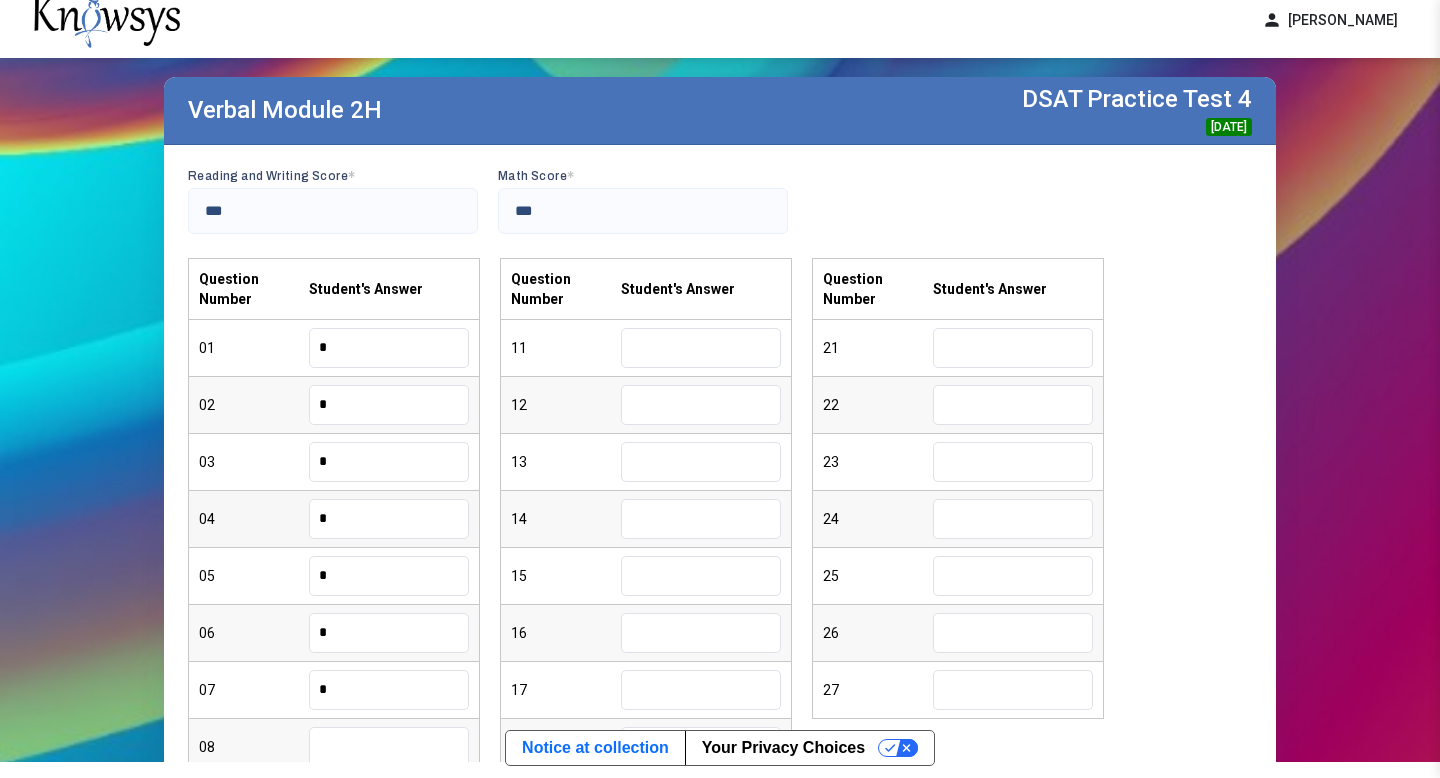 scroll, scrollTop: 242, scrollLeft: 0, axis: vertical 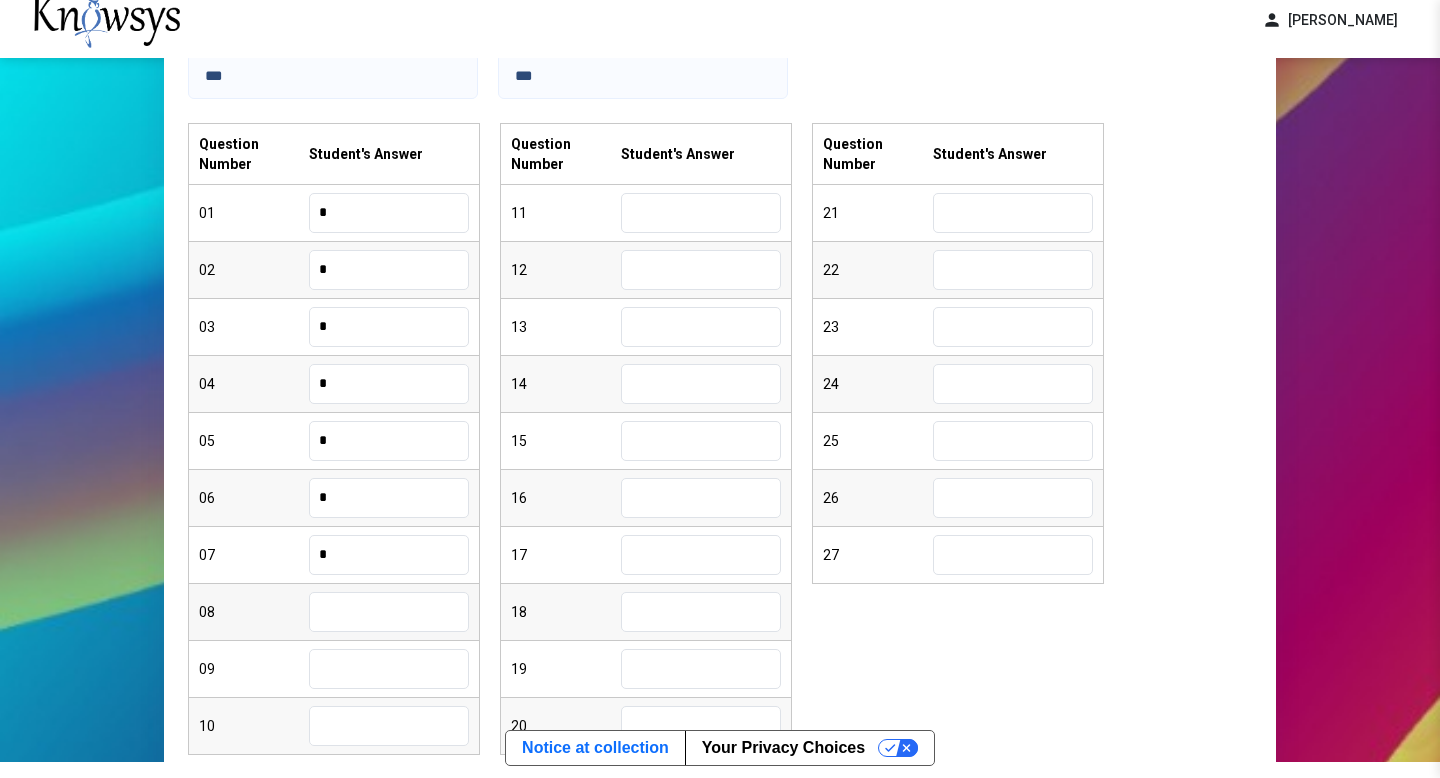 click at bounding box center (389, 612) 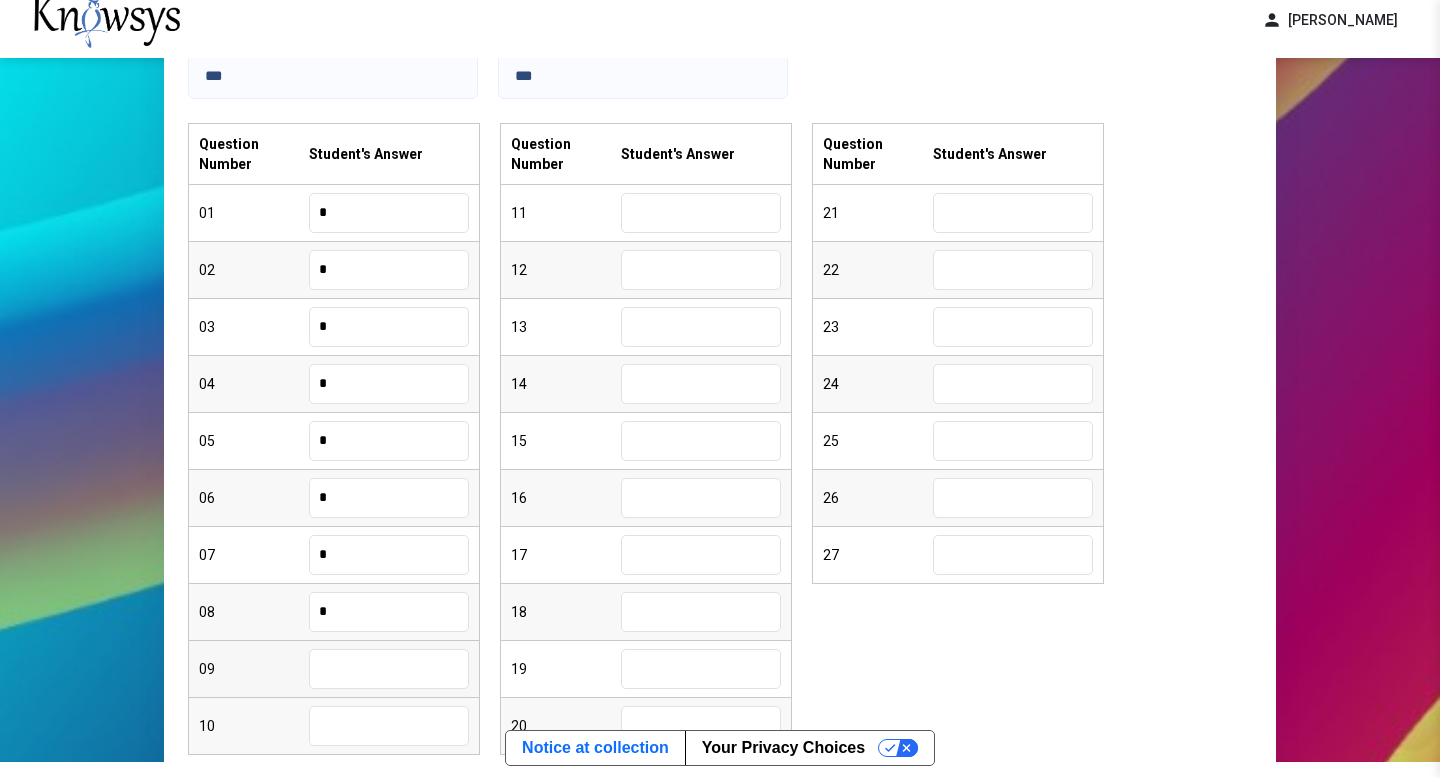 type on "*" 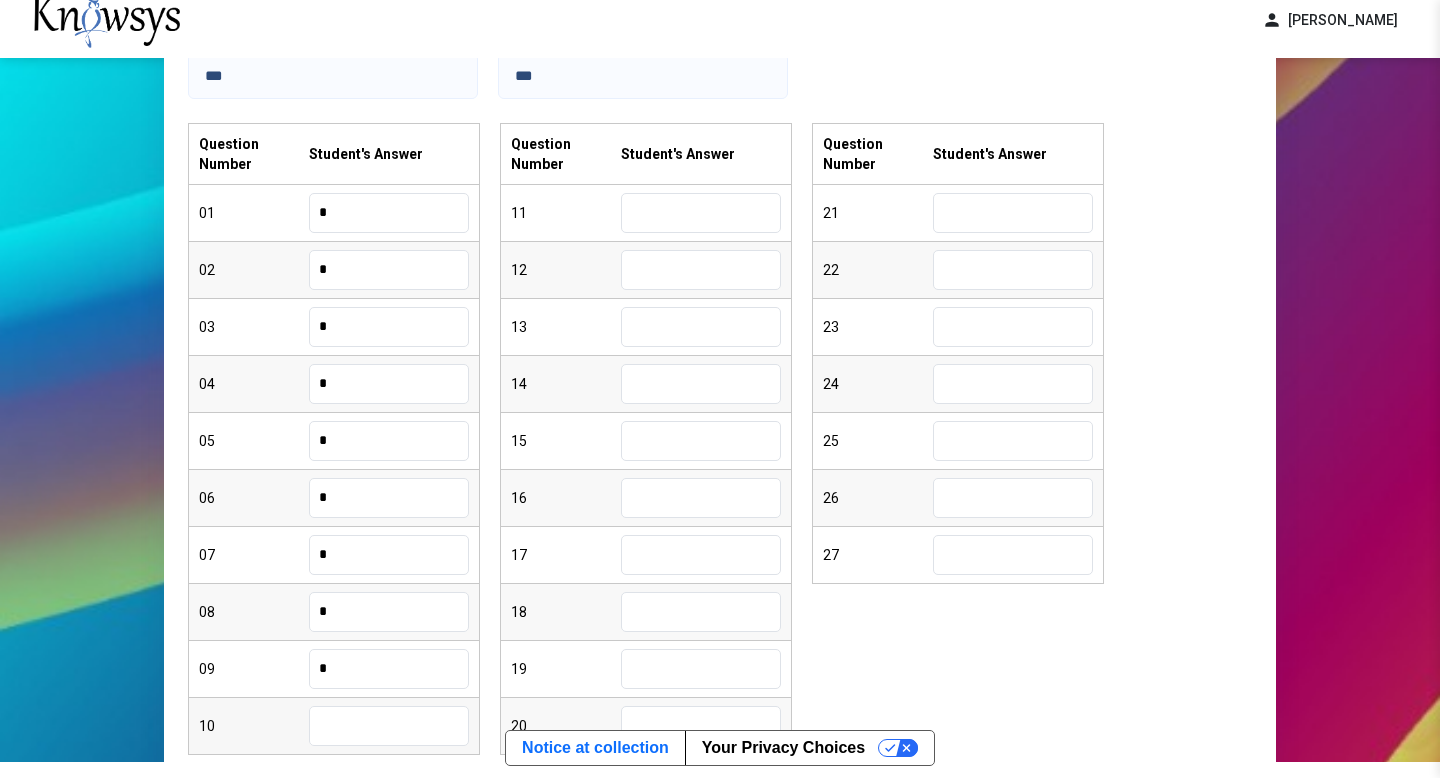 type on "*" 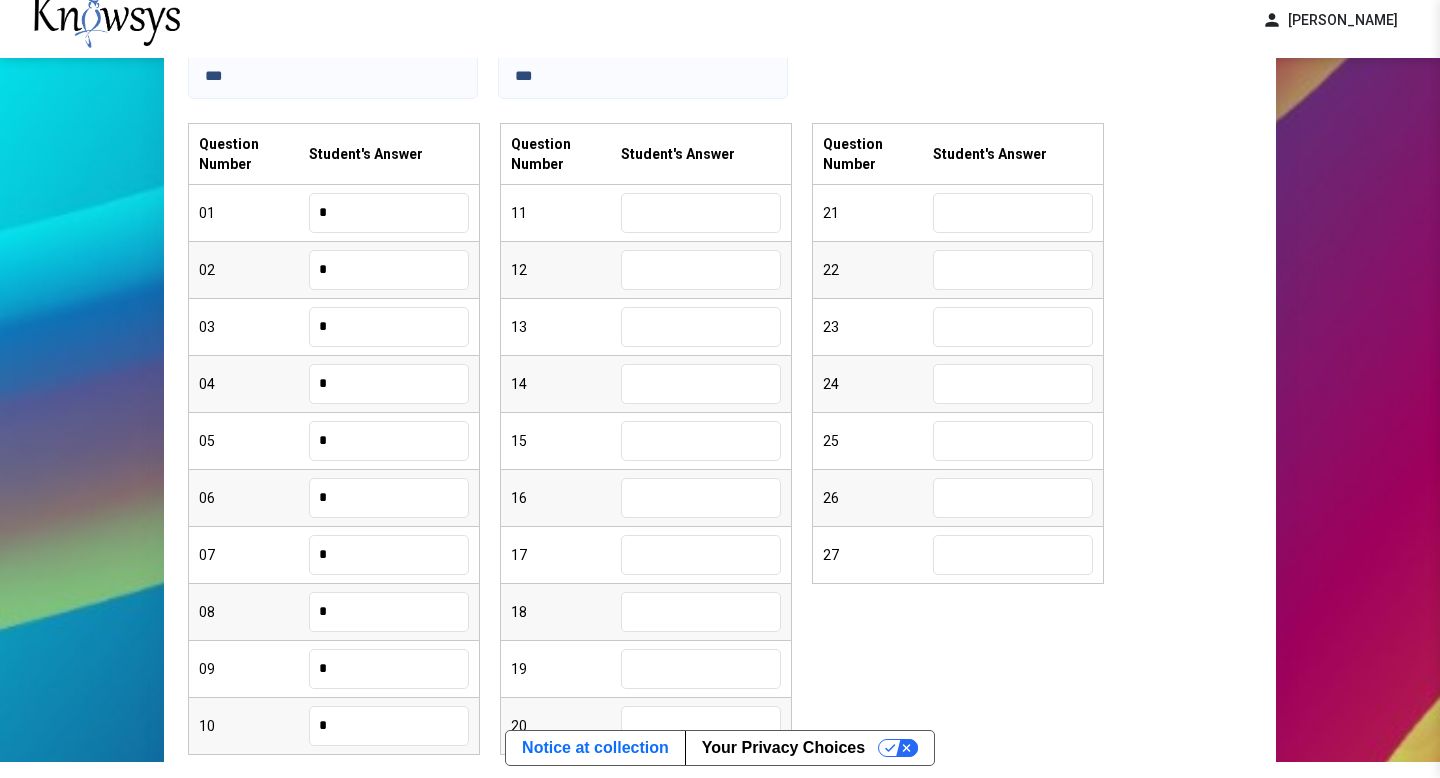 type on "*" 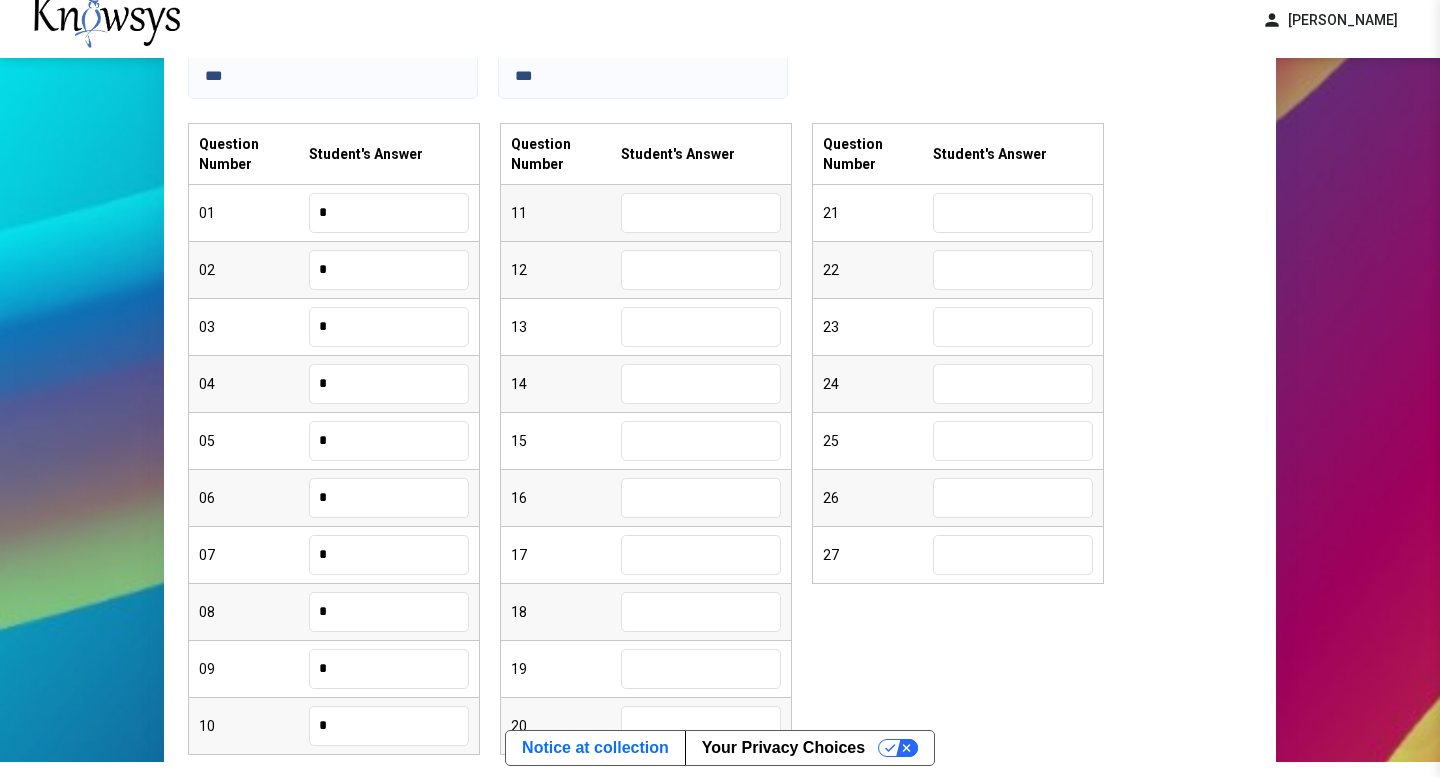 click at bounding box center [701, 213] 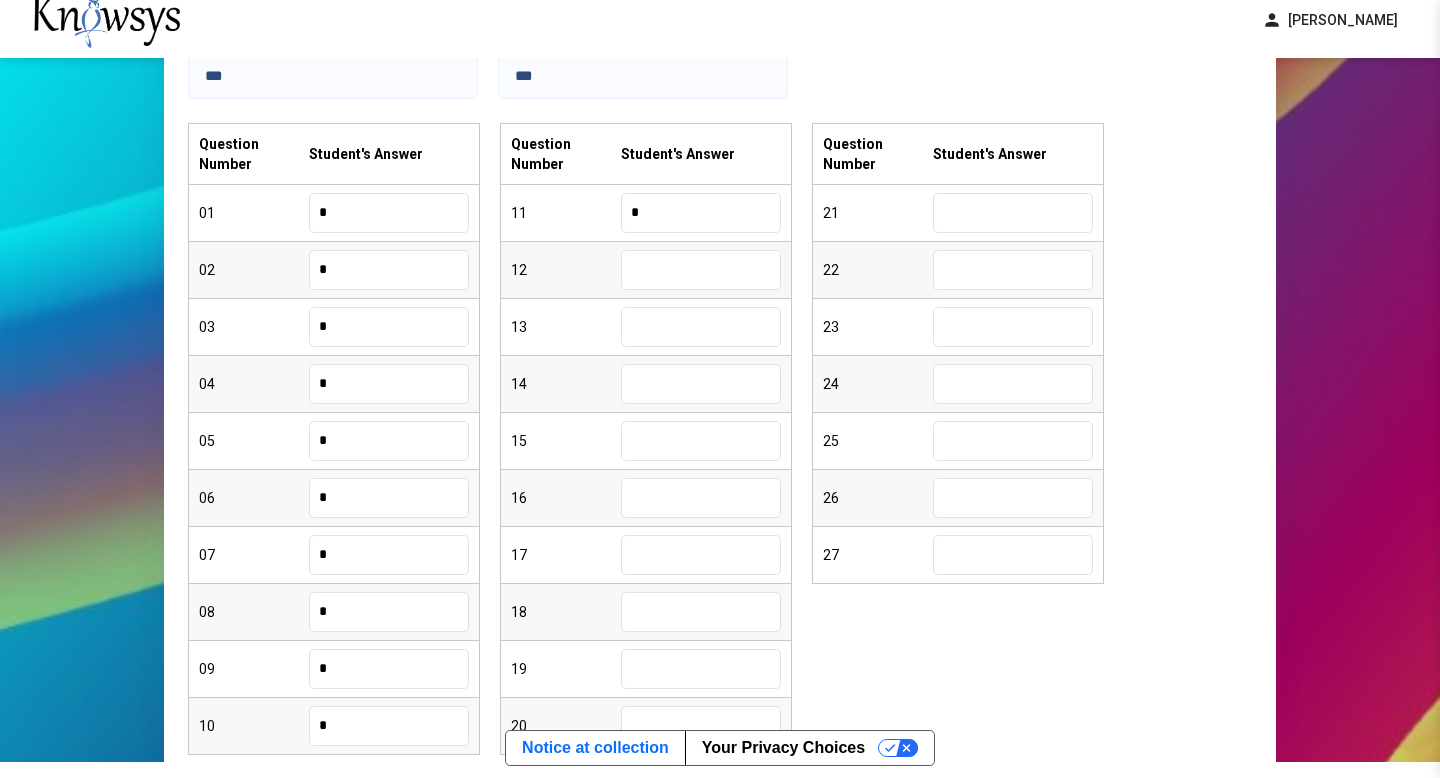 type on "*" 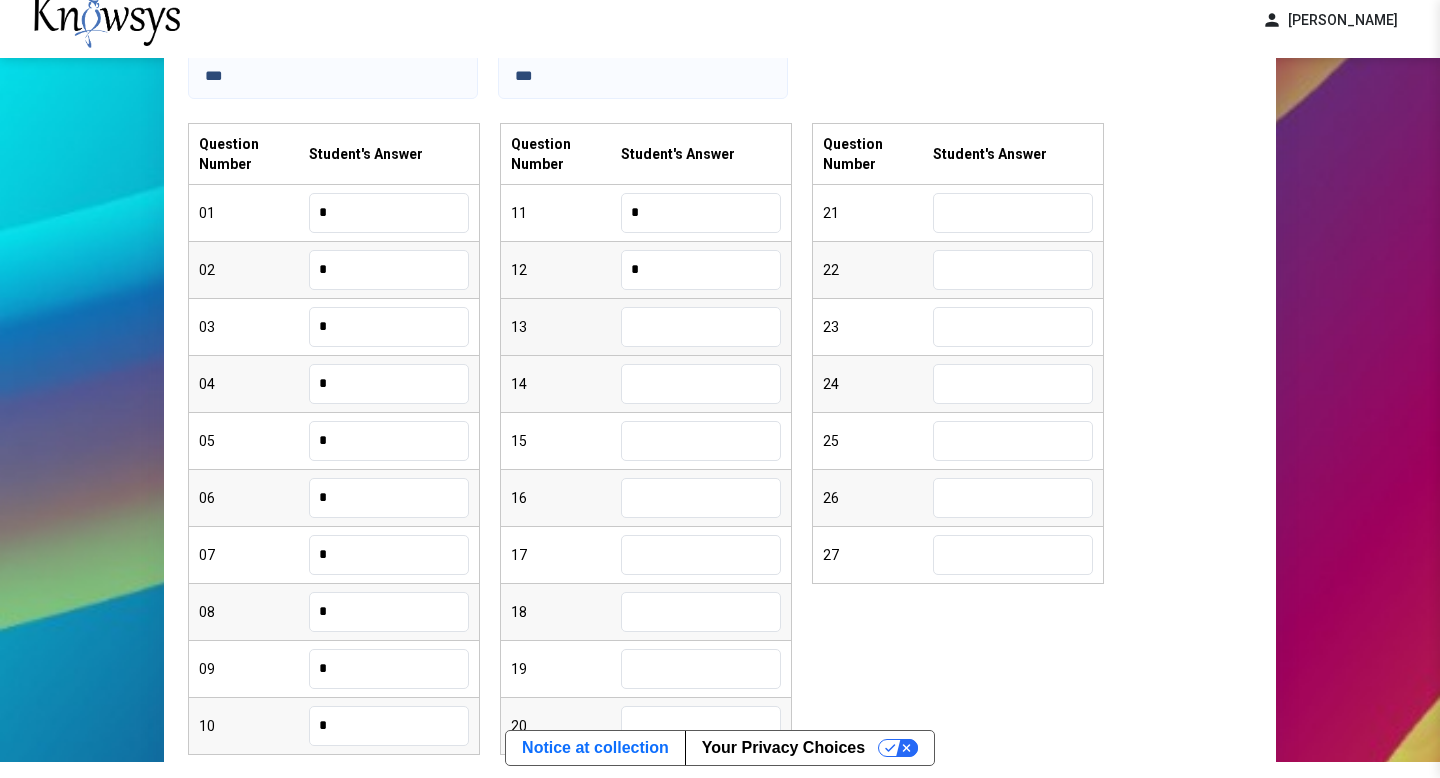 type on "*" 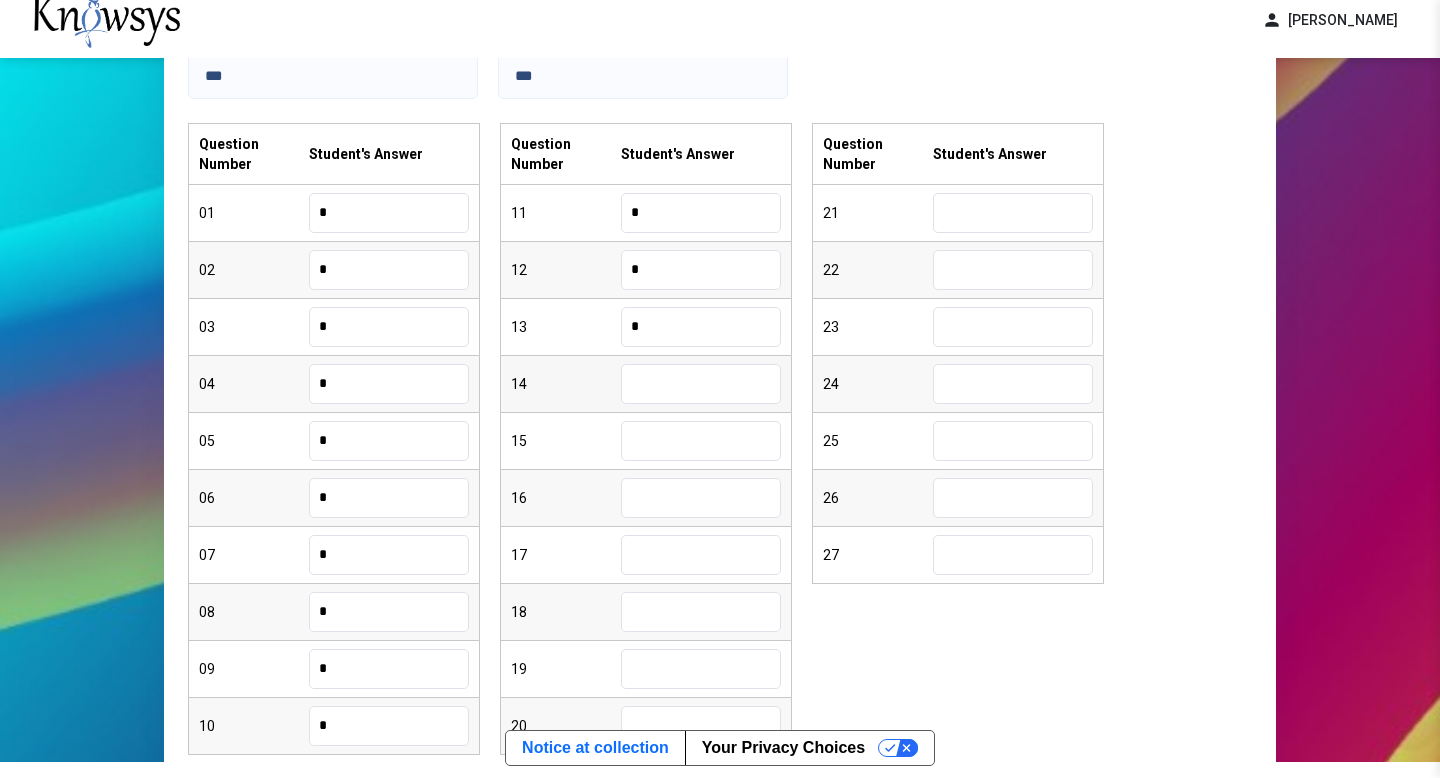 type on "*" 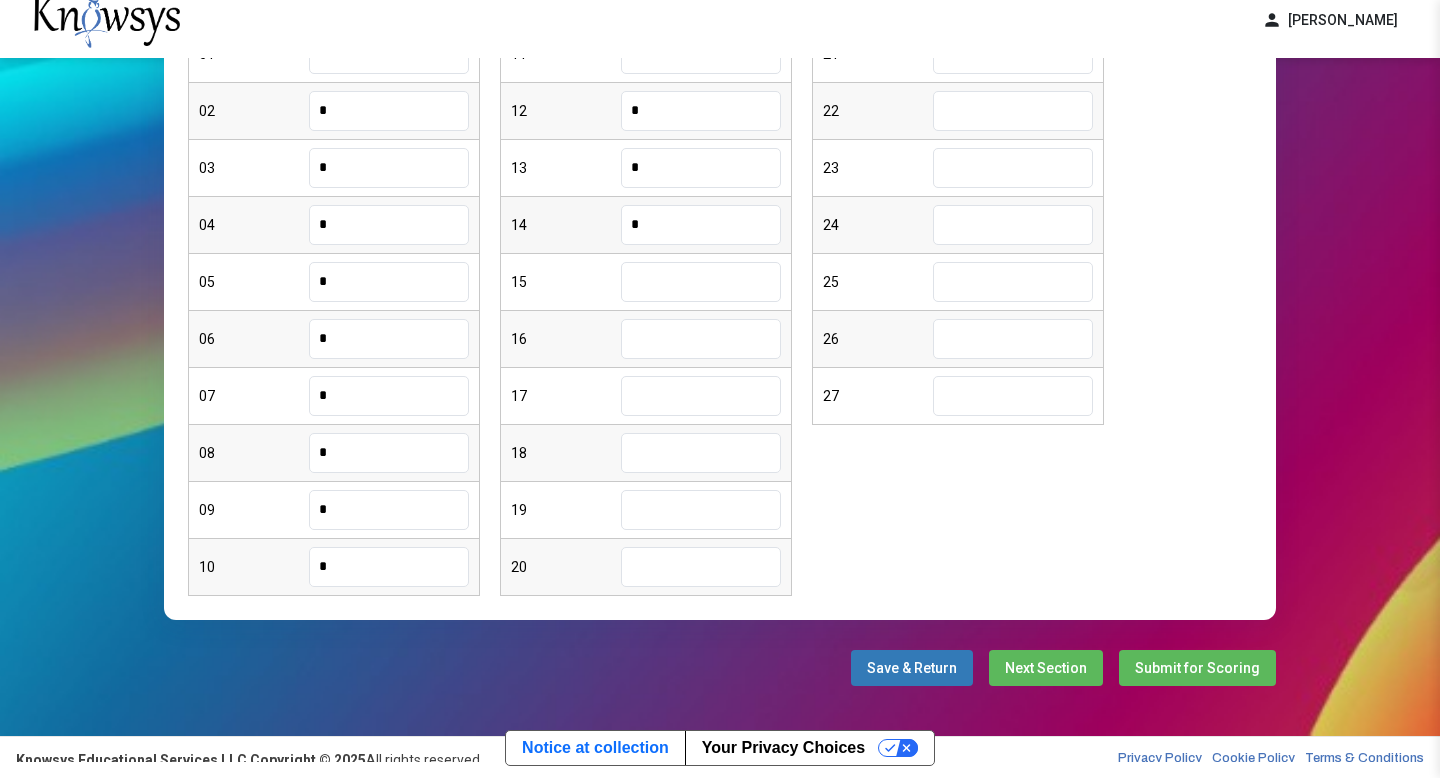 scroll, scrollTop: 421, scrollLeft: 0, axis: vertical 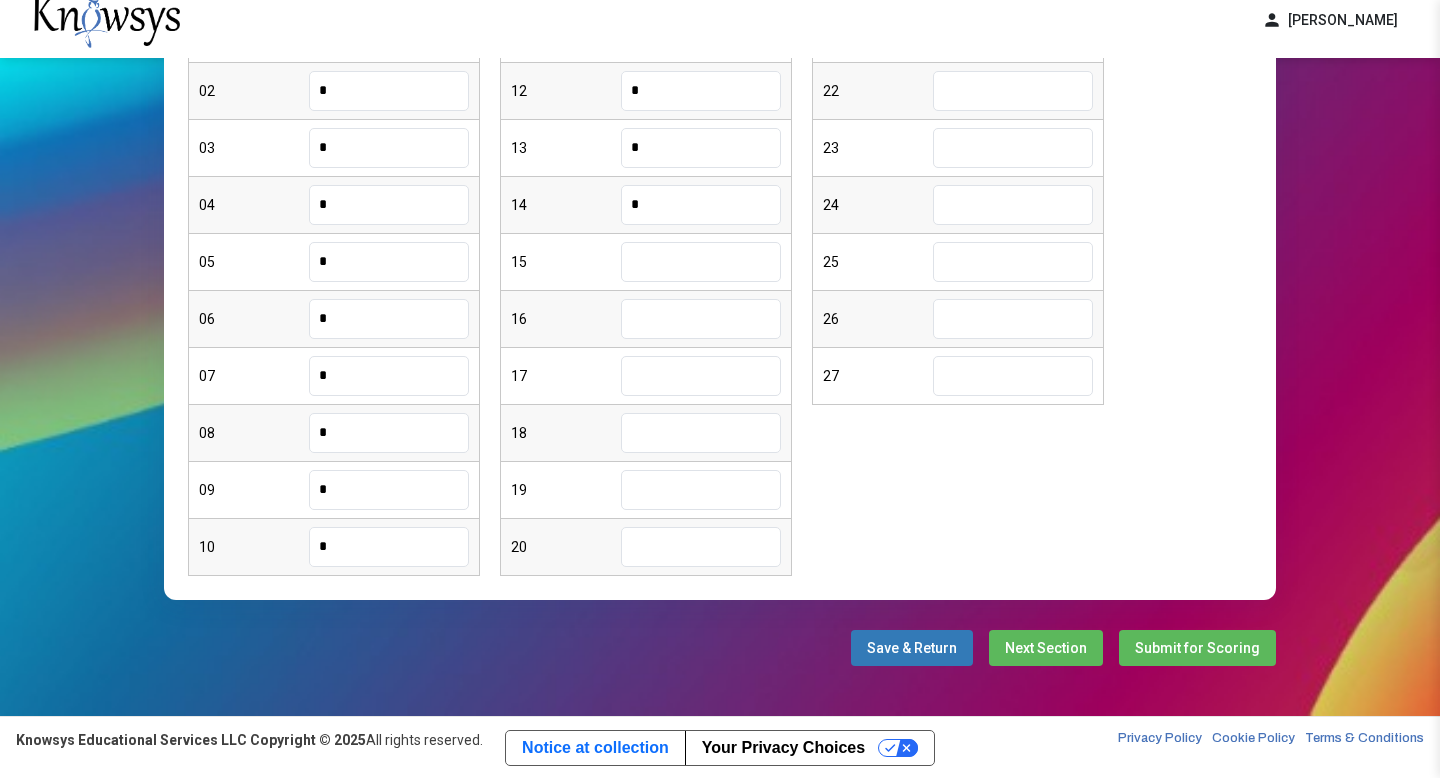 type on "*" 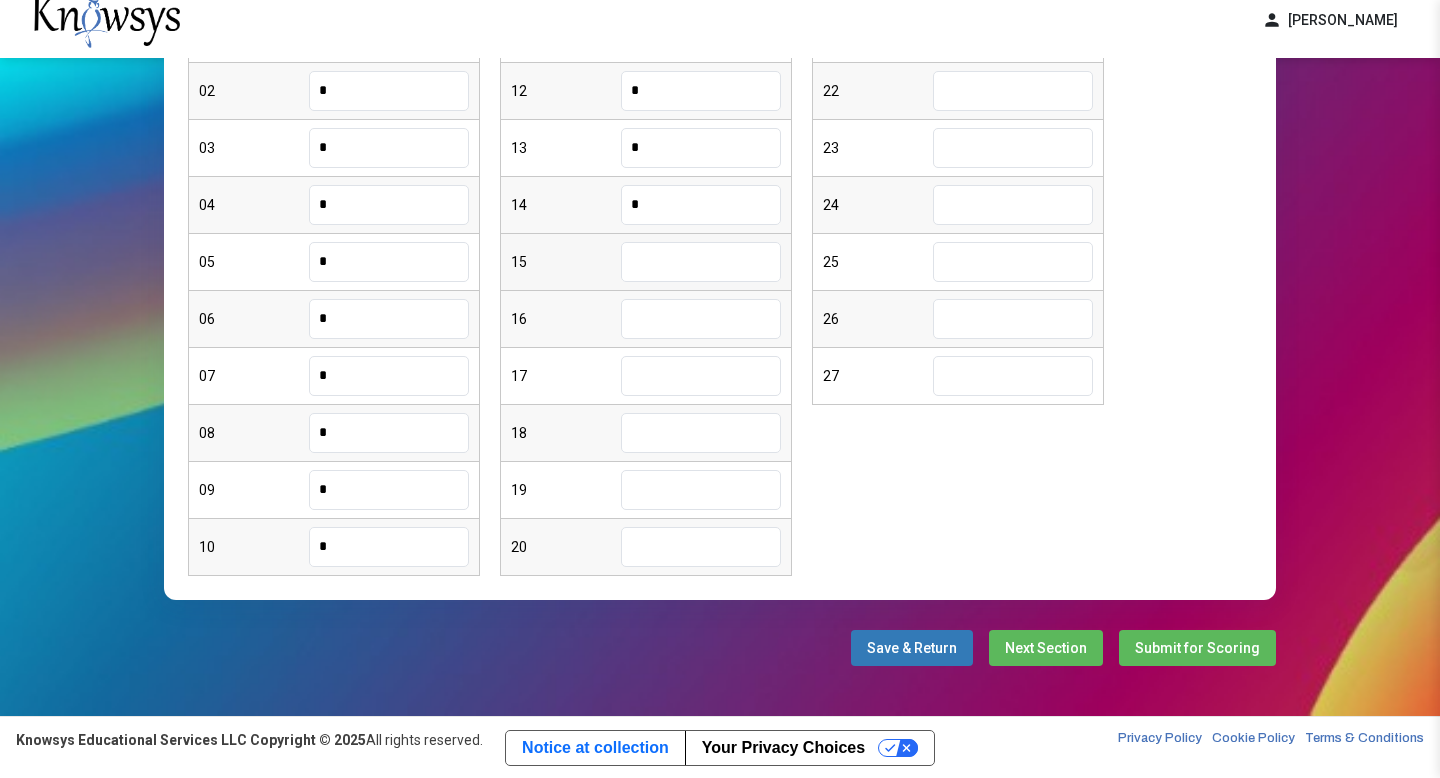 click at bounding box center [701, 262] 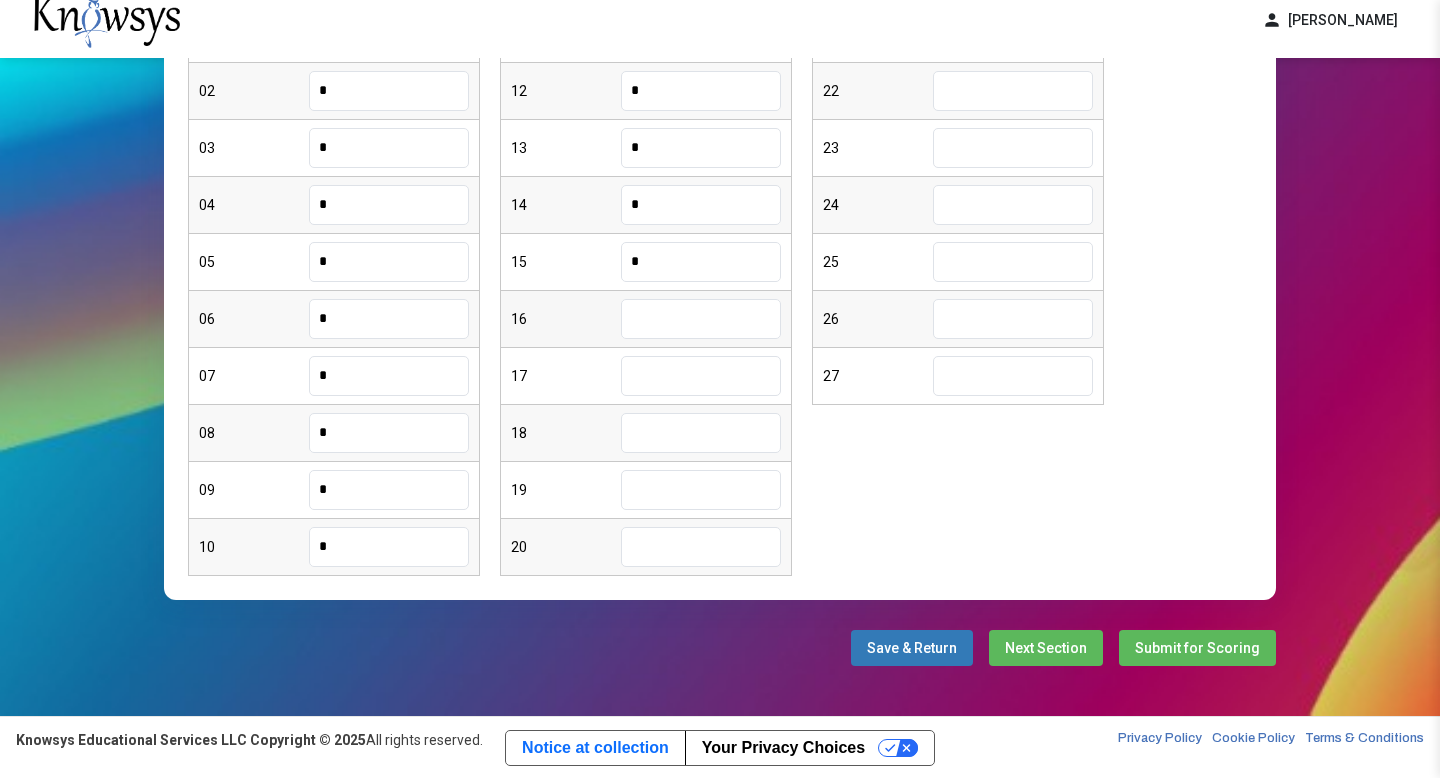 type on "*" 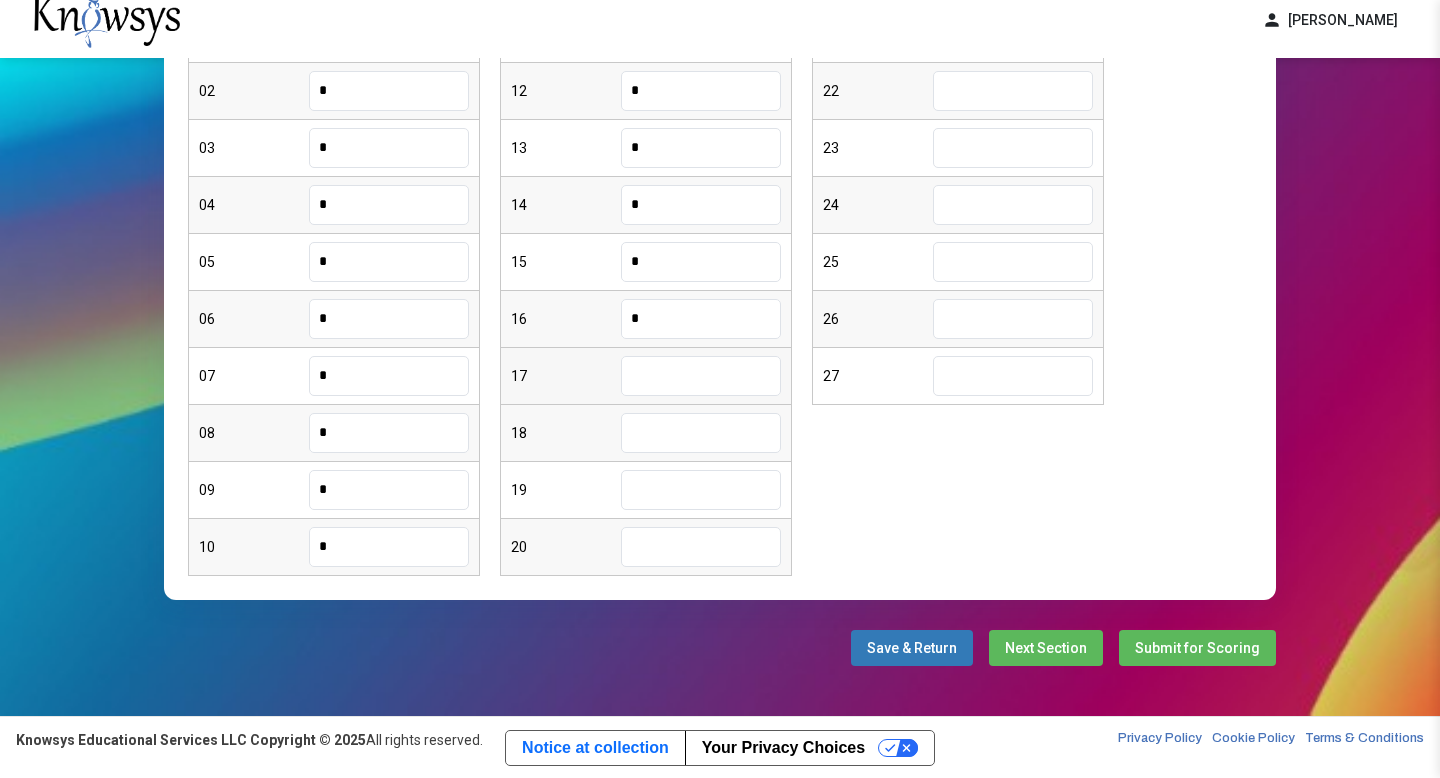type on "*" 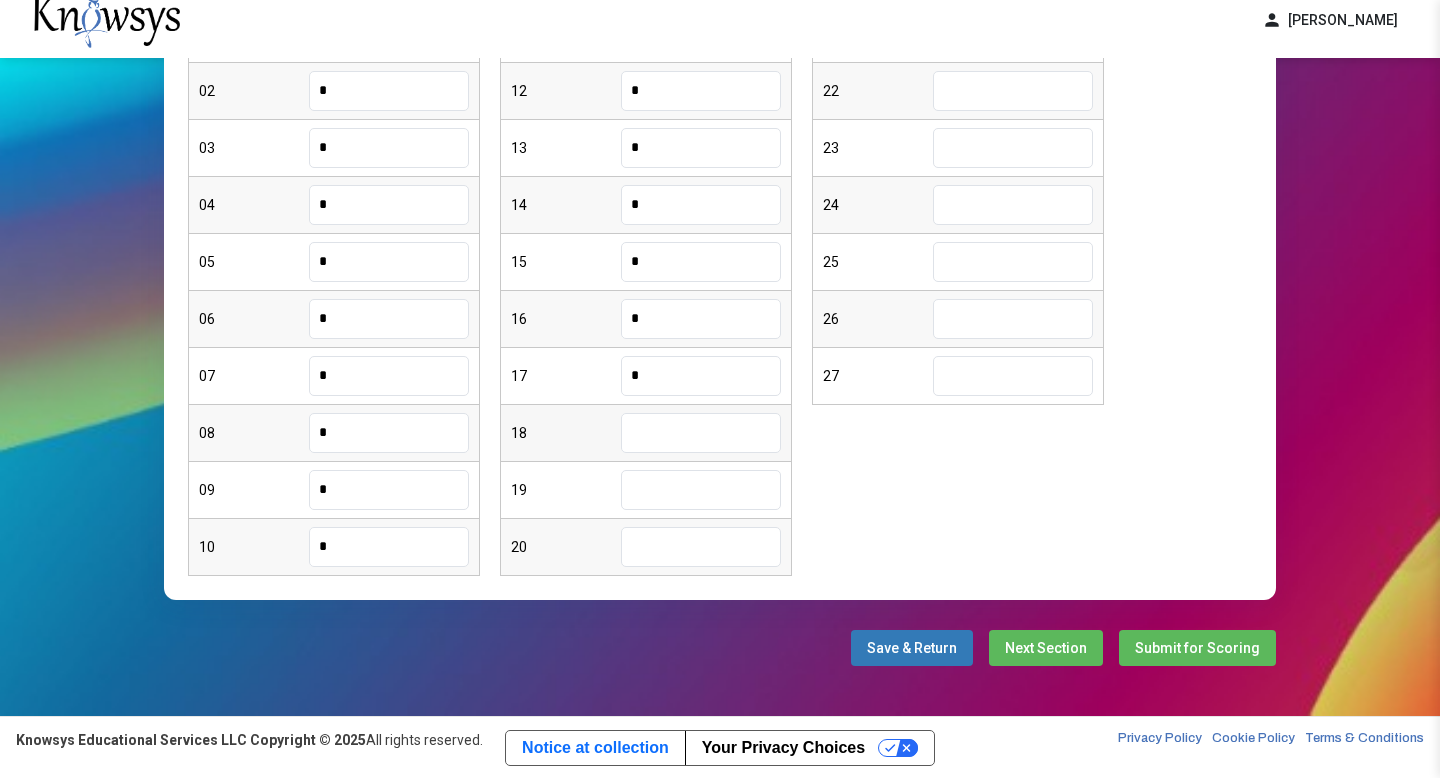type on "*" 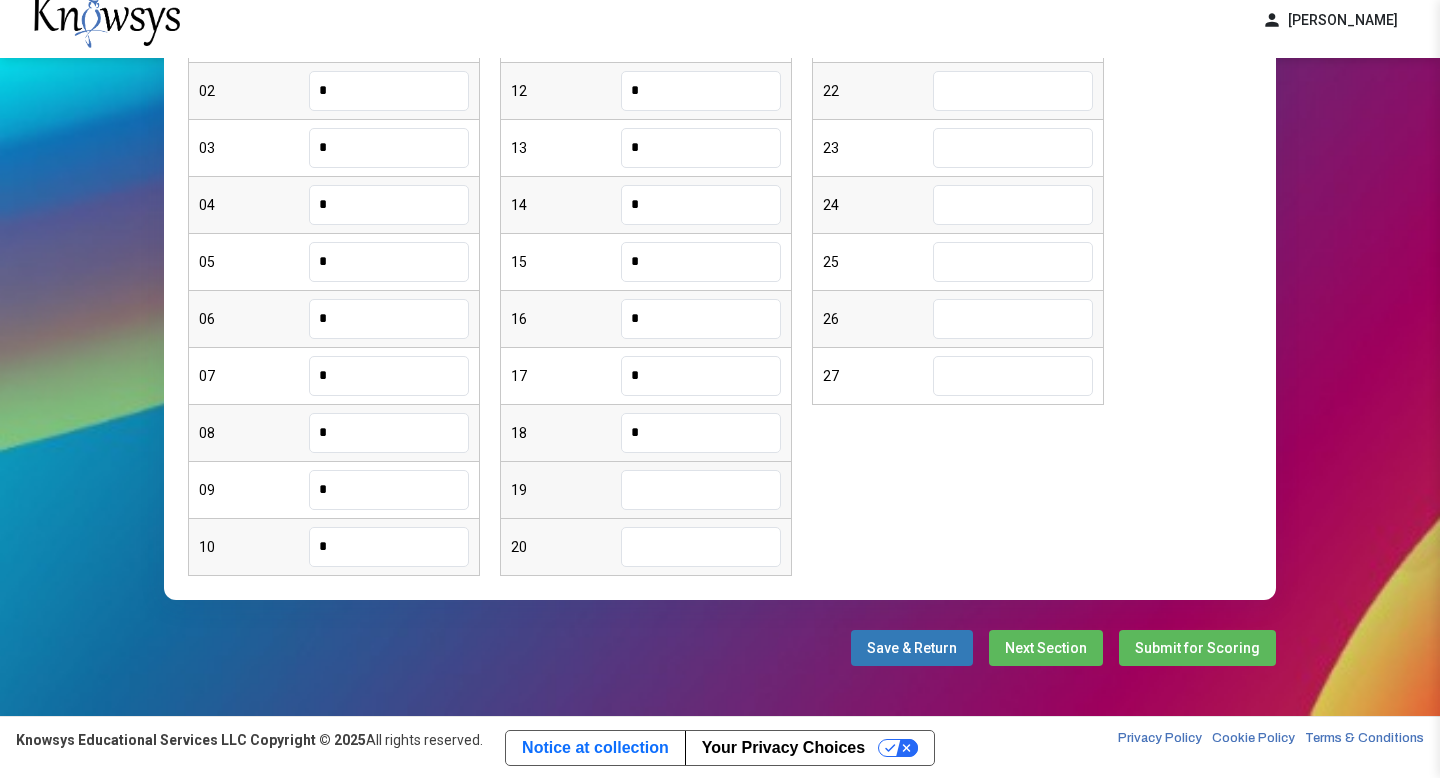 type on "*" 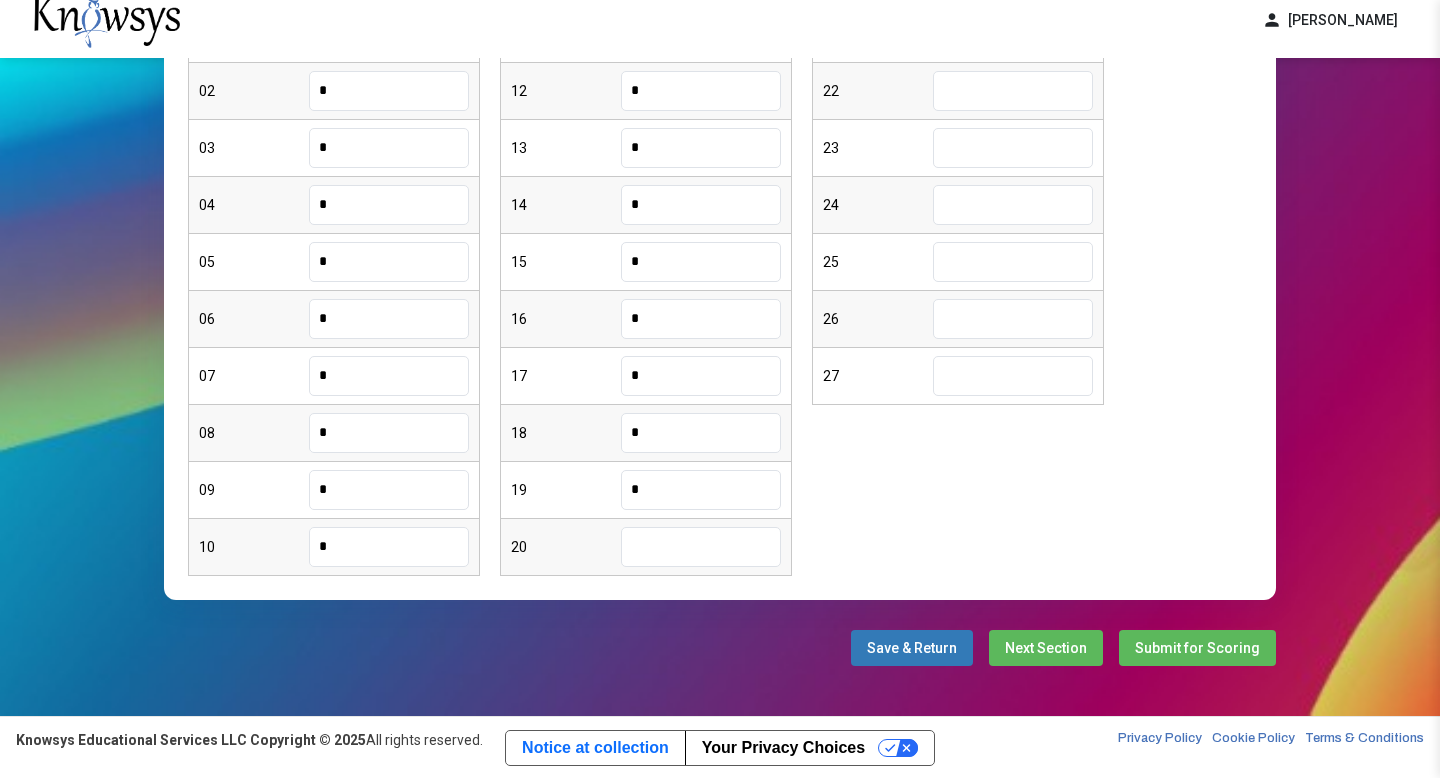 type on "*" 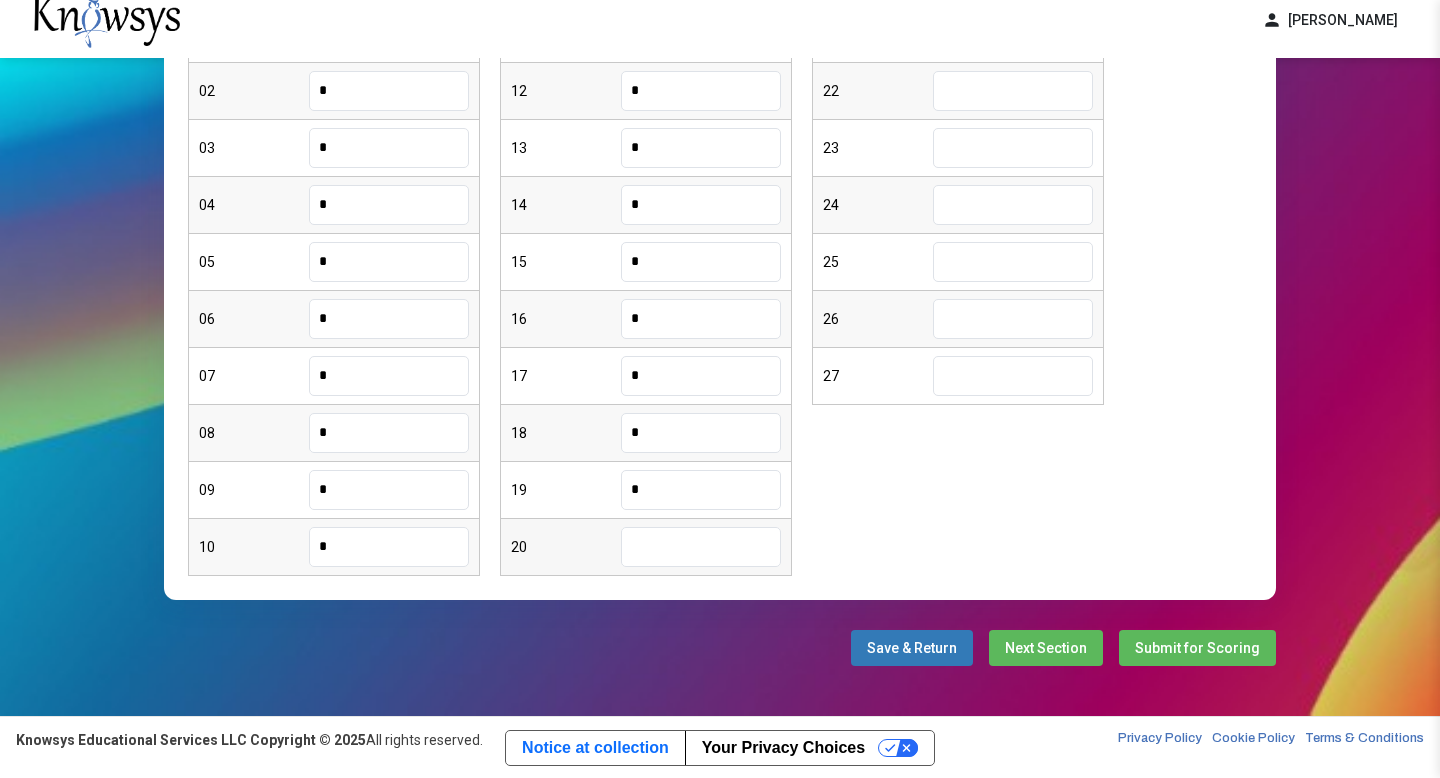 click at bounding box center (701, 547) 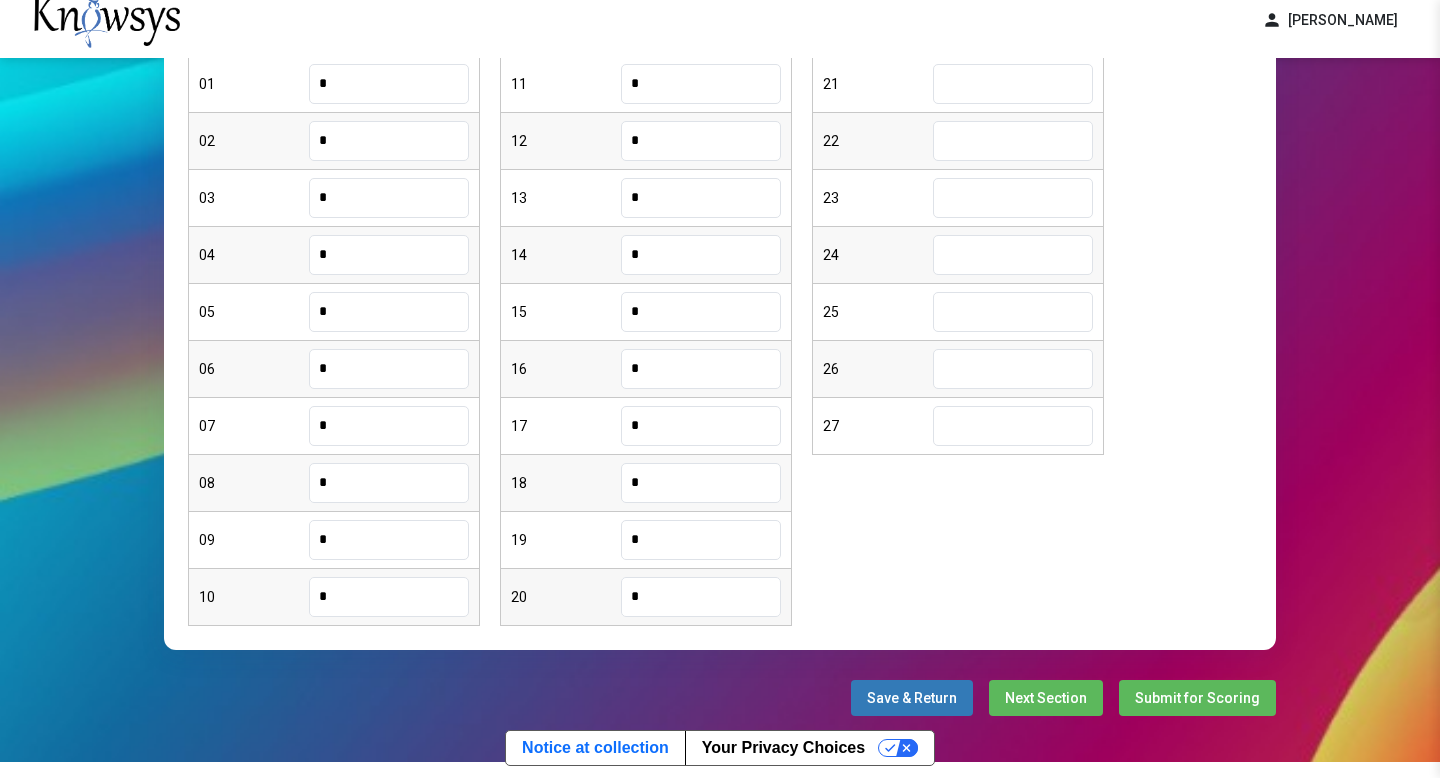 scroll, scrollTop: 312, scrollLeft: 0, axis: vertical 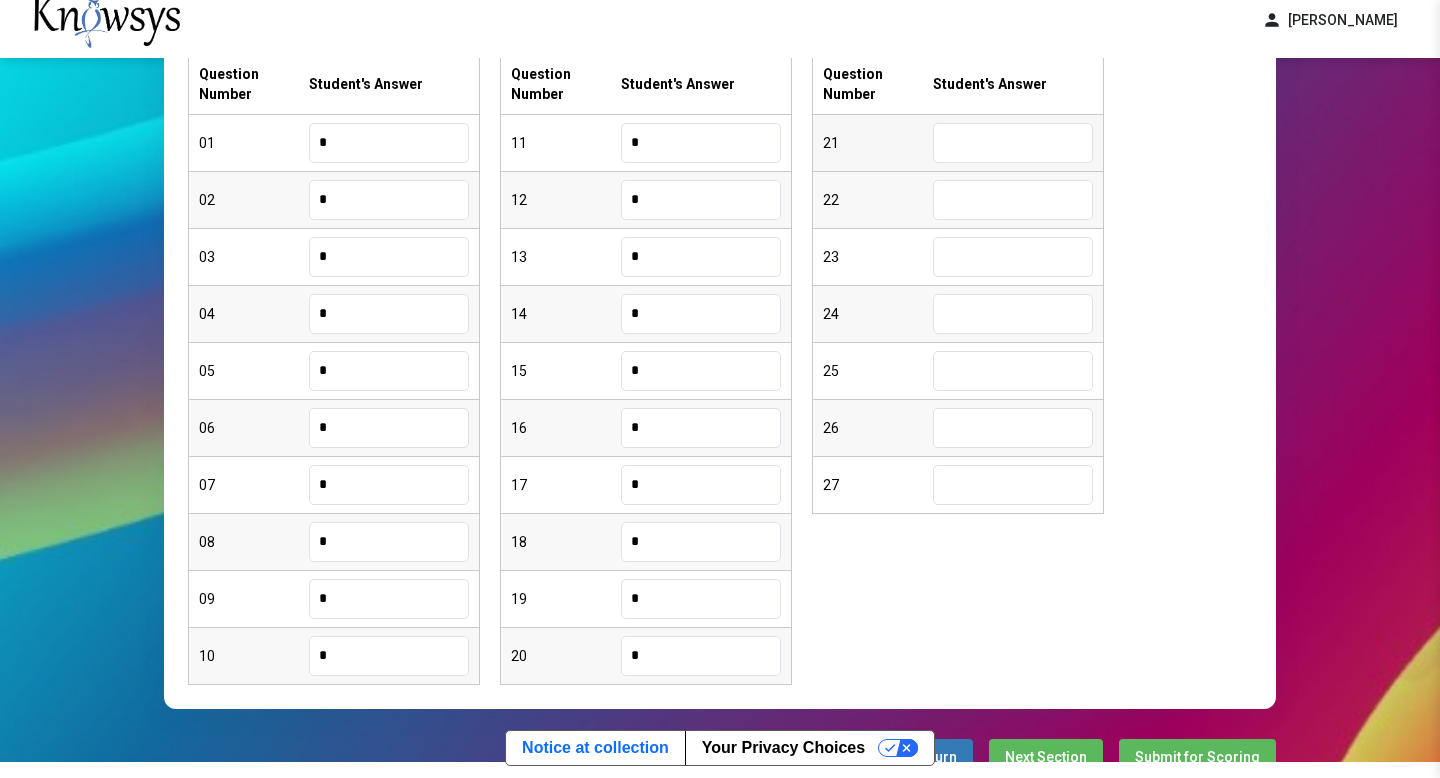 type on "*" 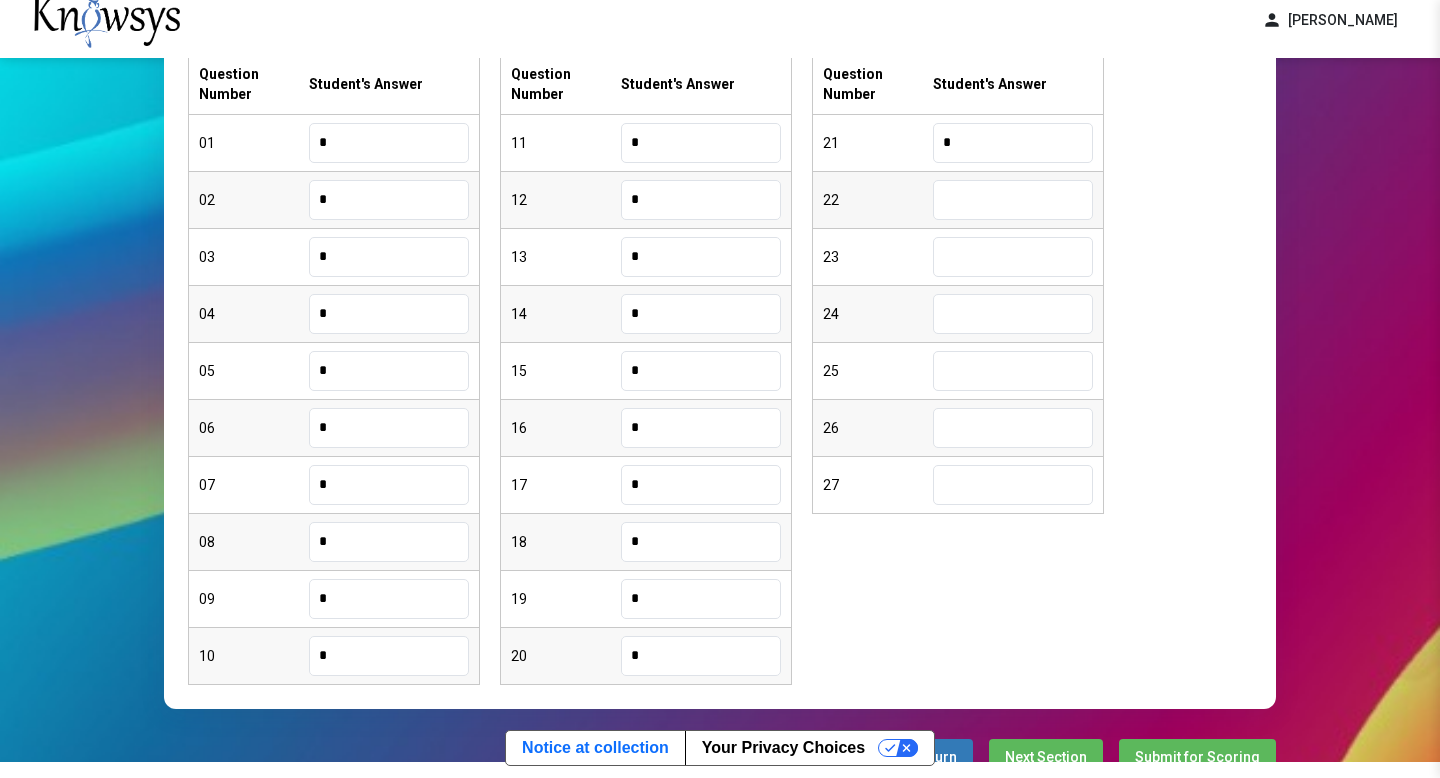 type on "*" 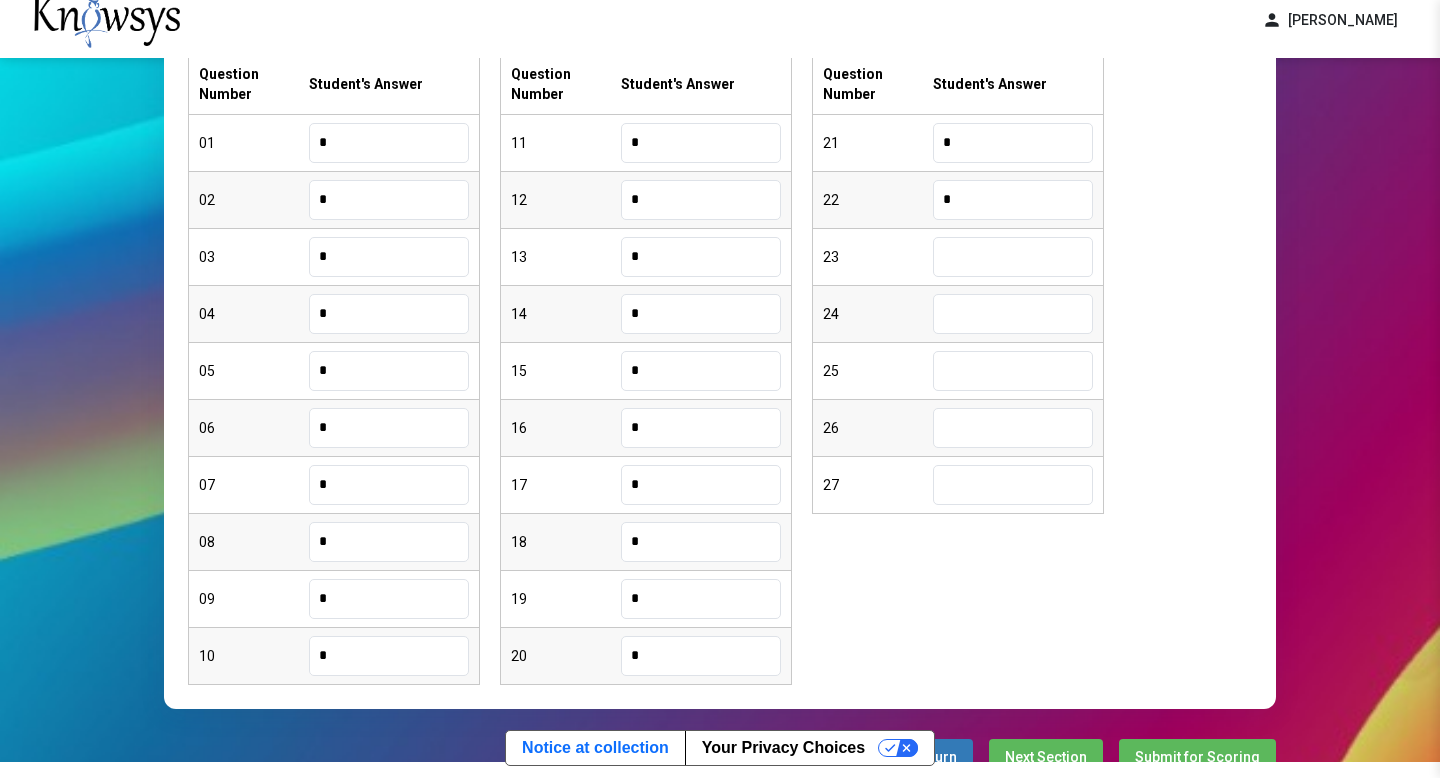type on "*" 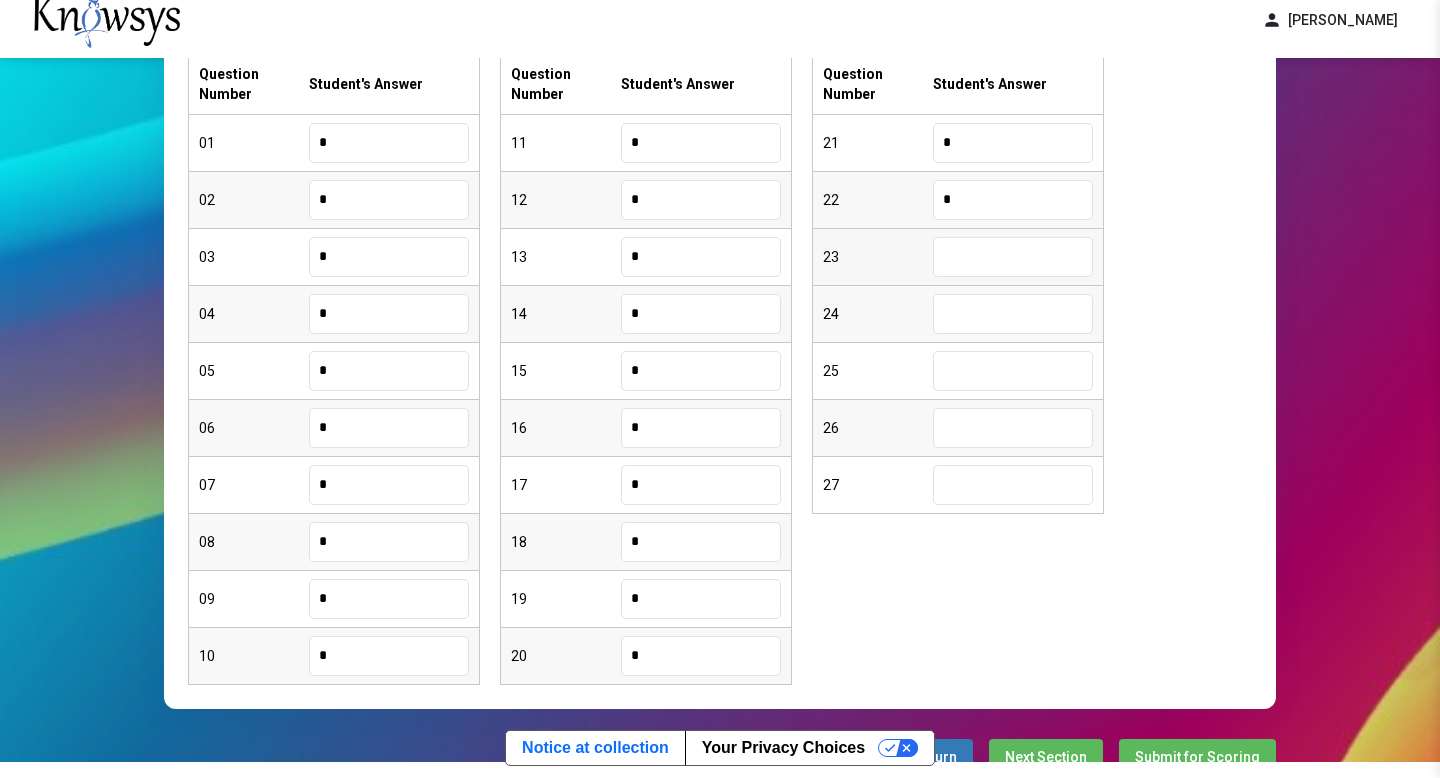 click at bounding box center [1013, 257] 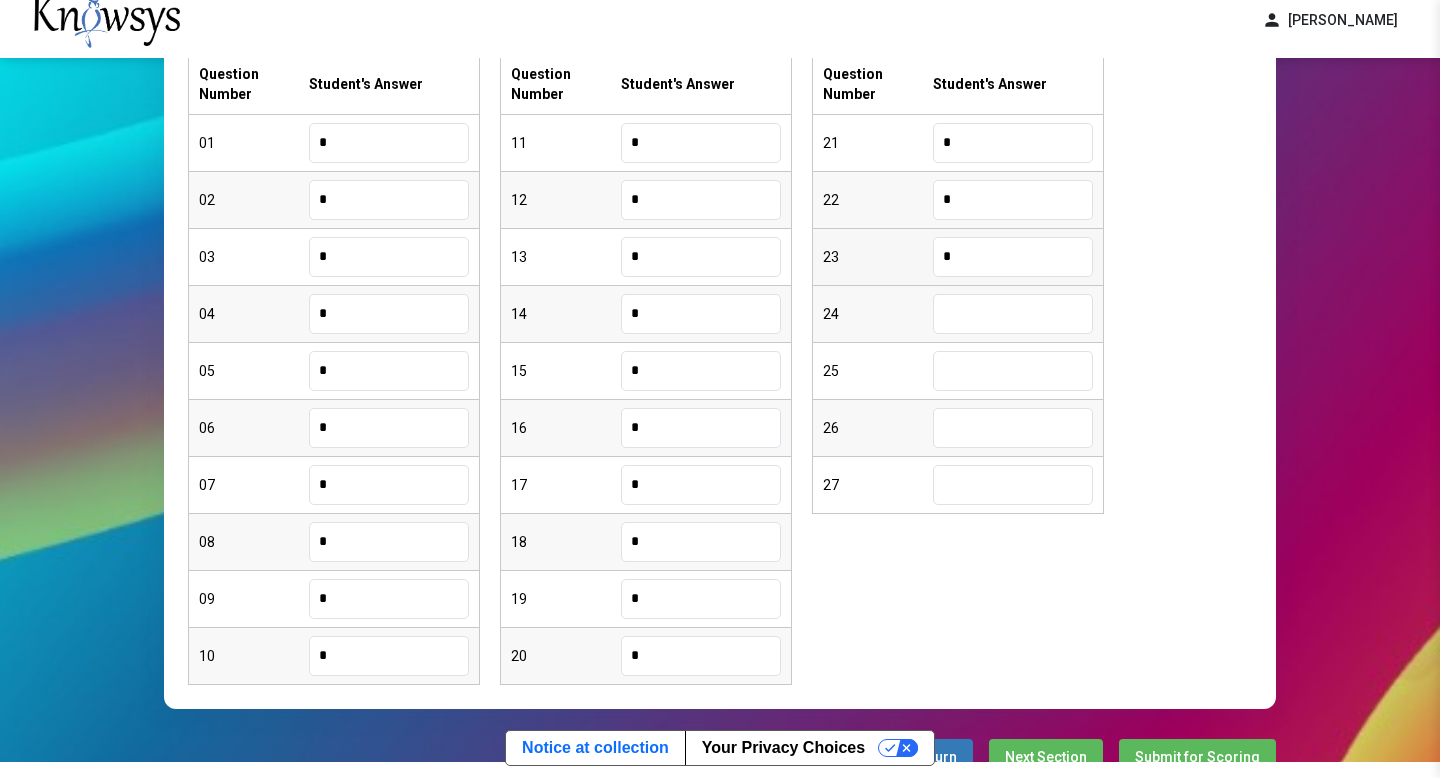 type on "*" 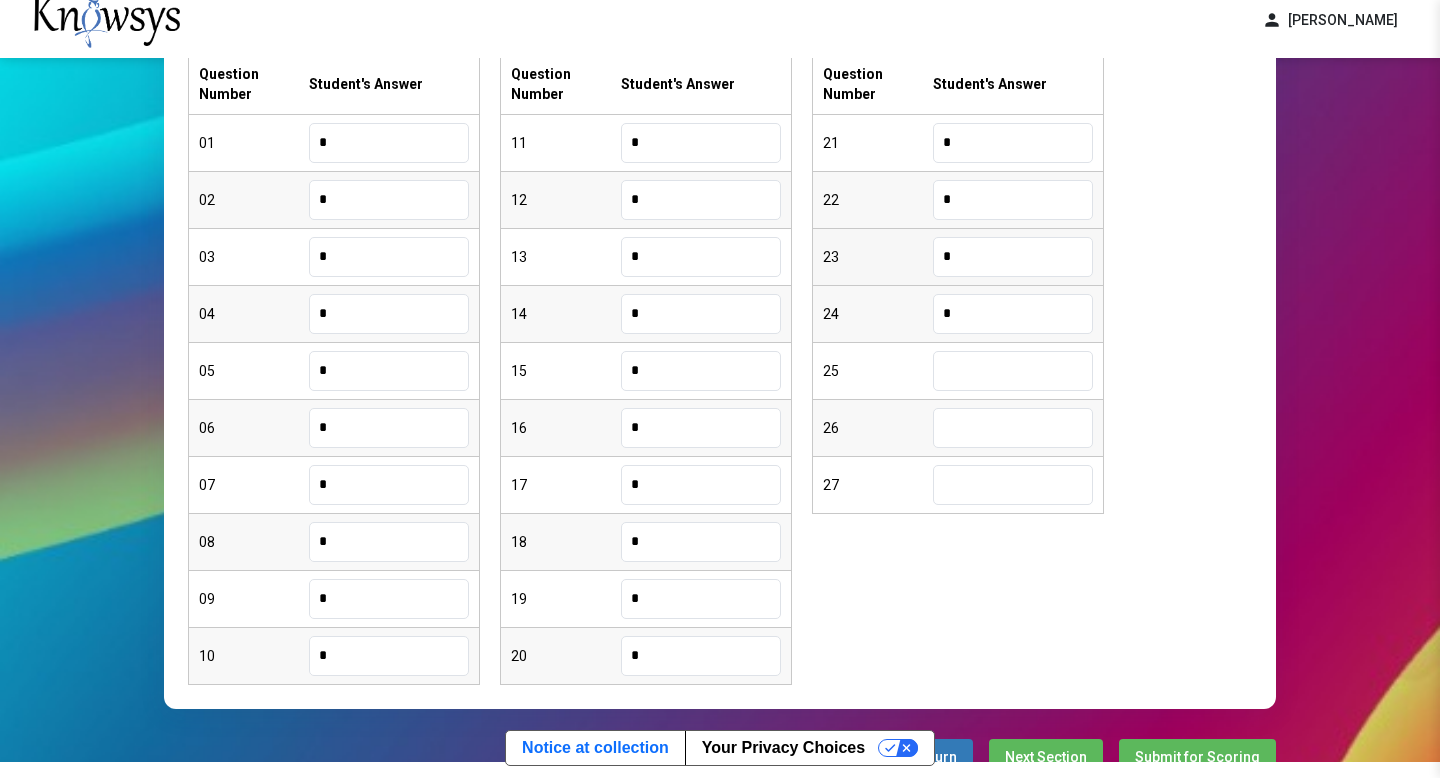 type on "*" 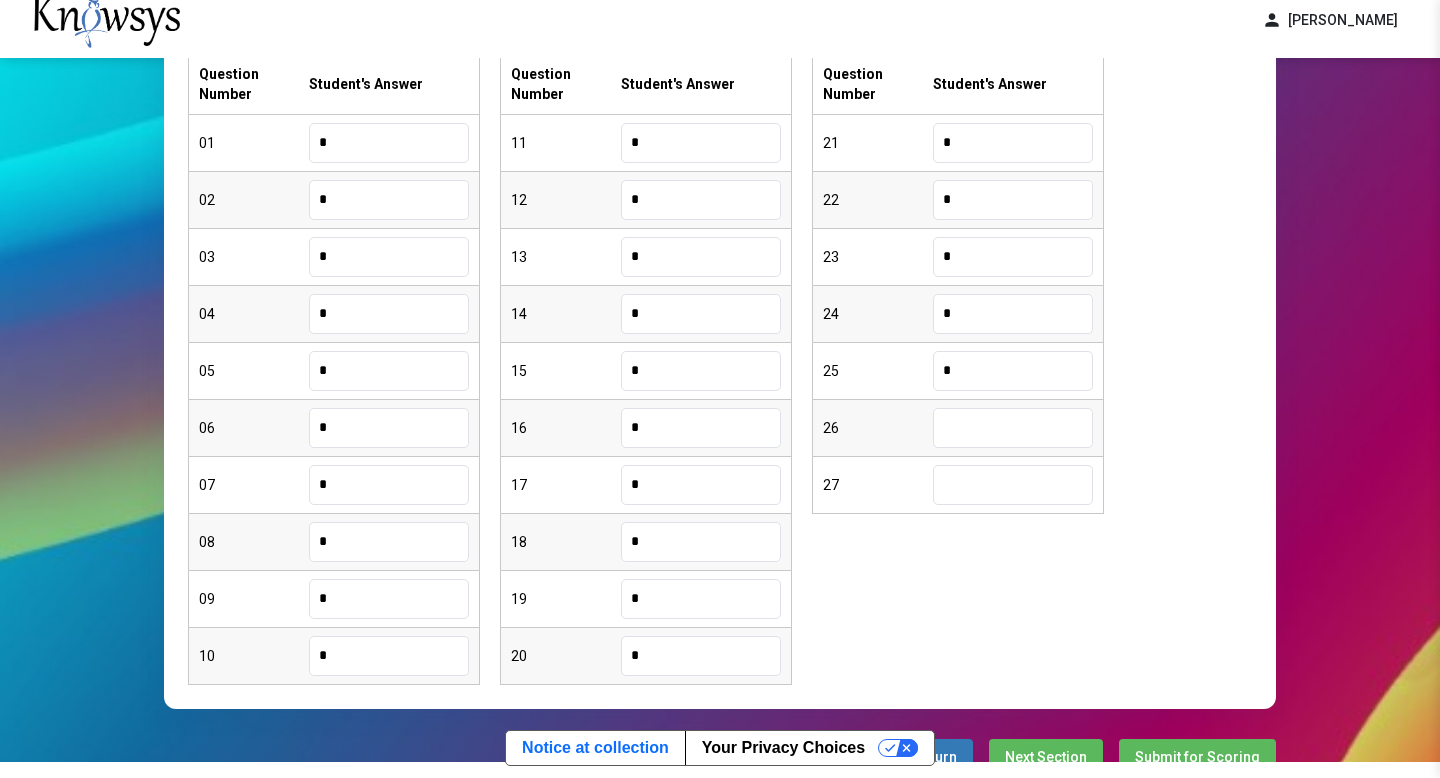 type on "*" 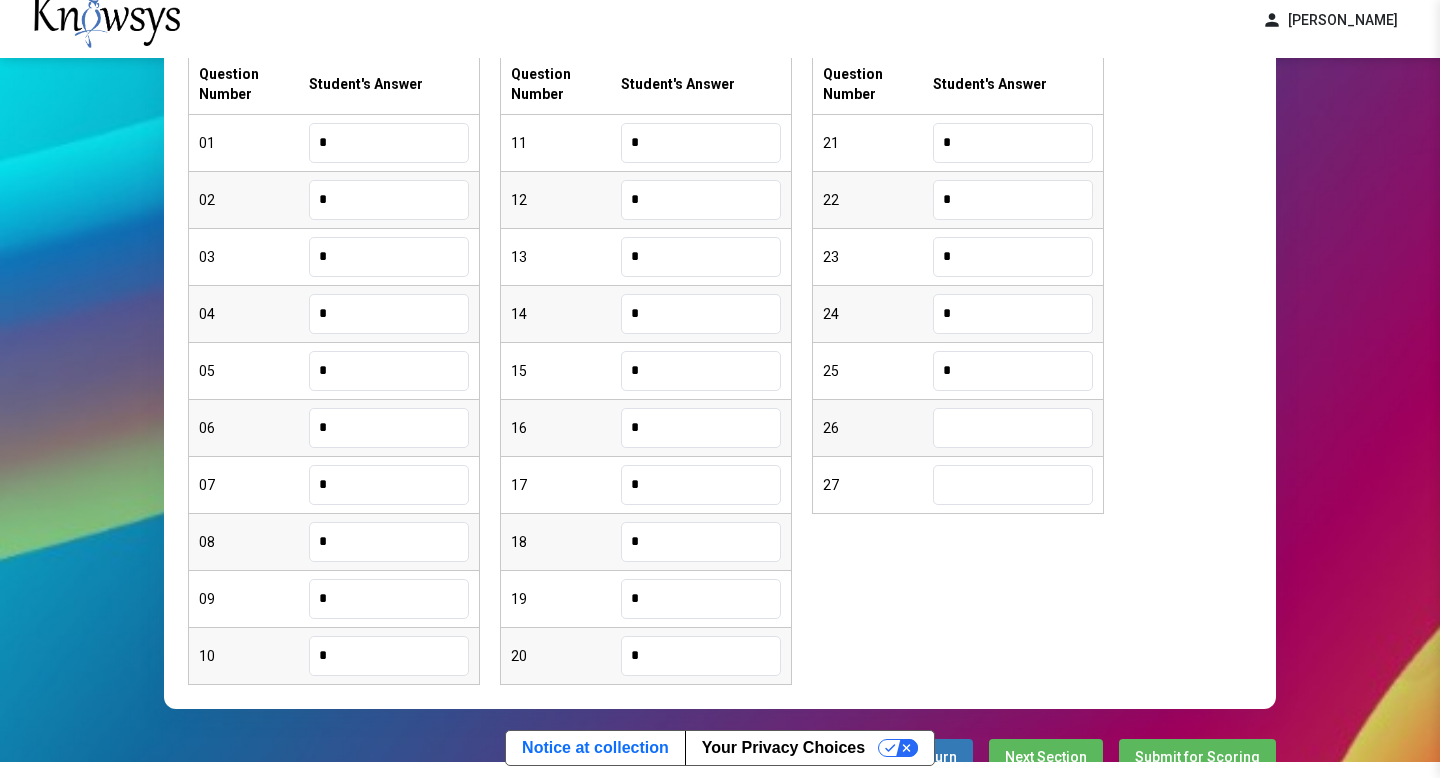 click at bounding box center (1013, 428) 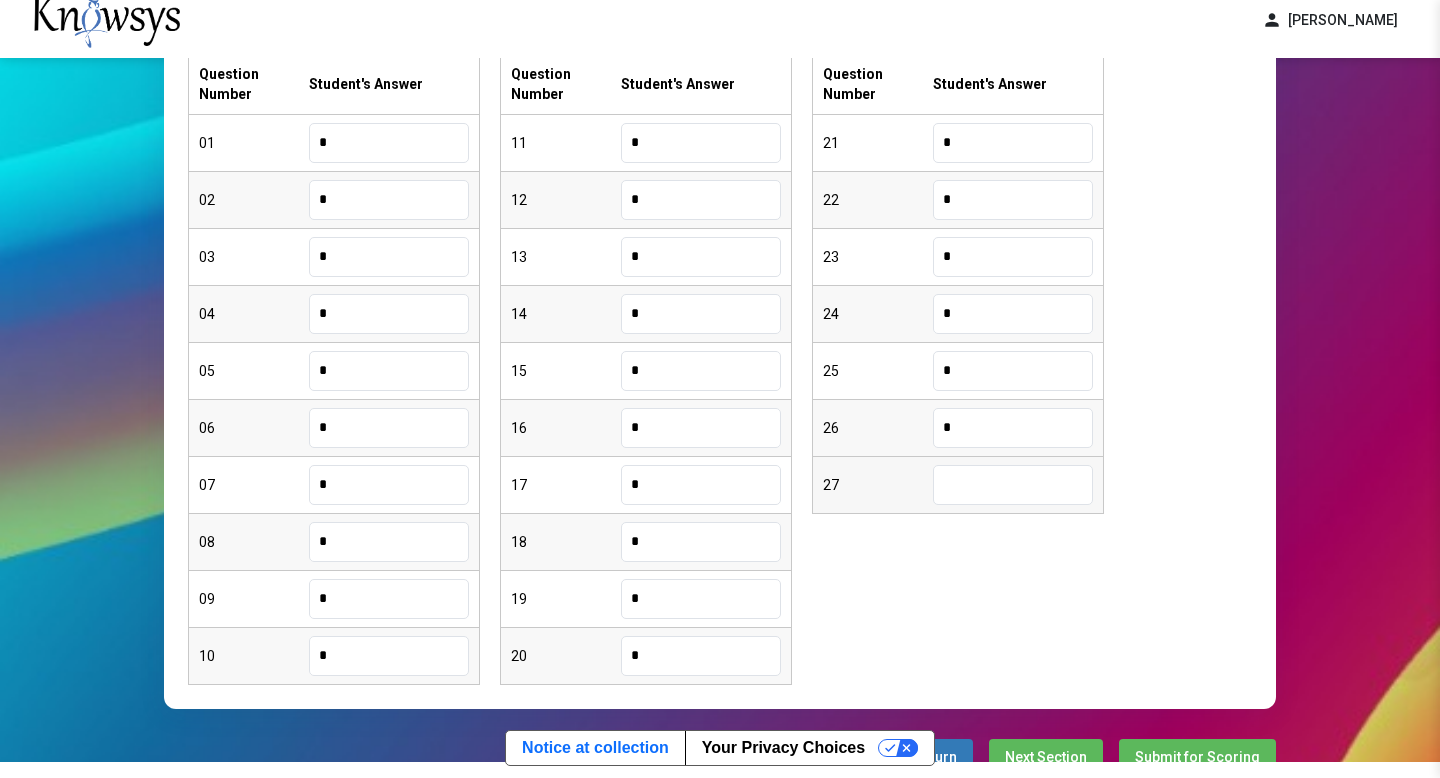 type on "*" 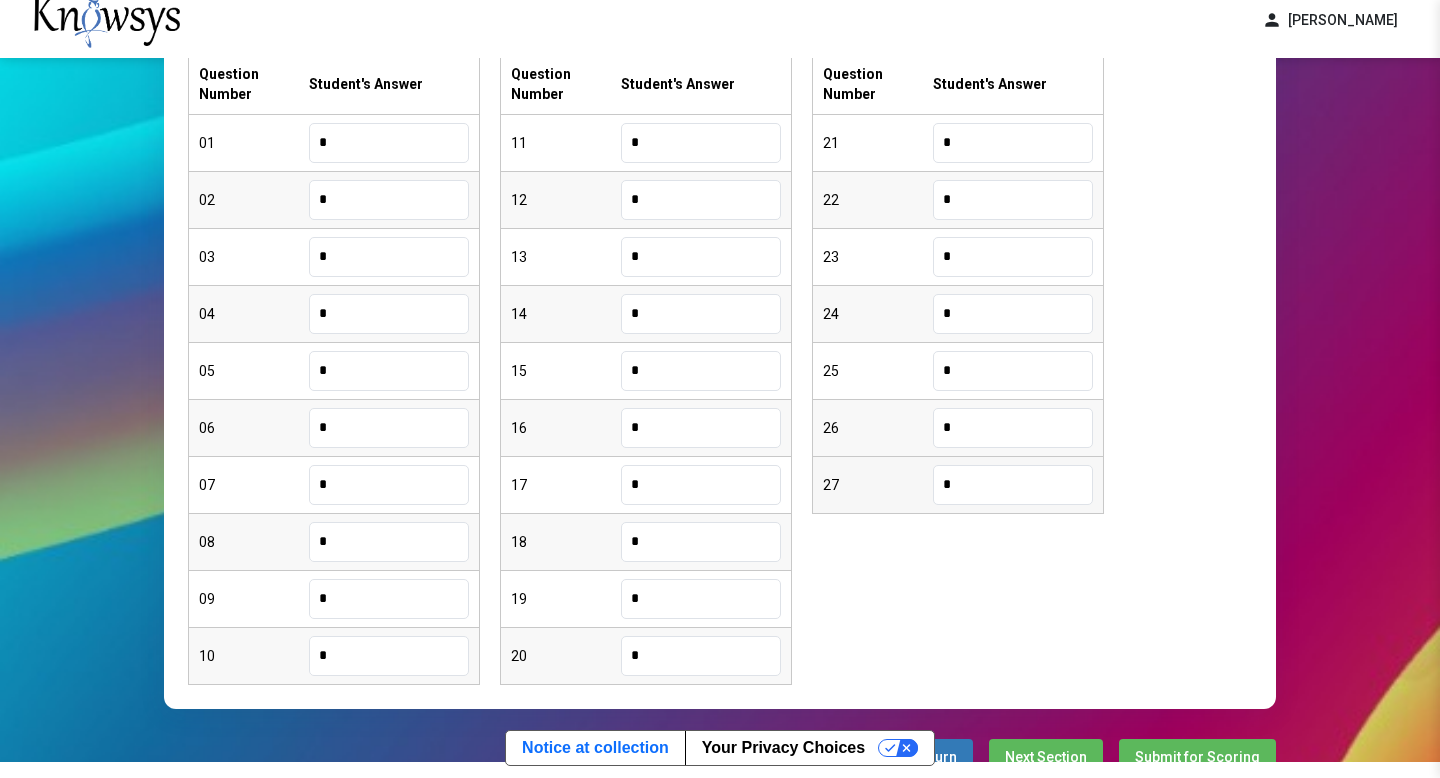 scroll, scrollTop: 421, scrollLeft: 0, axis: vertical 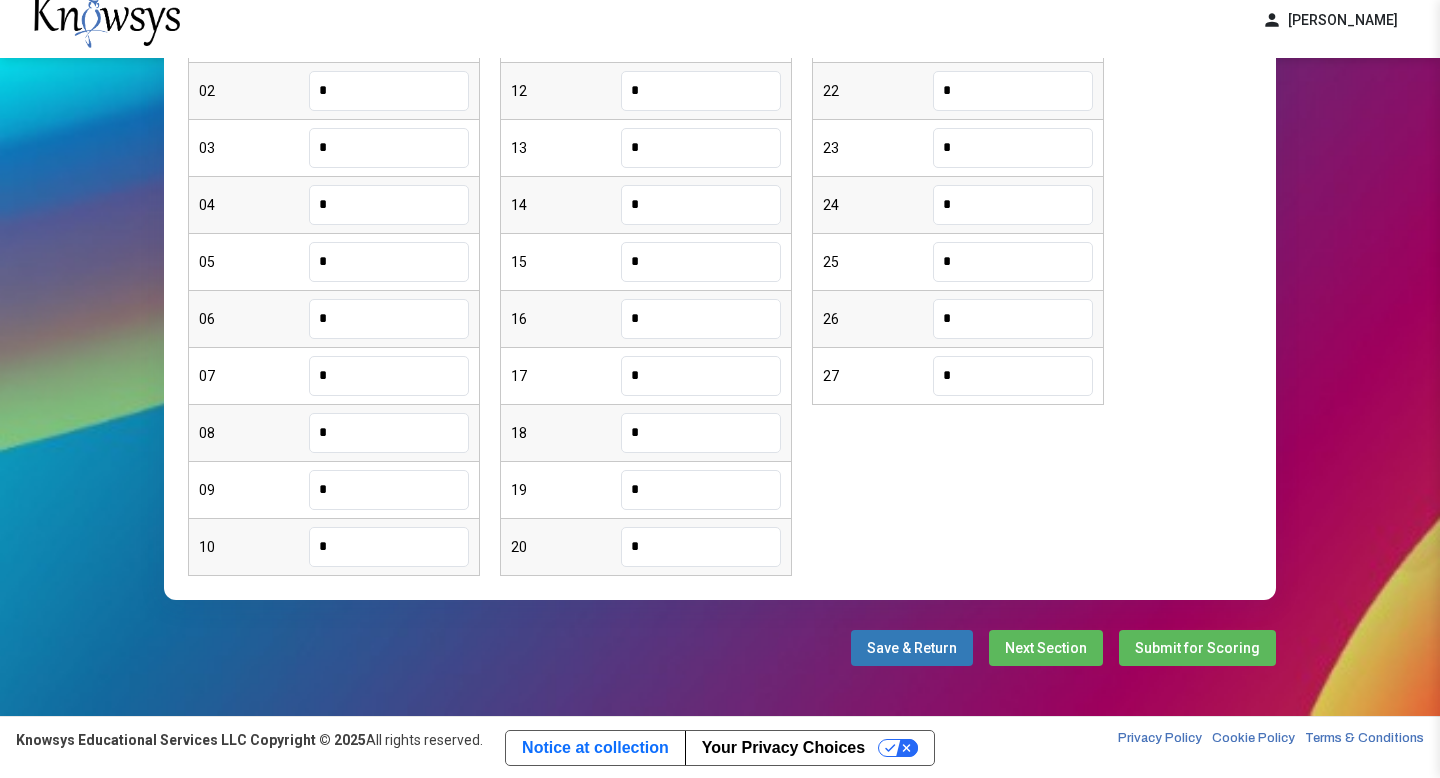 type on "*" 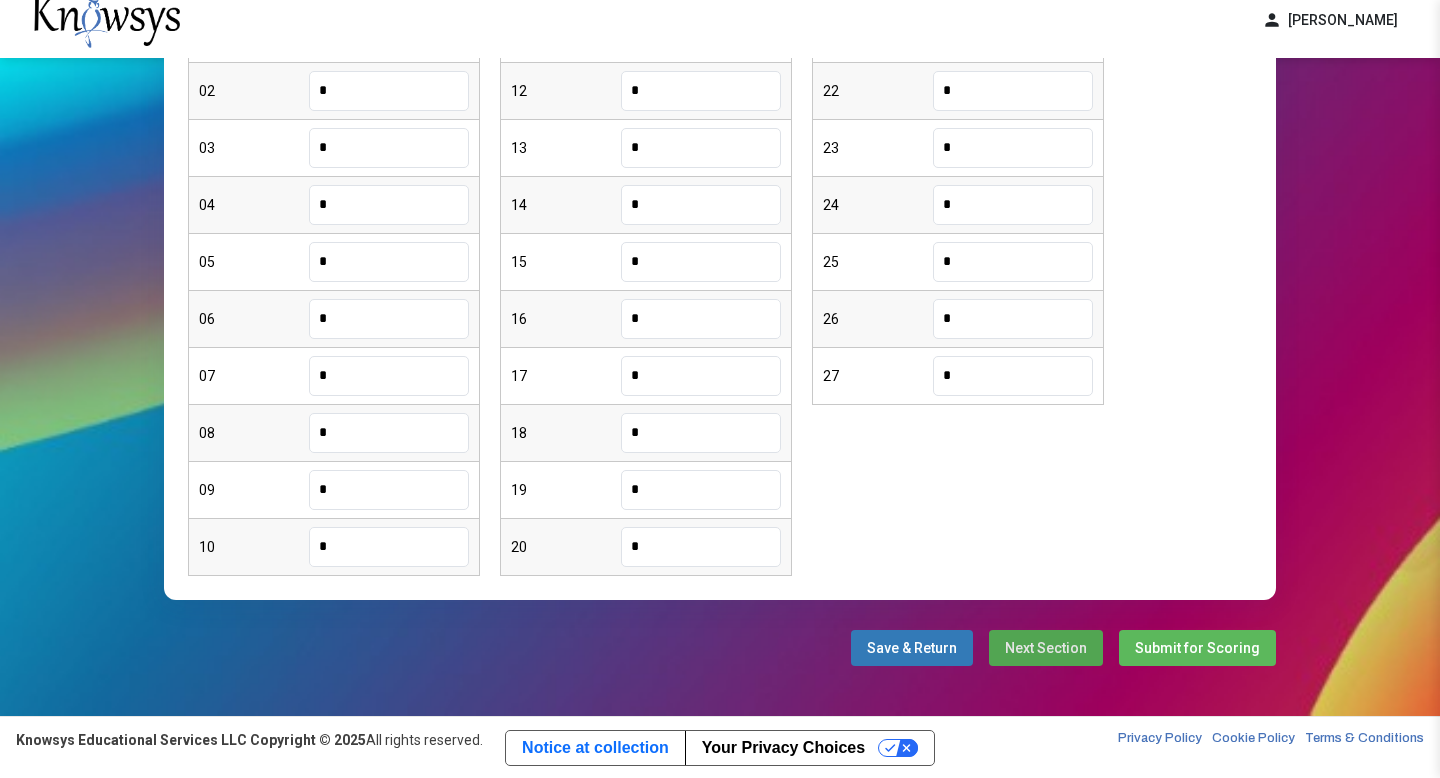 click on "Next Section" at bounding box center (1046, 648) 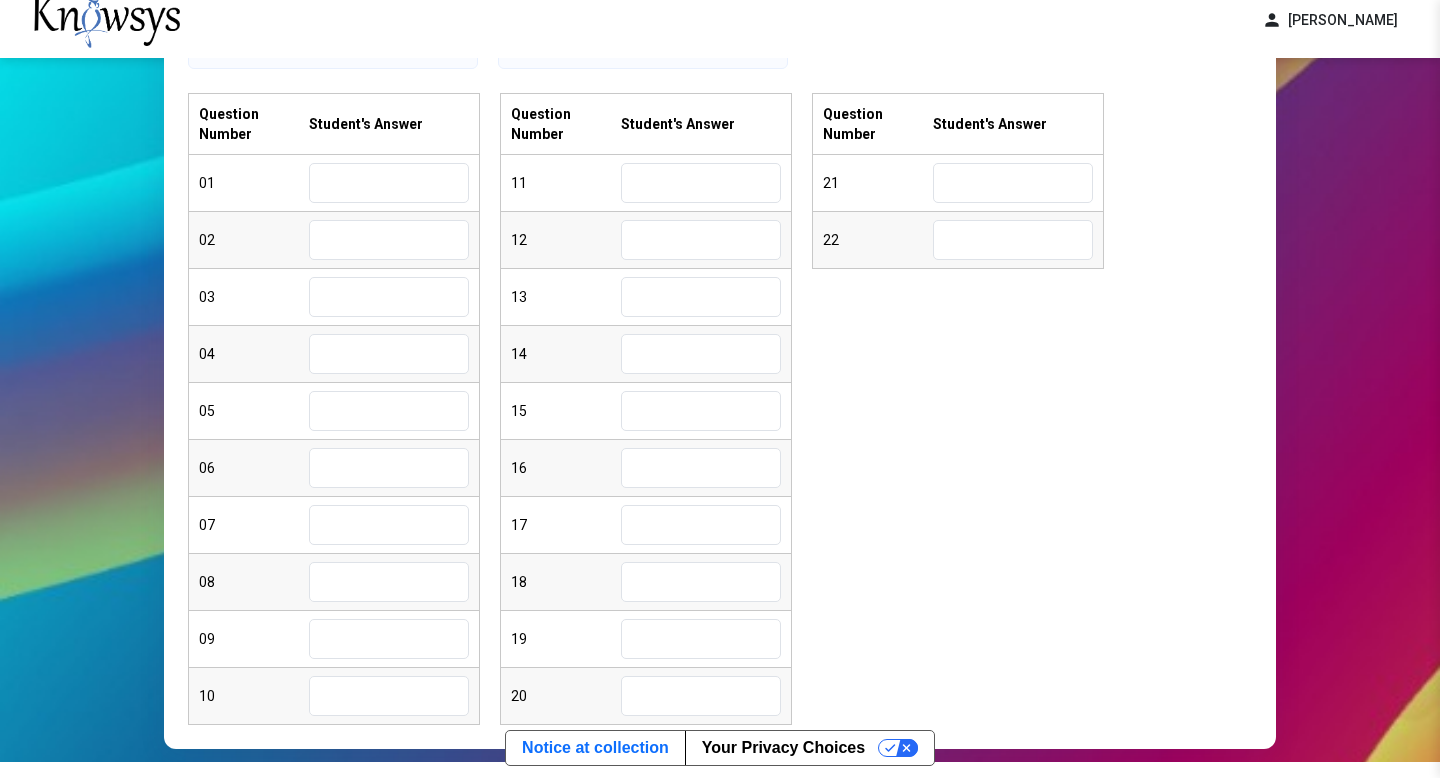 scroll, scrollTop: 257, scrollLeft: 0, axis: vertical 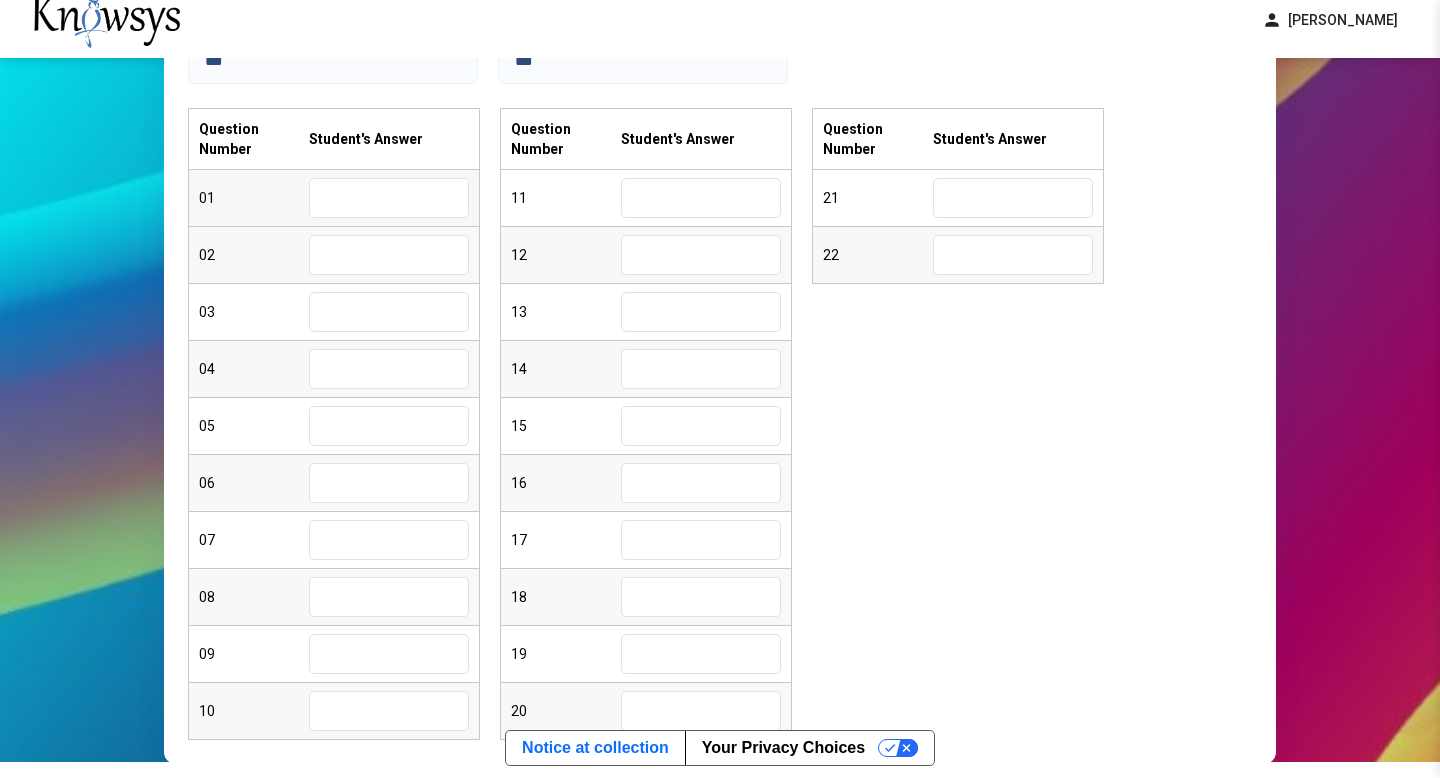 click at bounding box center (389, 198) 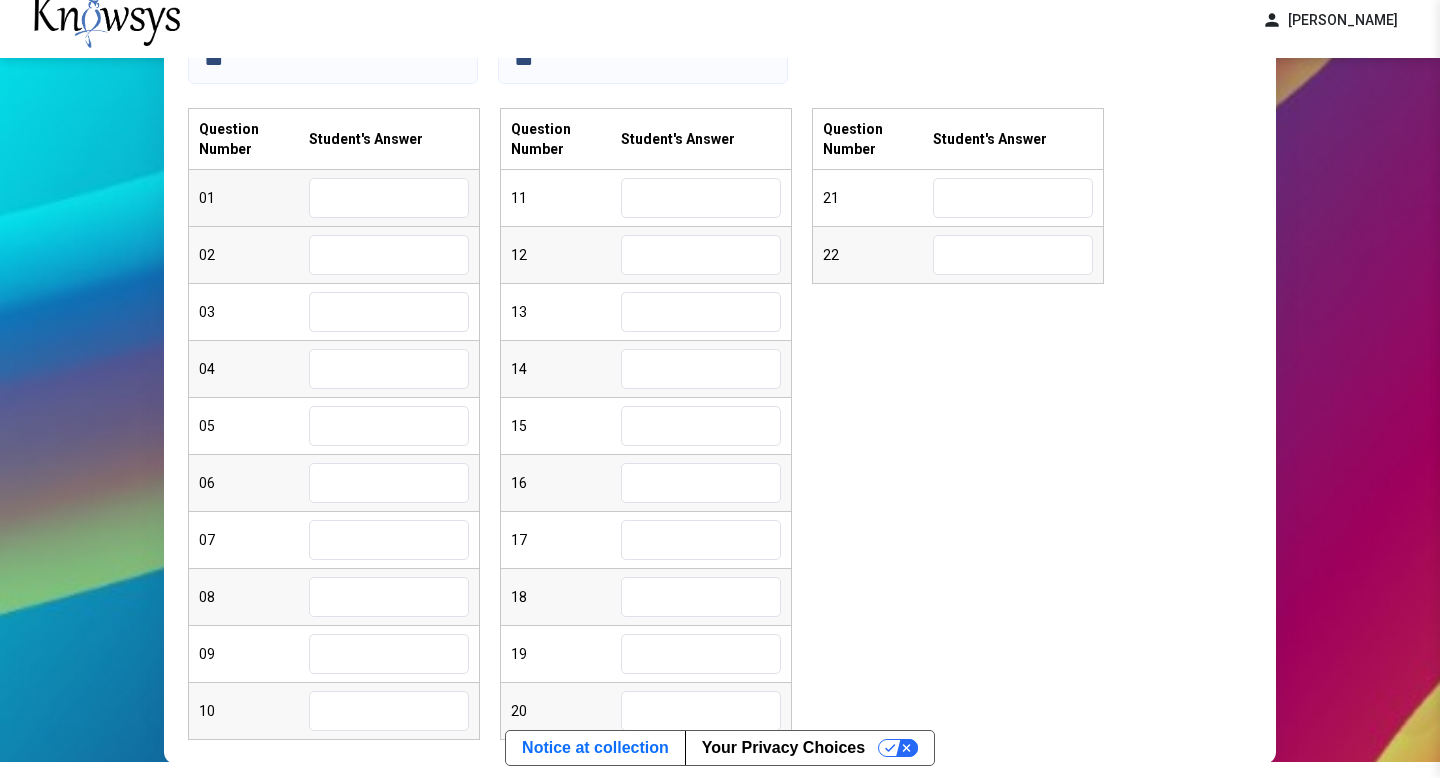 click at bounding box center (389, 198) 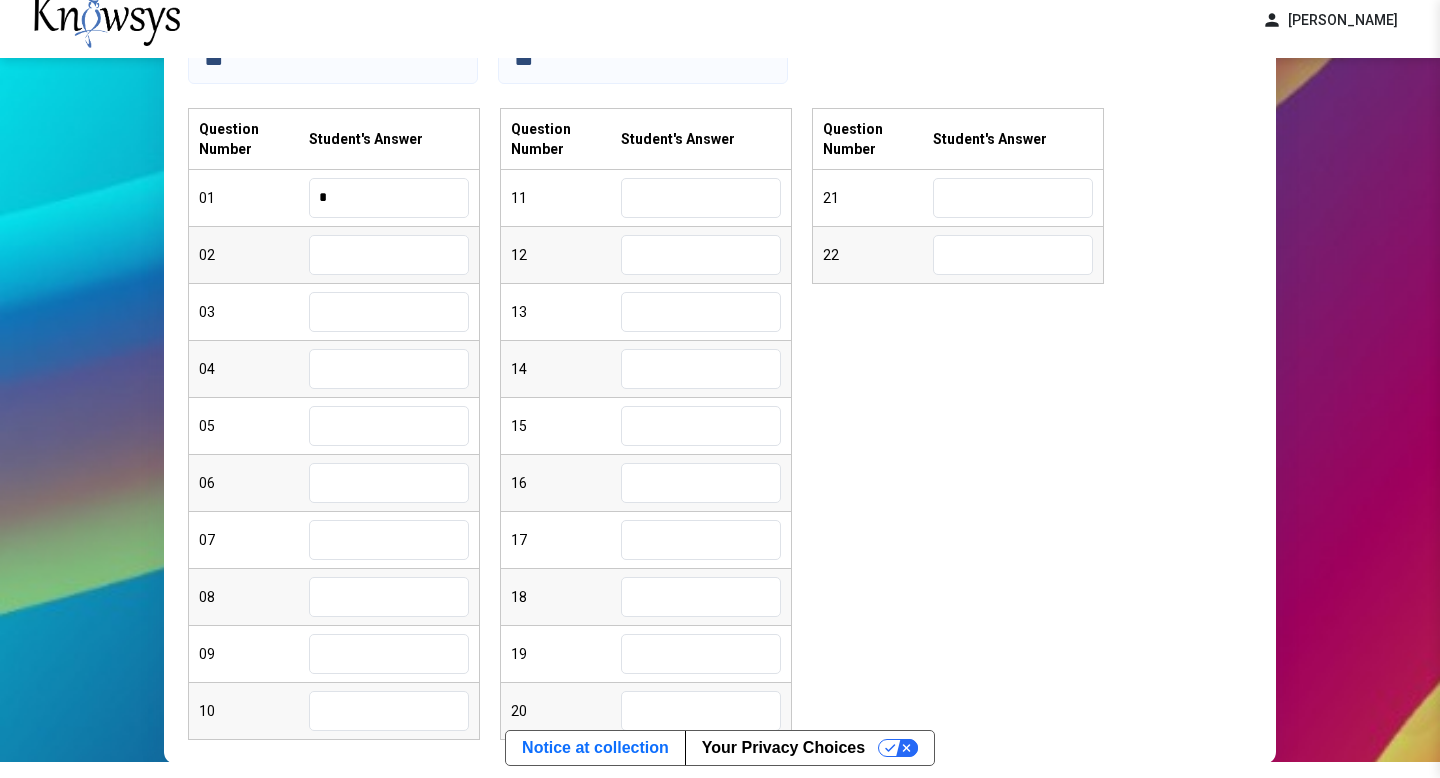 type on "*" 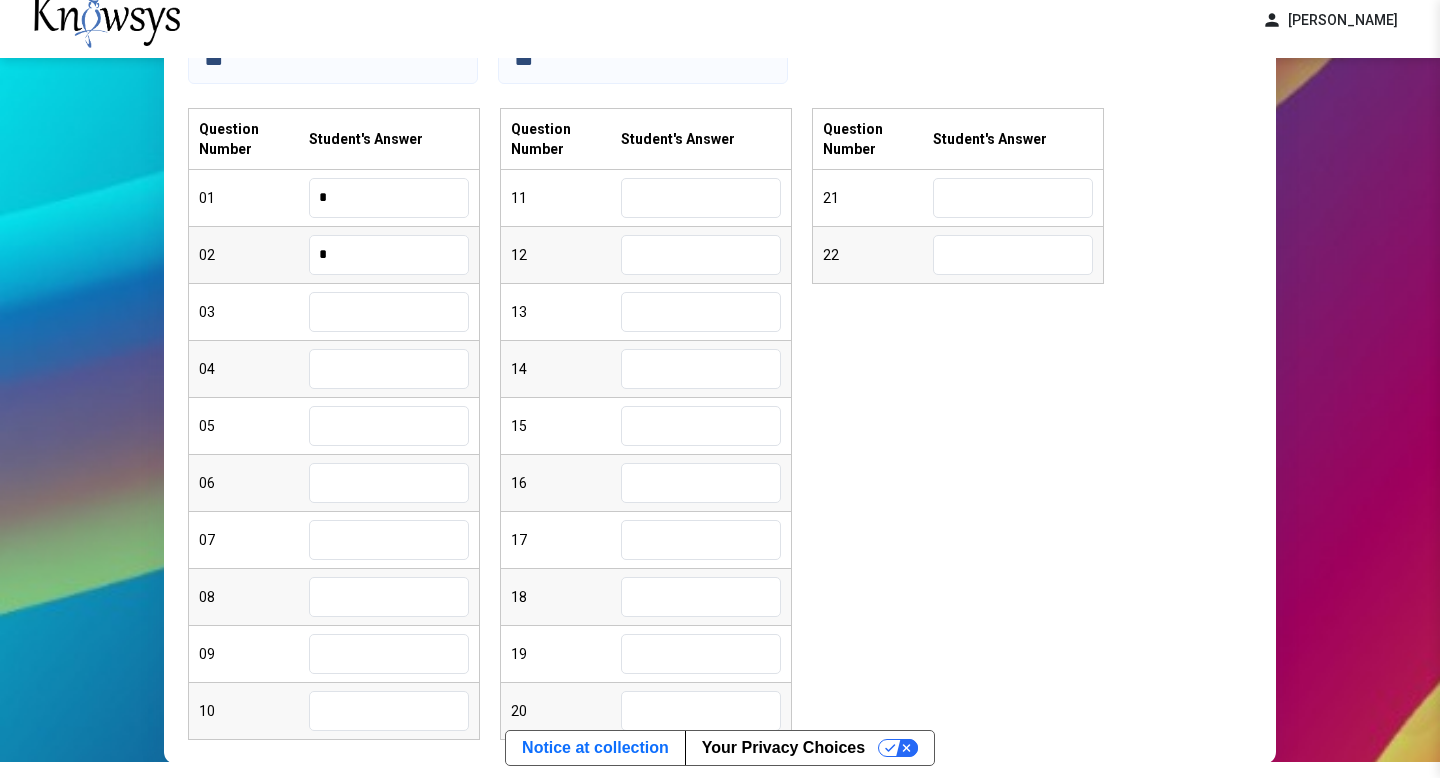 type on "*" 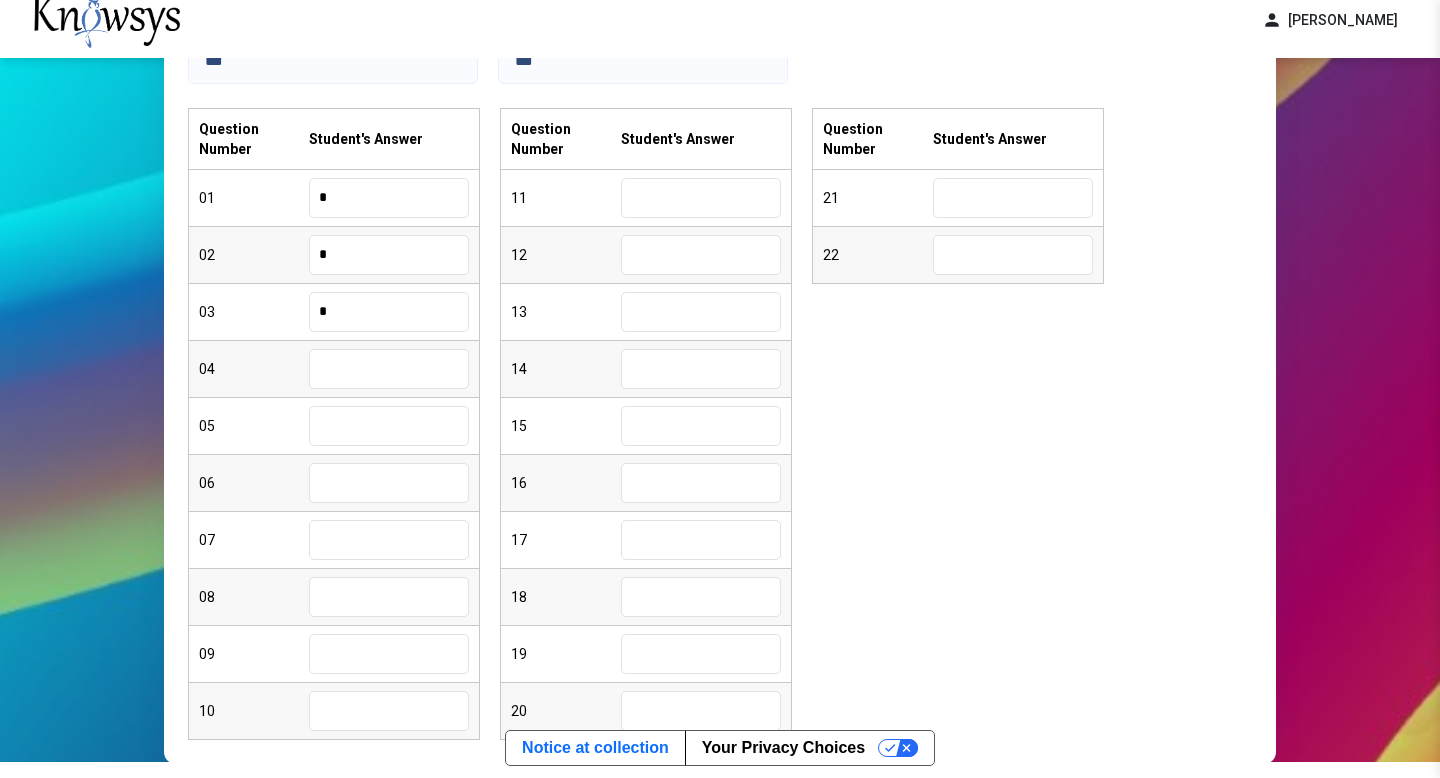 type on "*" 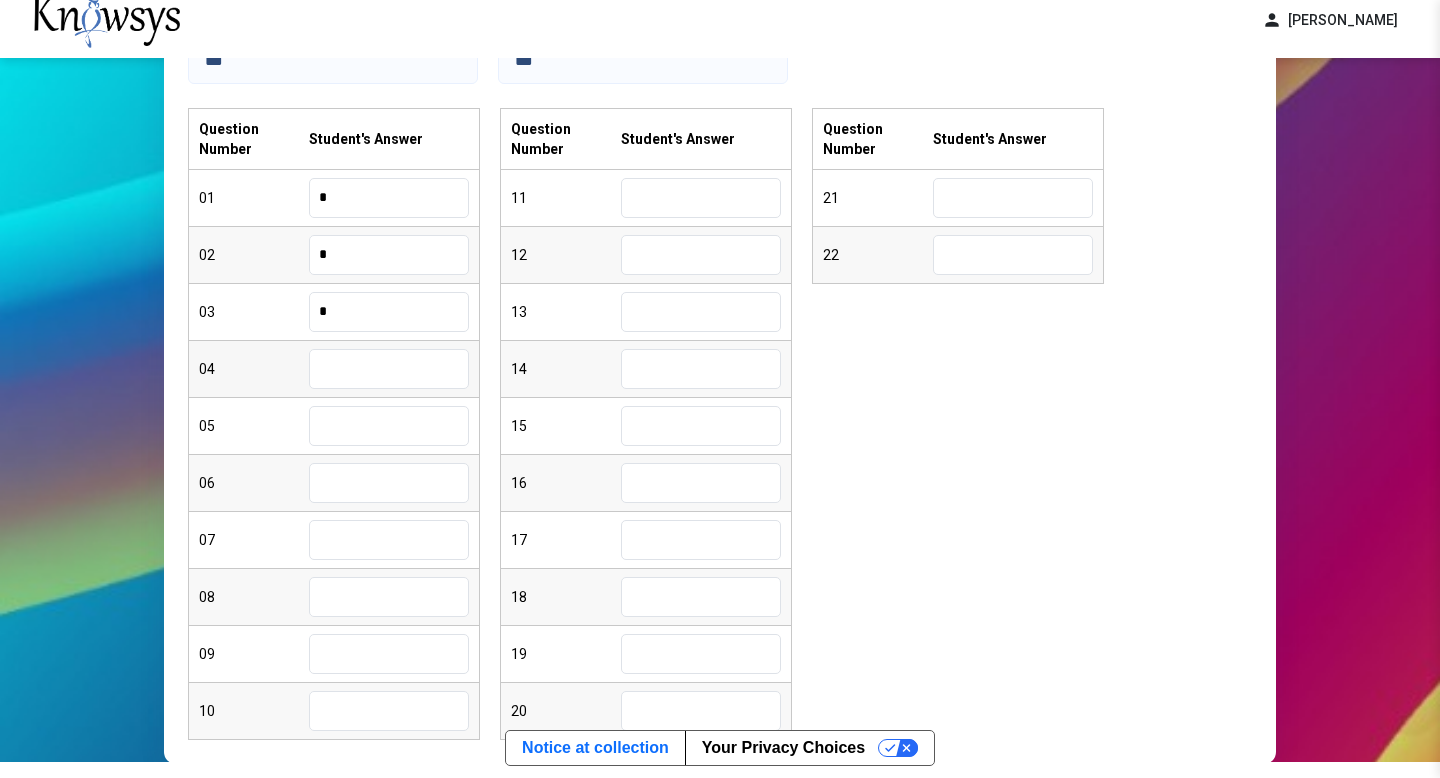 click at bounding box center [389, 369] 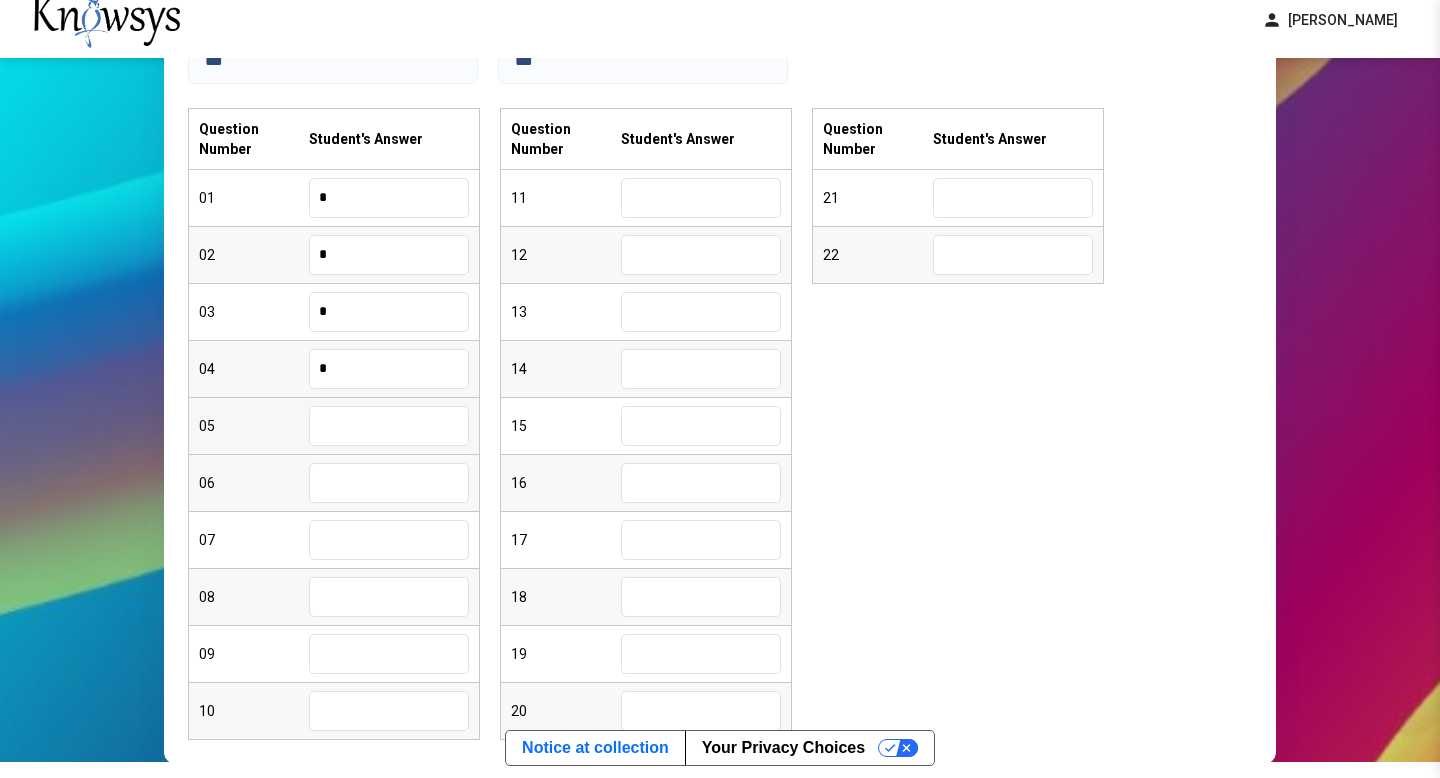 type on "*" 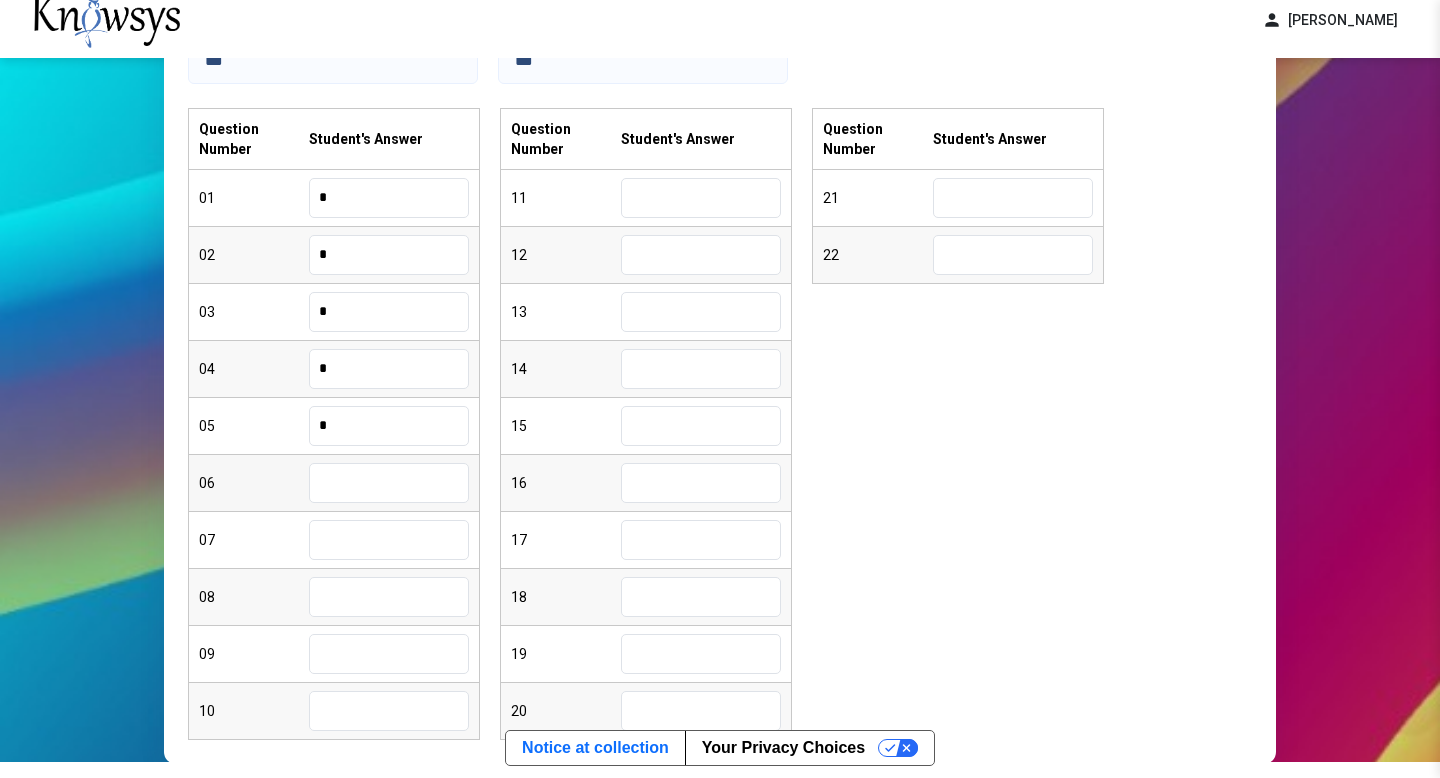 type on "*" 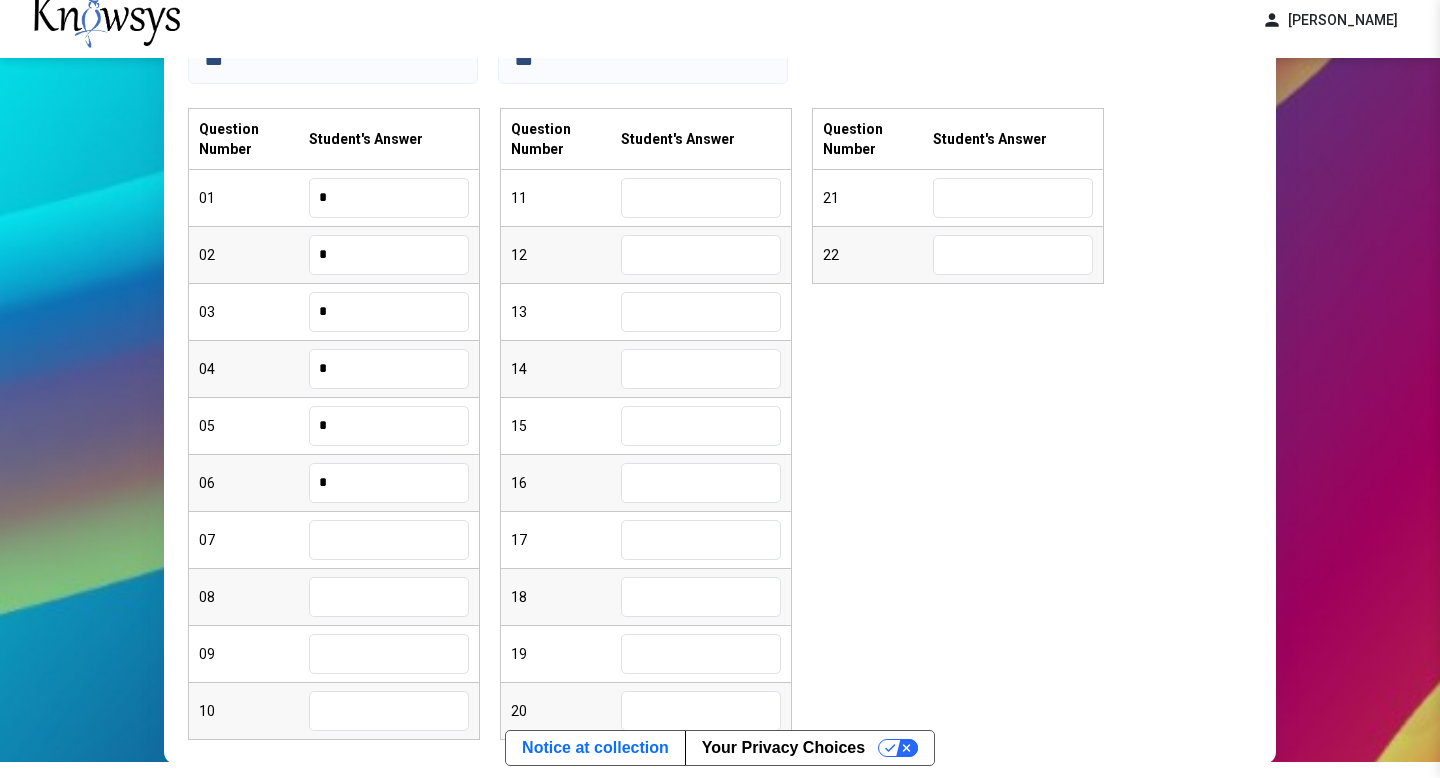 type on "*" 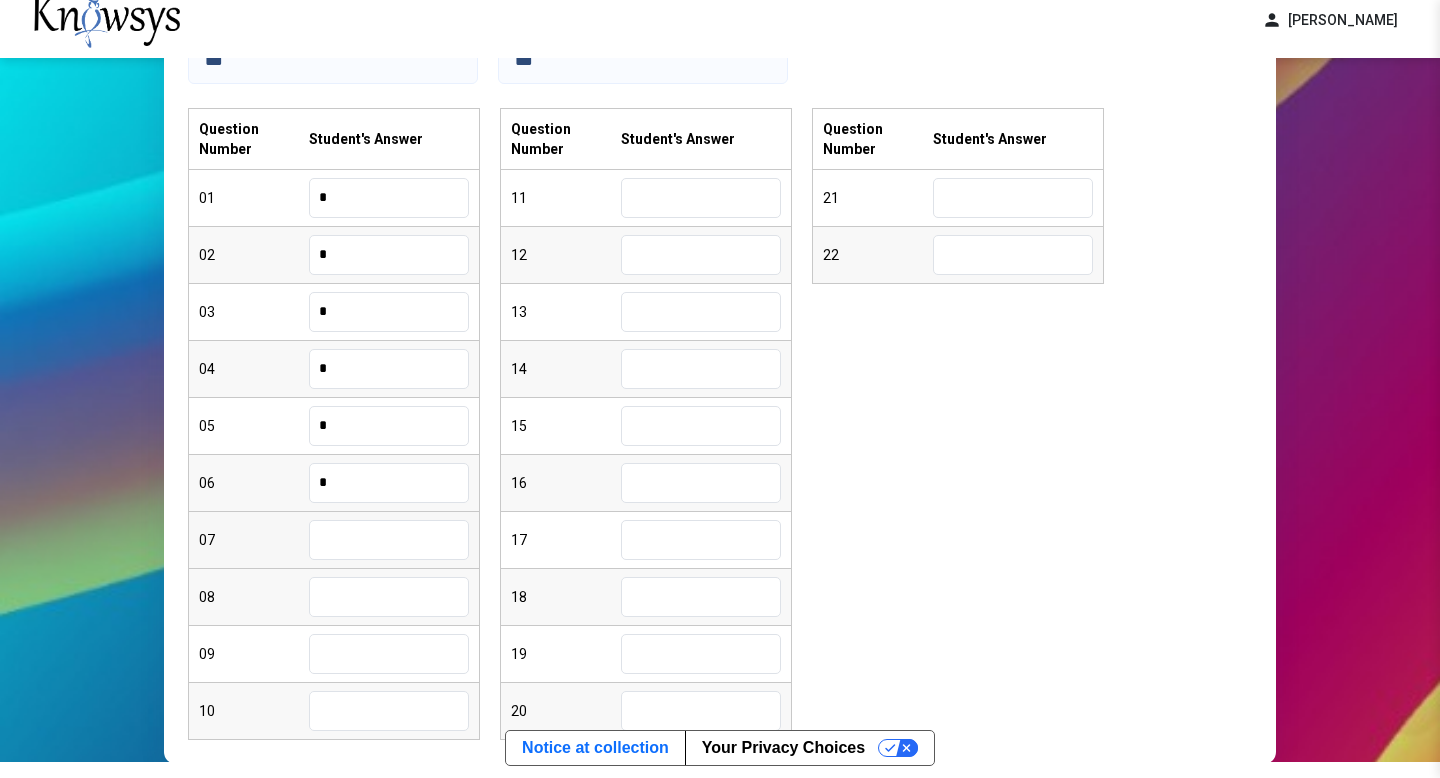 click at bounding box center (389, 540) 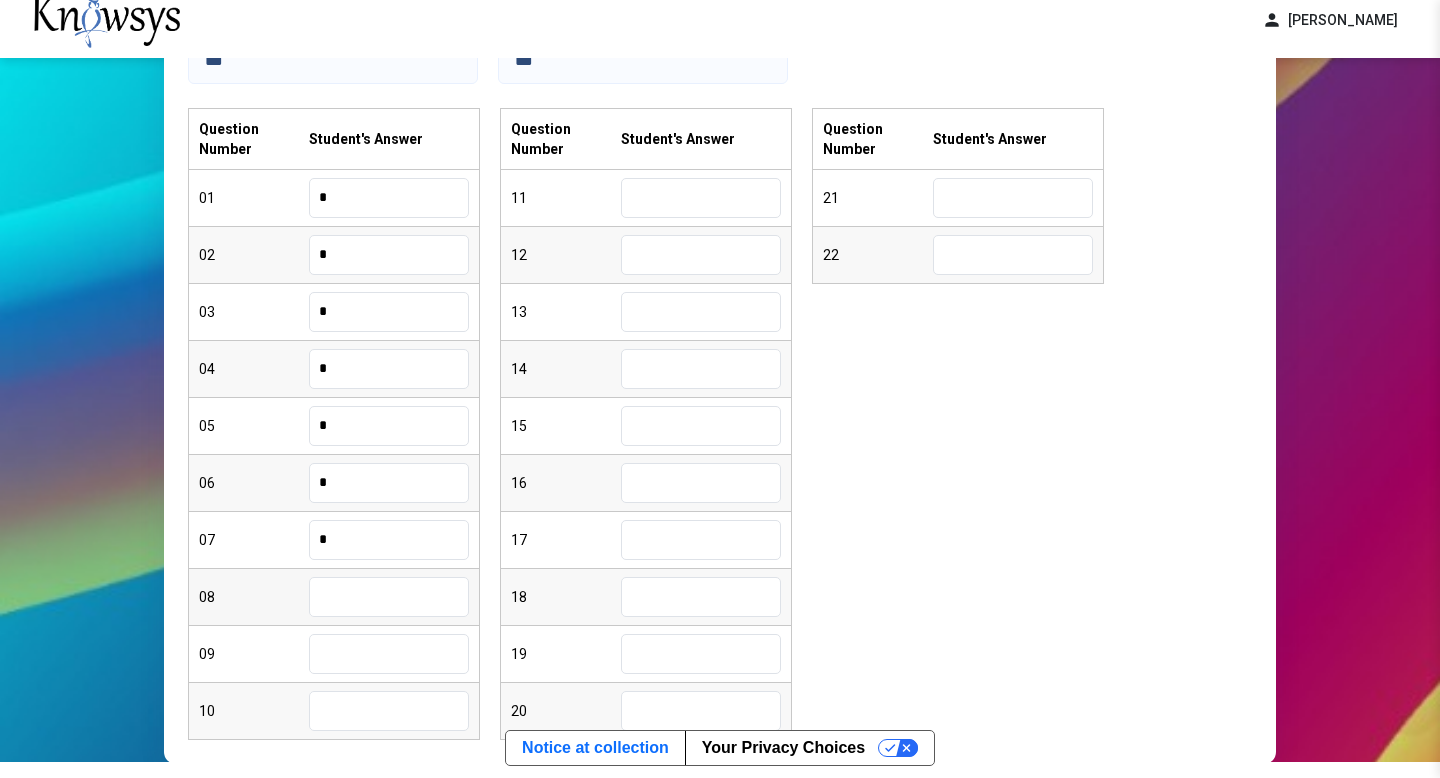 type on "*" 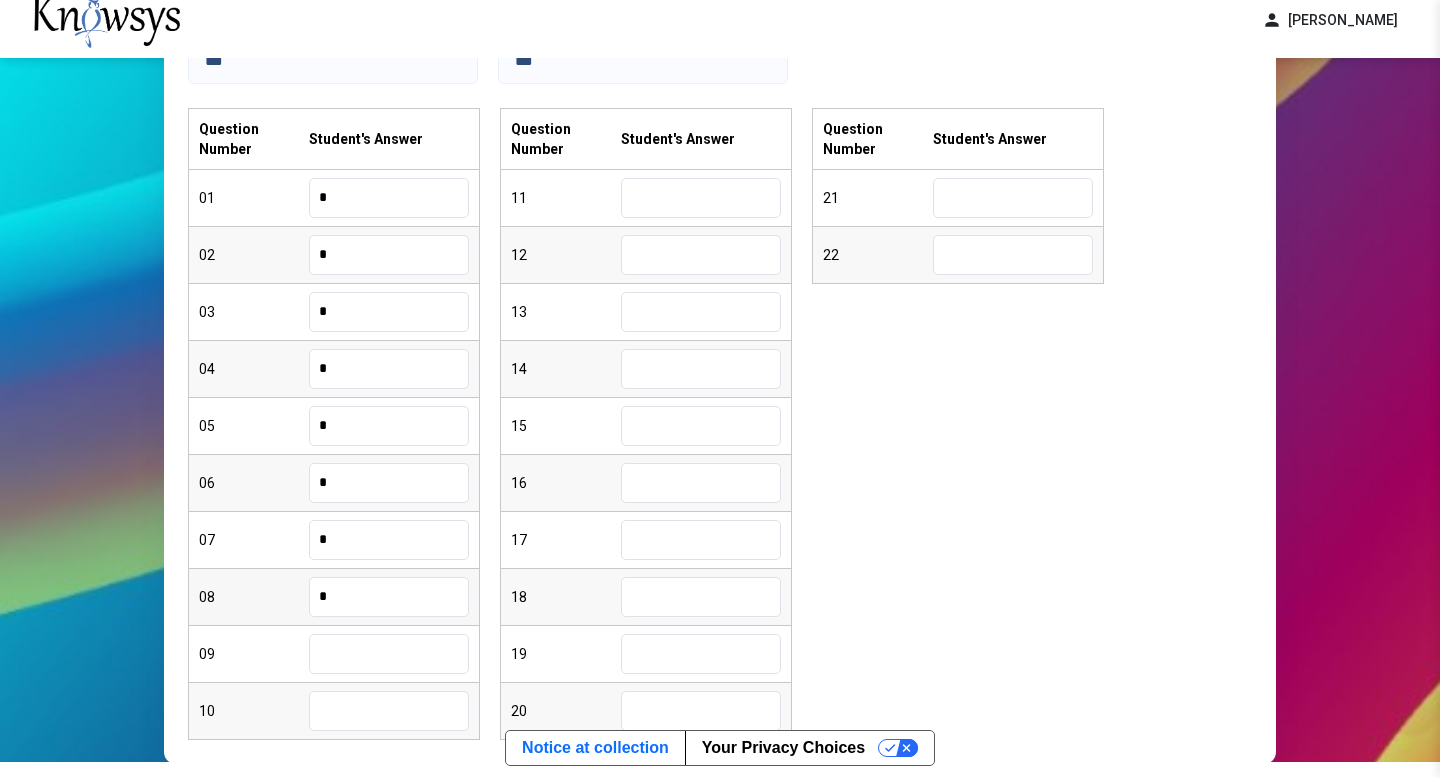 type on "*" 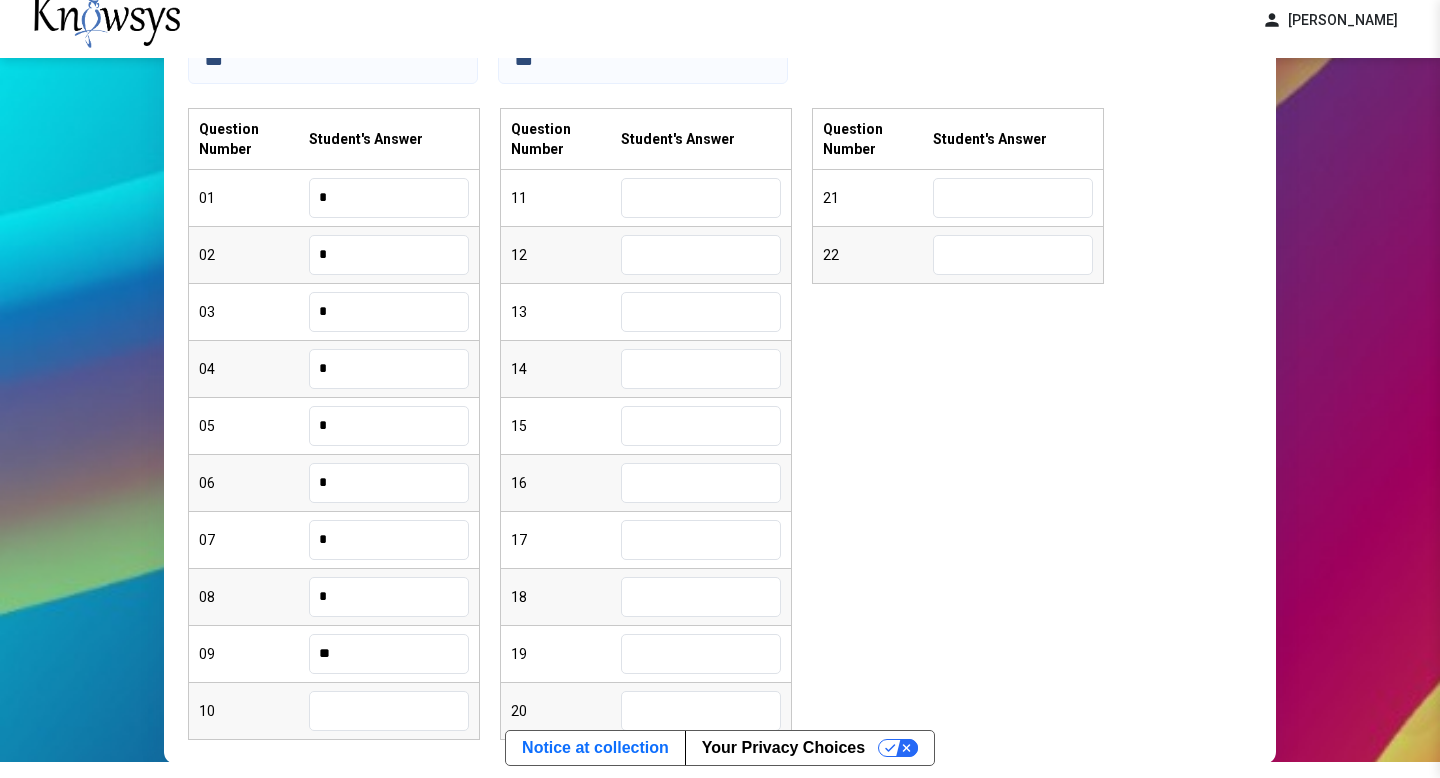 type on "**" 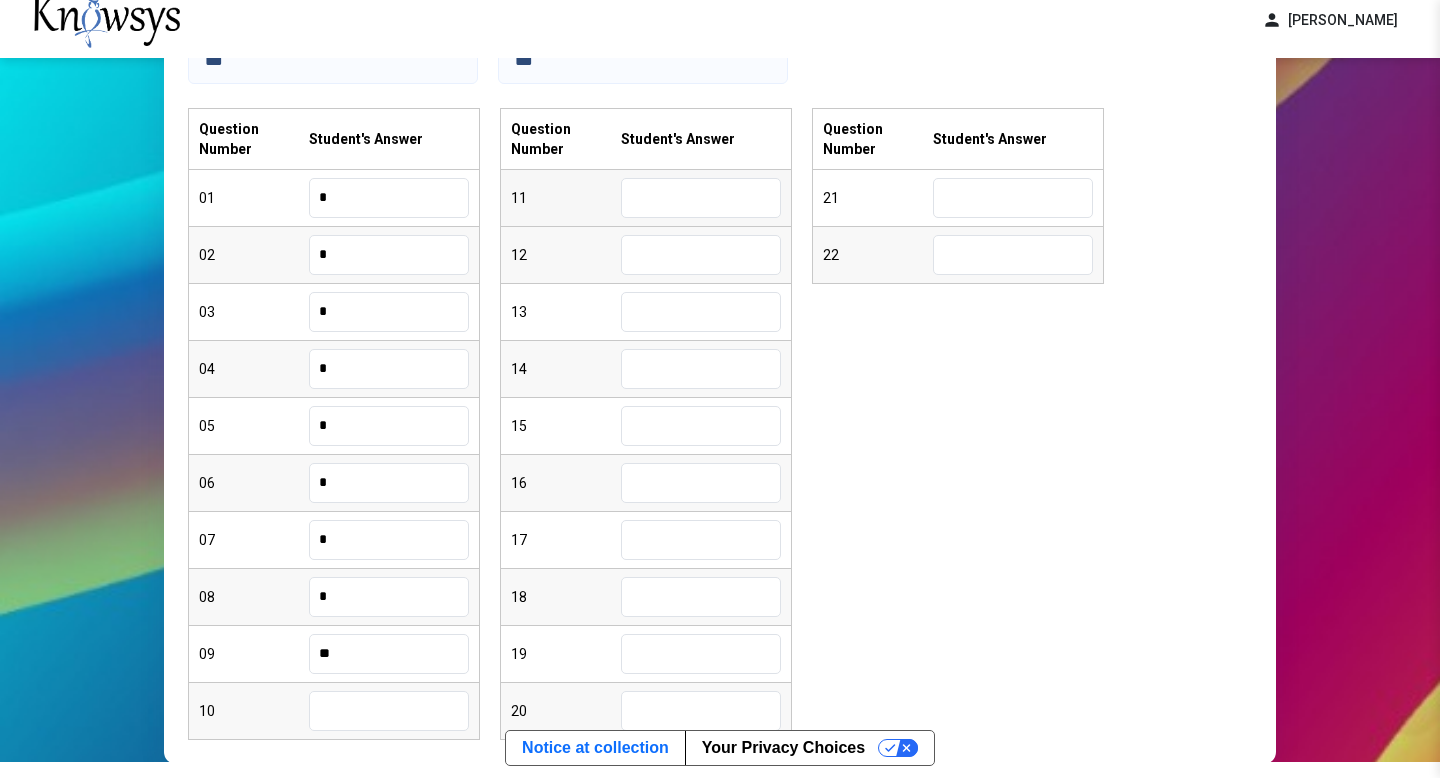 click at bounding box center (701, 198) 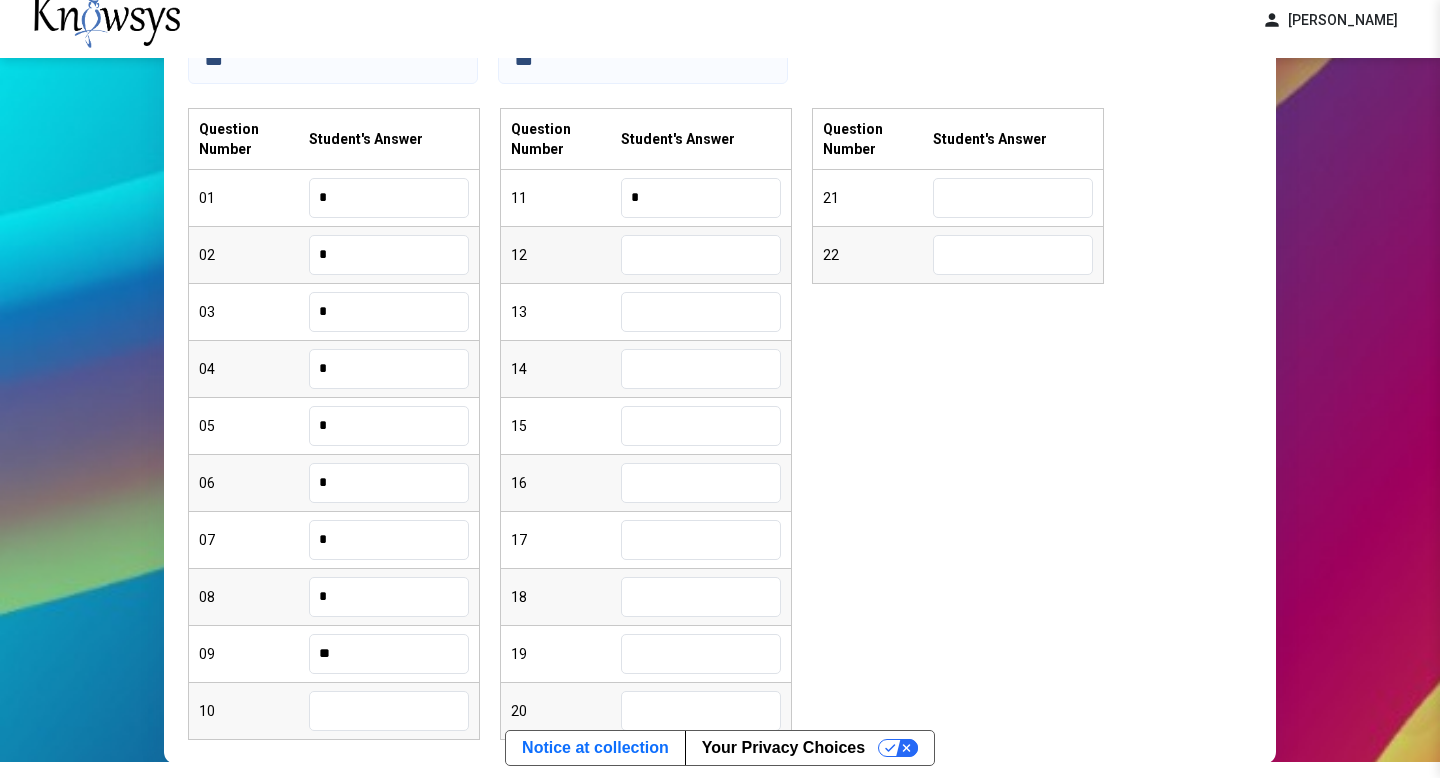 type on "*" 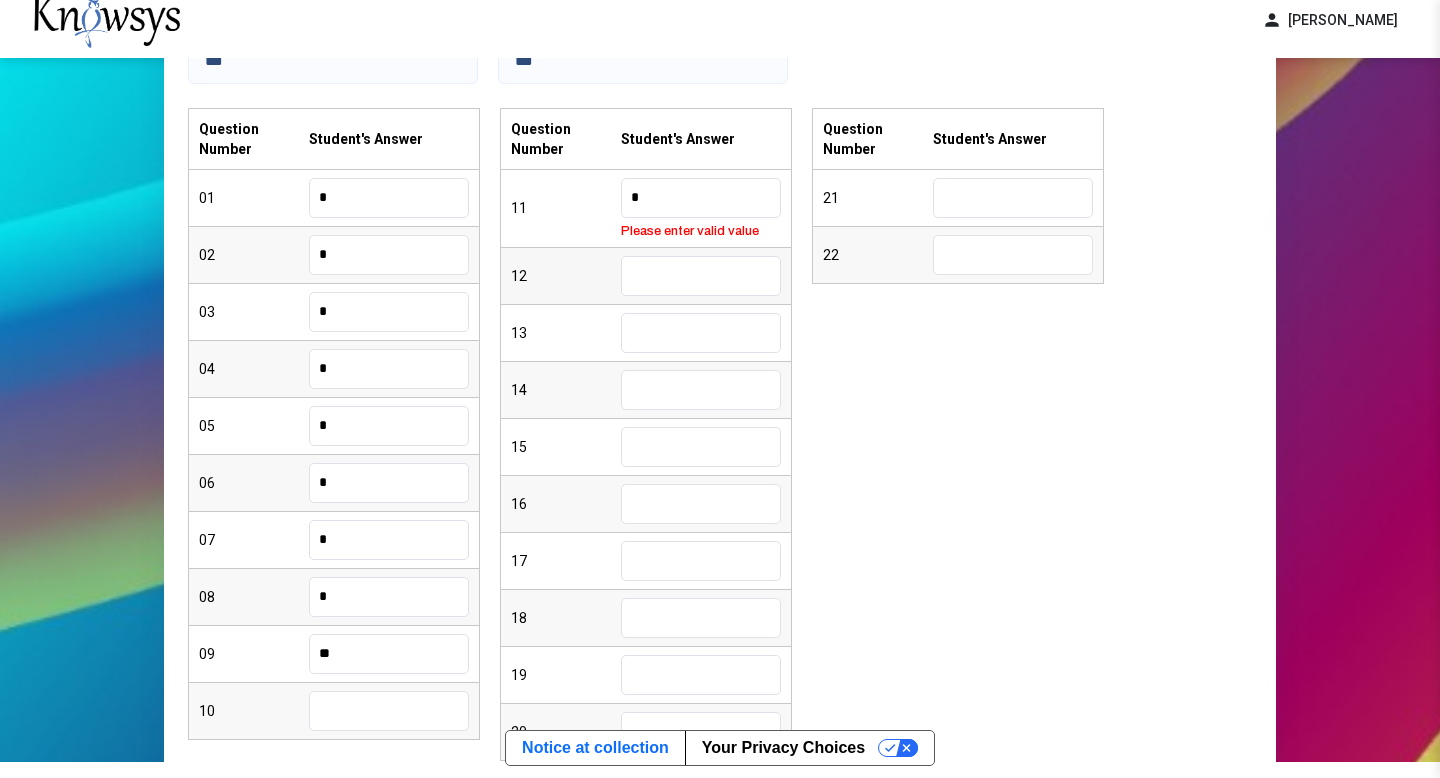 click on "12" at bounding box center [646, 276] 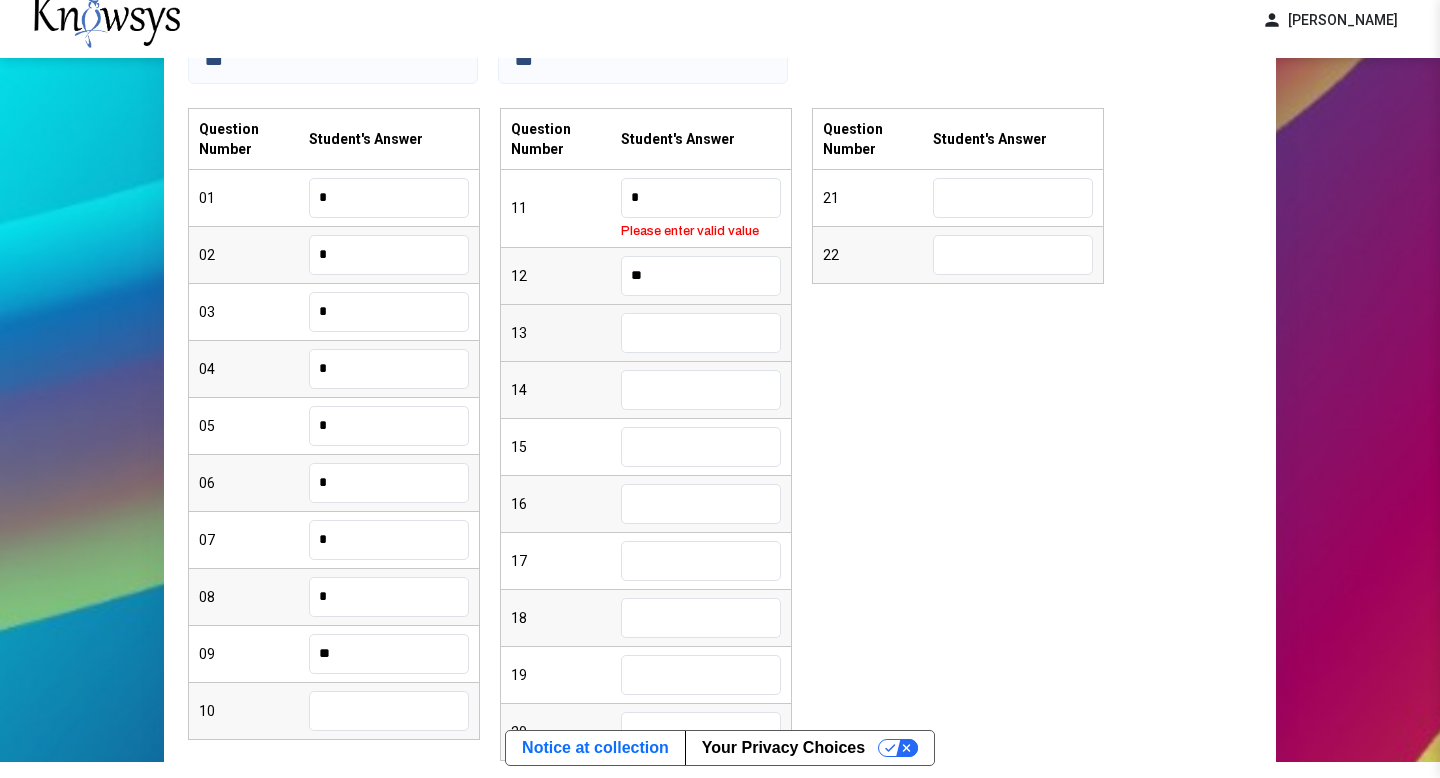 type on "**" 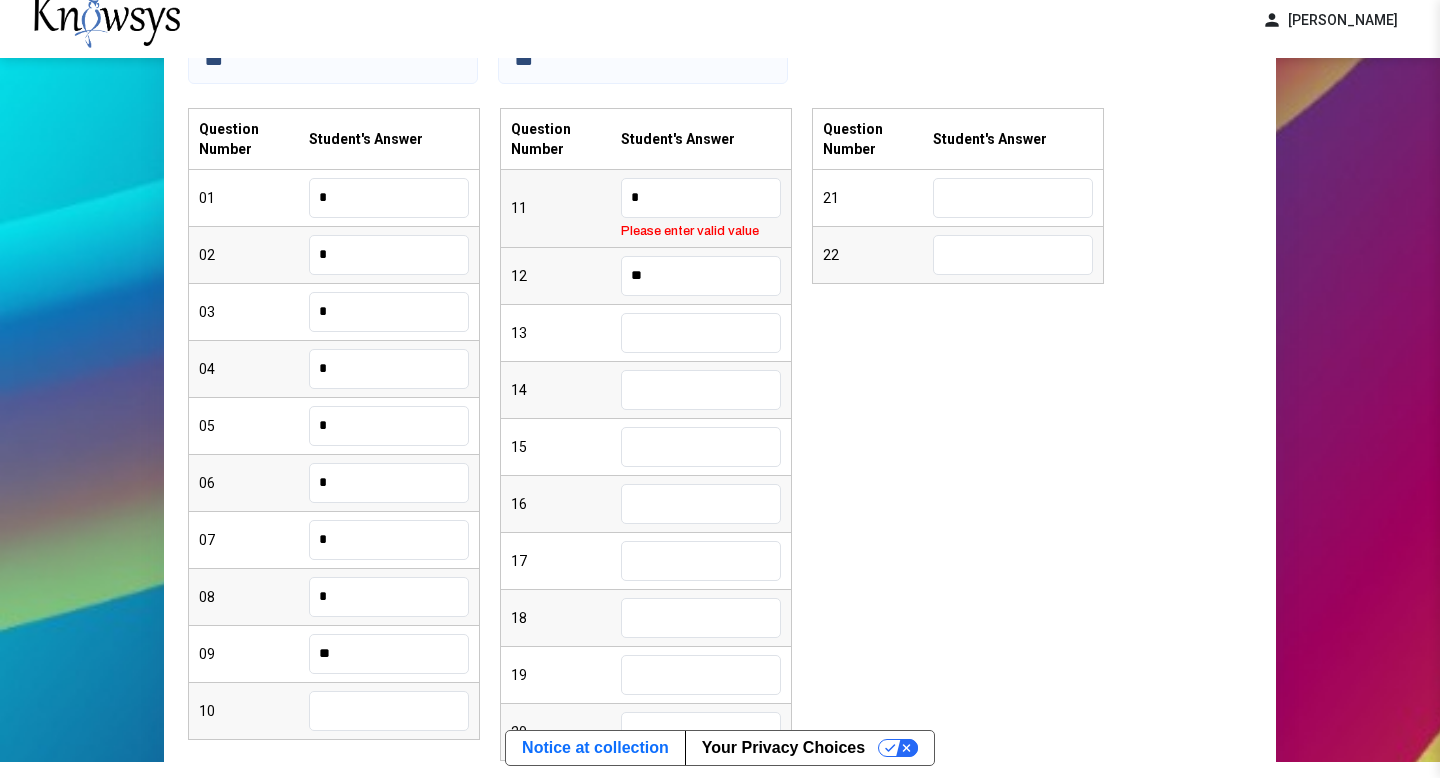 click on "*" at bounding box center [701, 198] 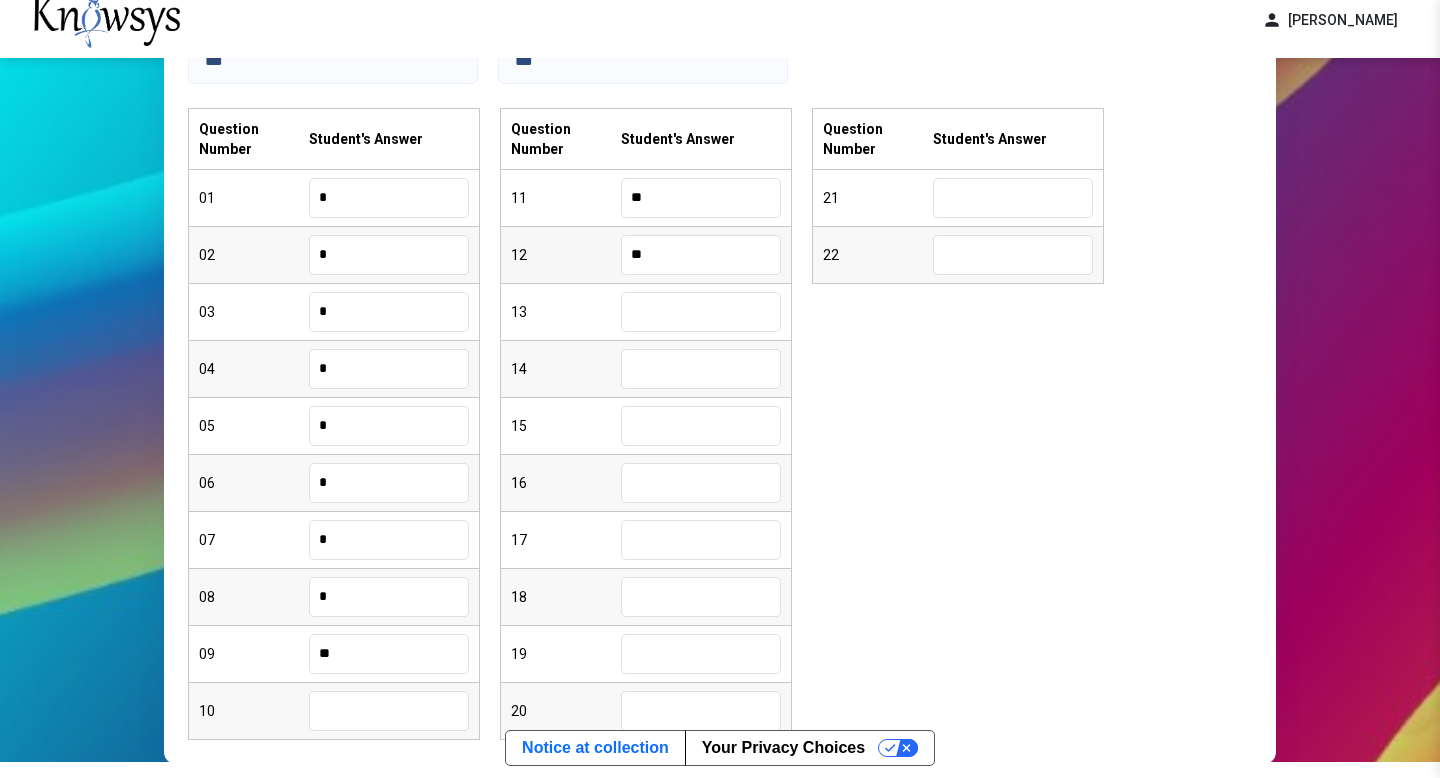 type on "**" 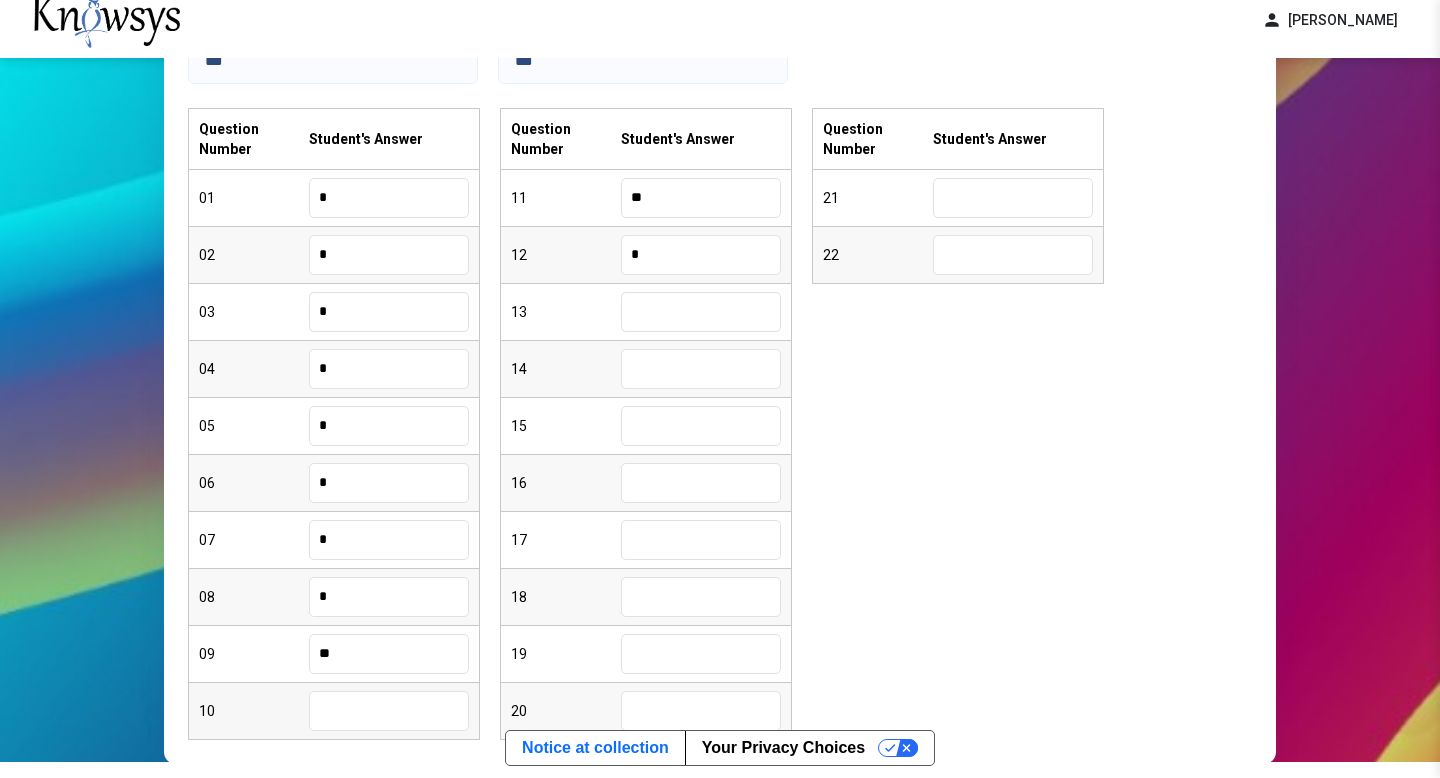 type on "*" 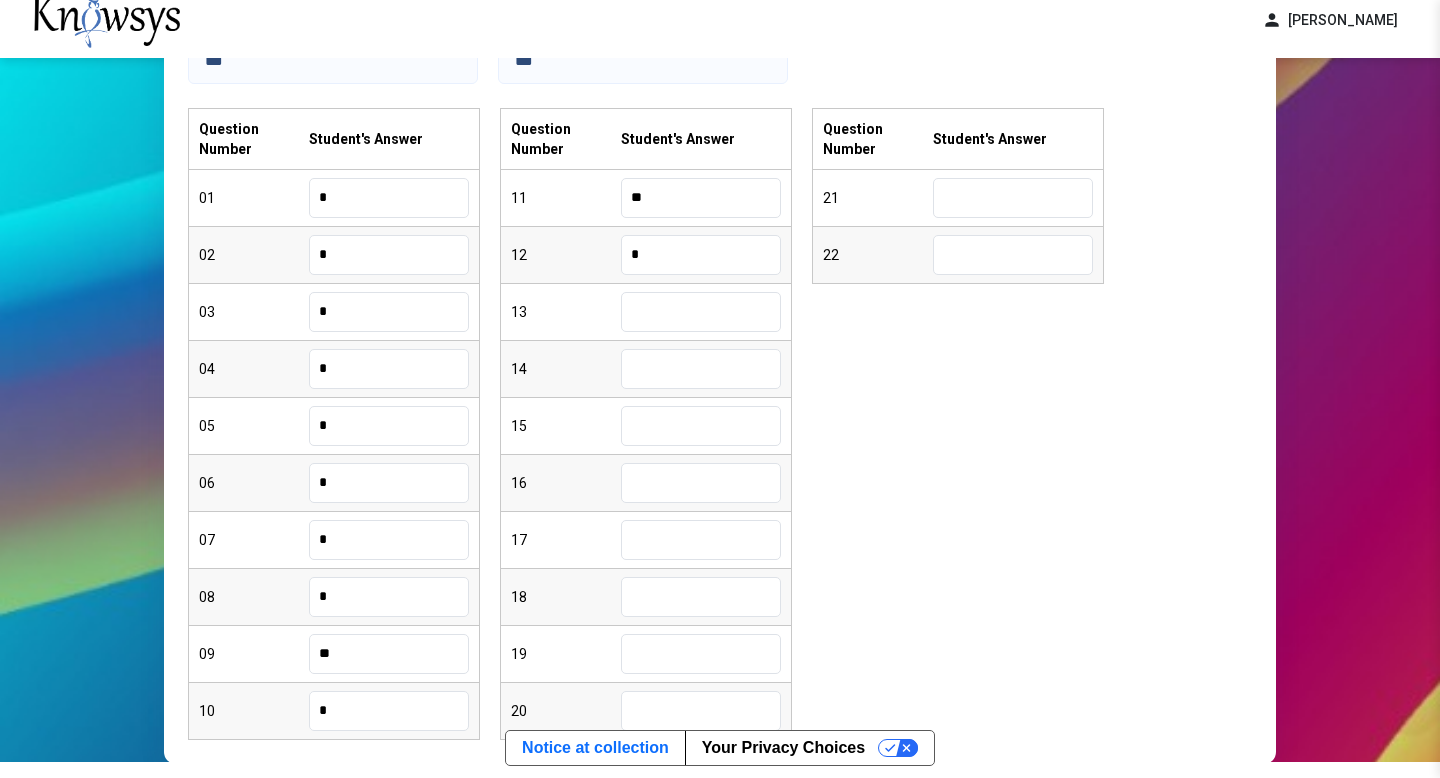 type on "*" 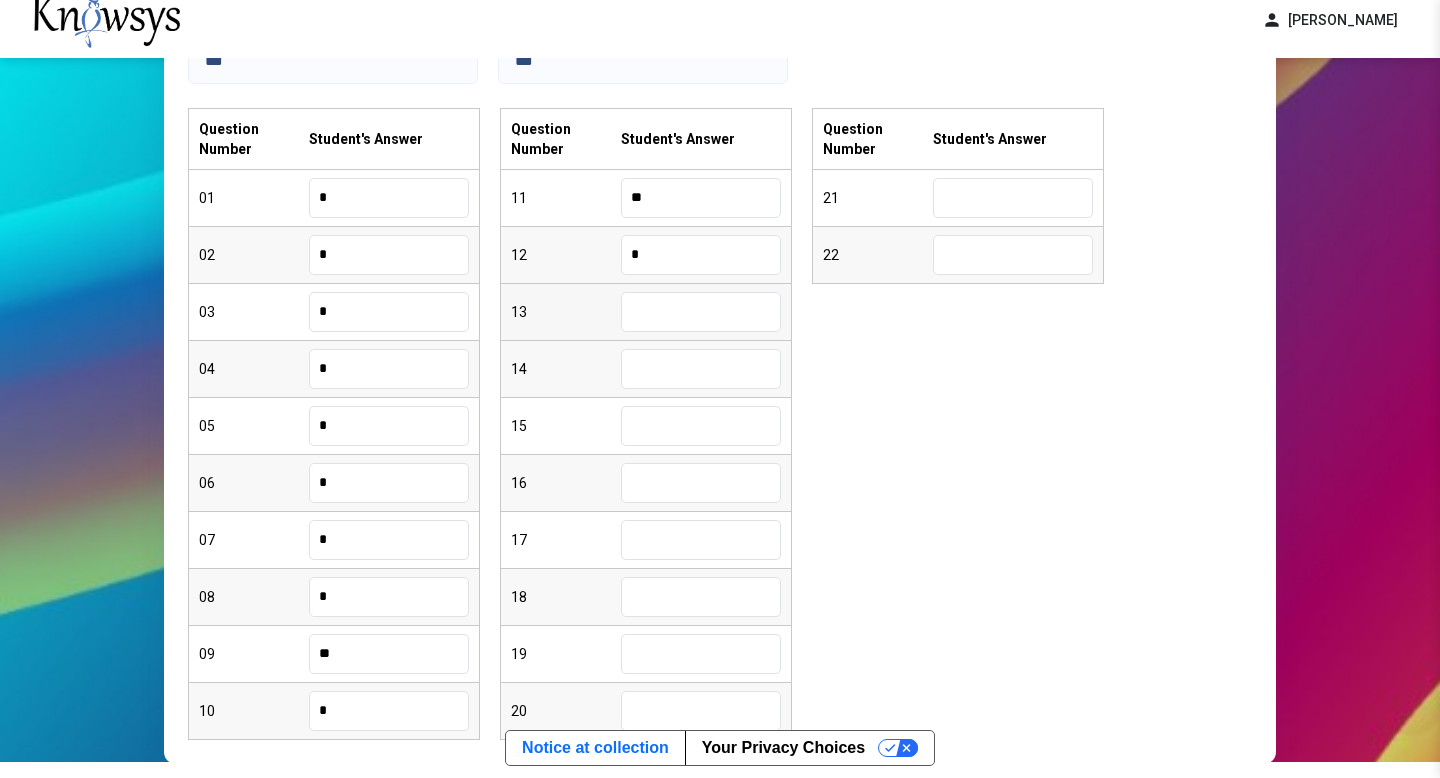 click at bounding box center [701, 312] 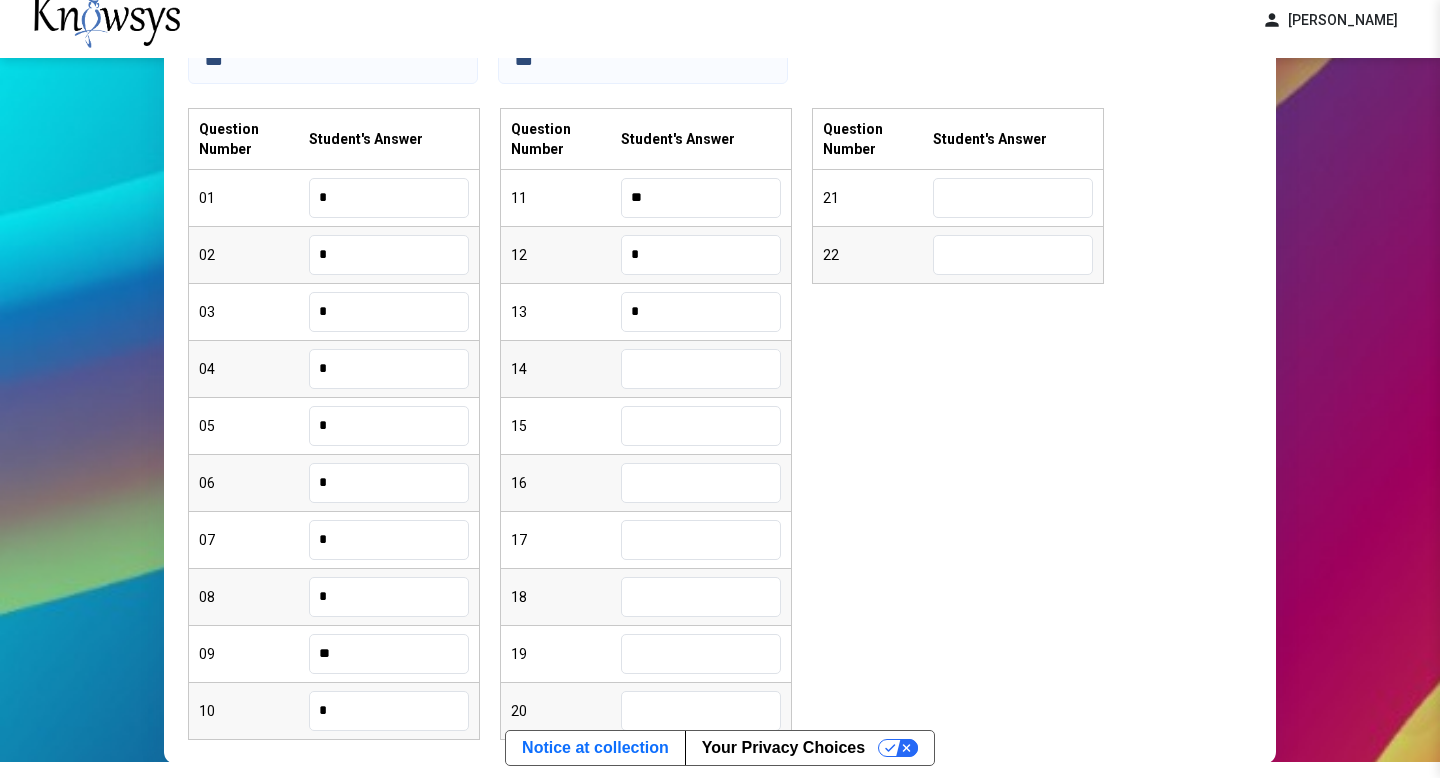 type on "*" 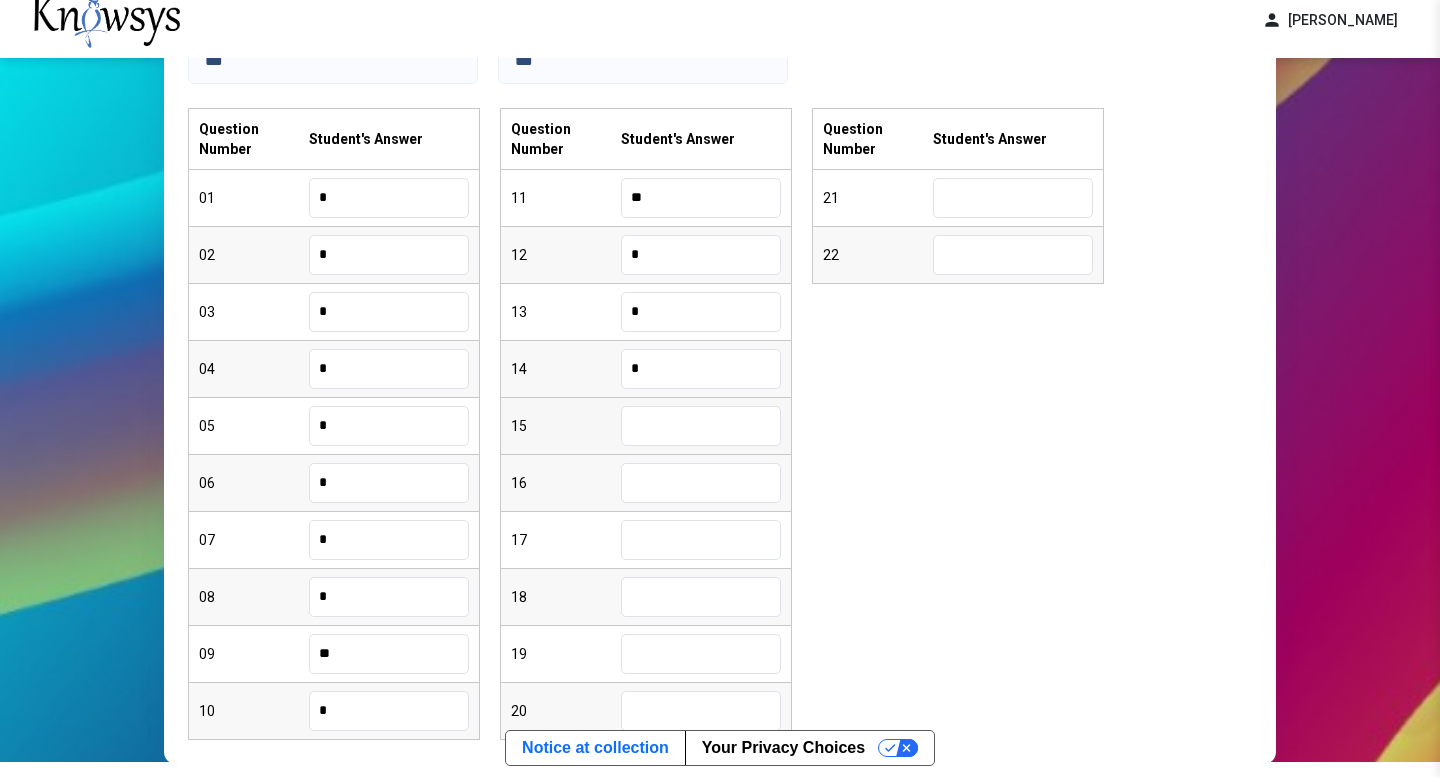 type on "*" 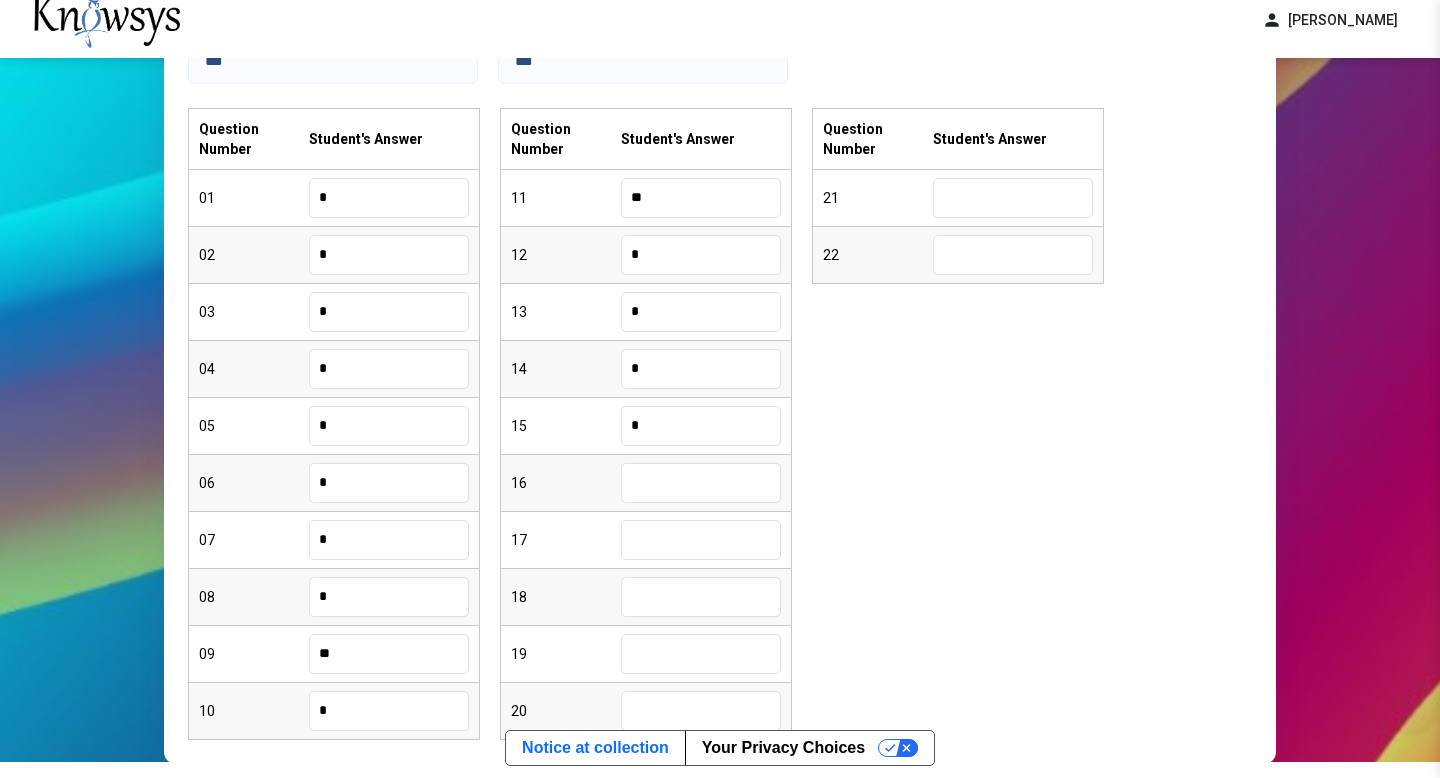 type on "*" 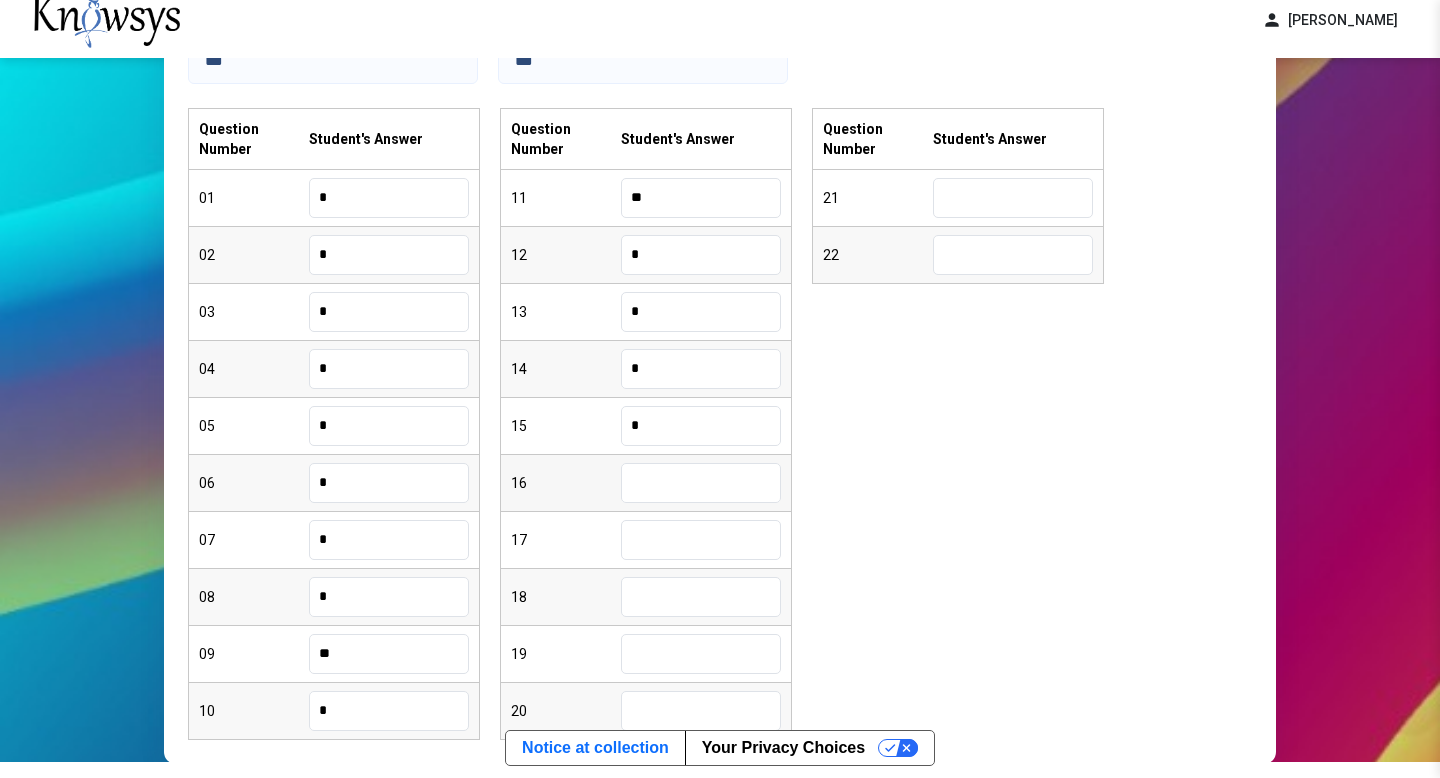 click at bounding box center (701, 483) 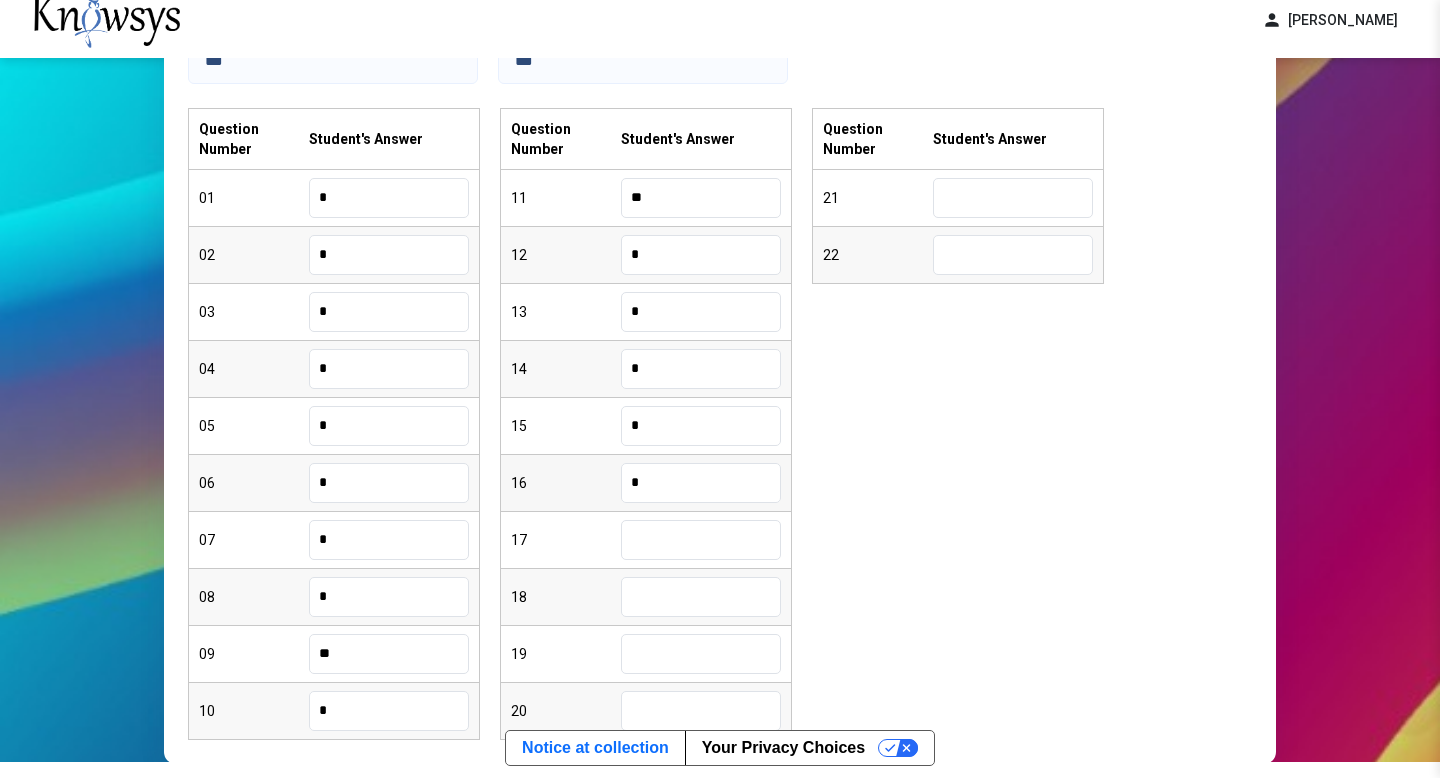 type on "*" 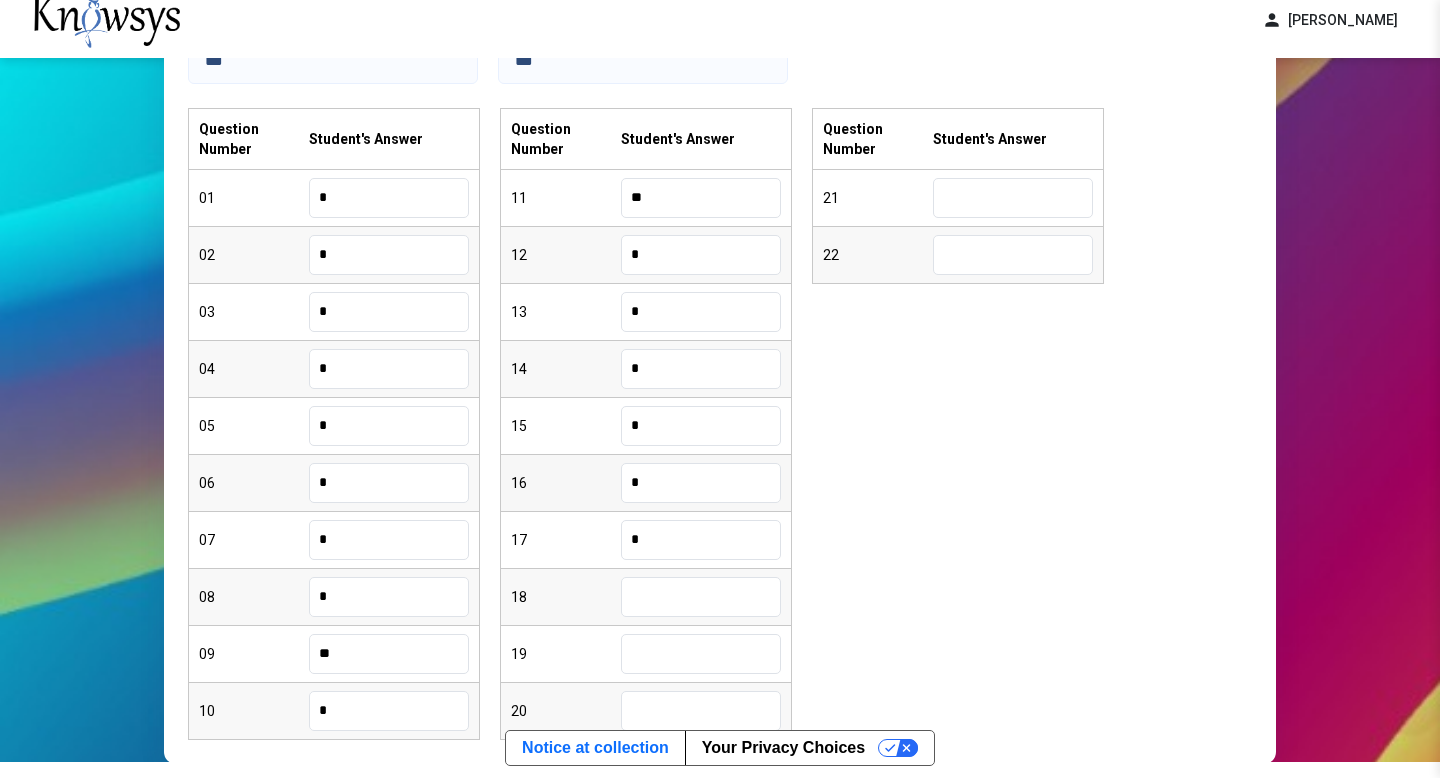 type on "*" 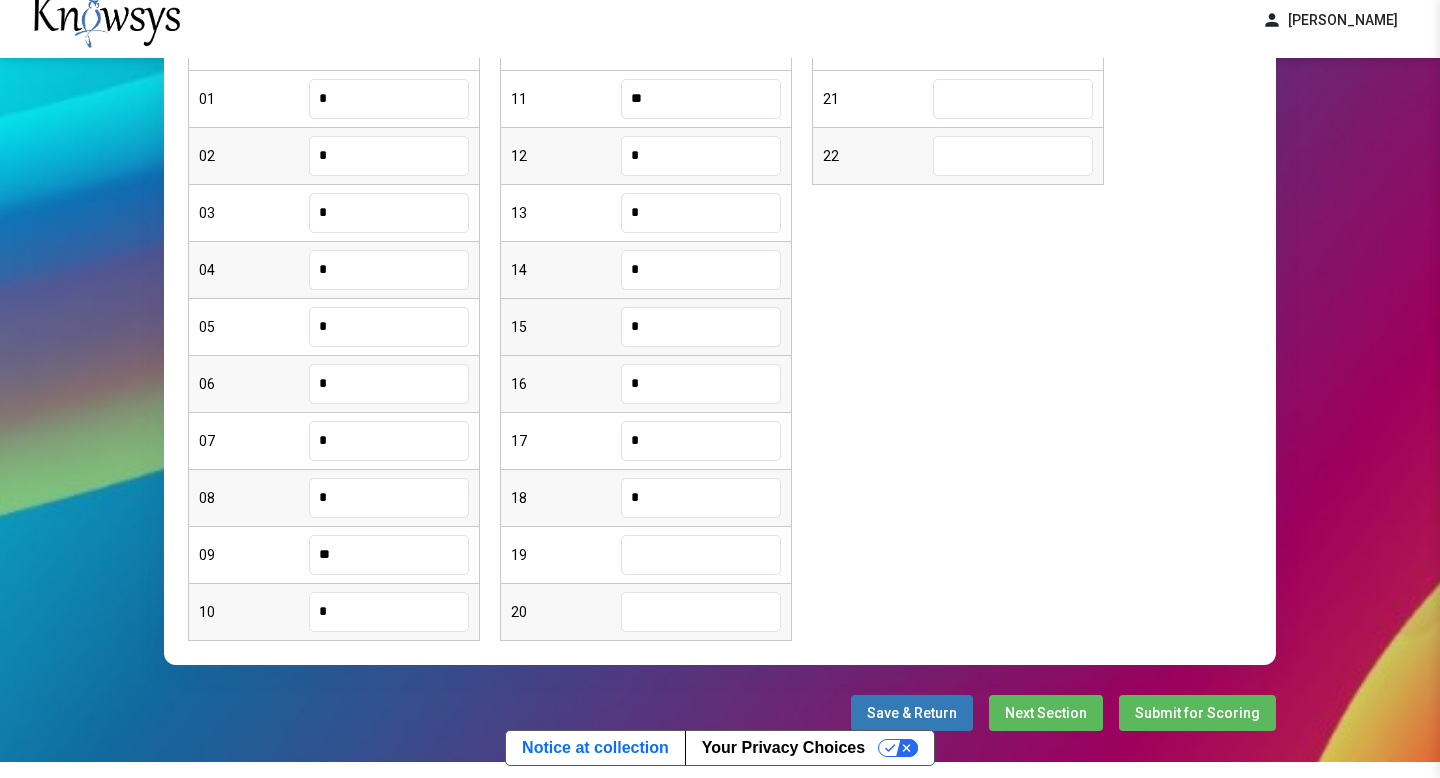scroll, scrollTop: 372, scrollLeft: 0, axis: vertical 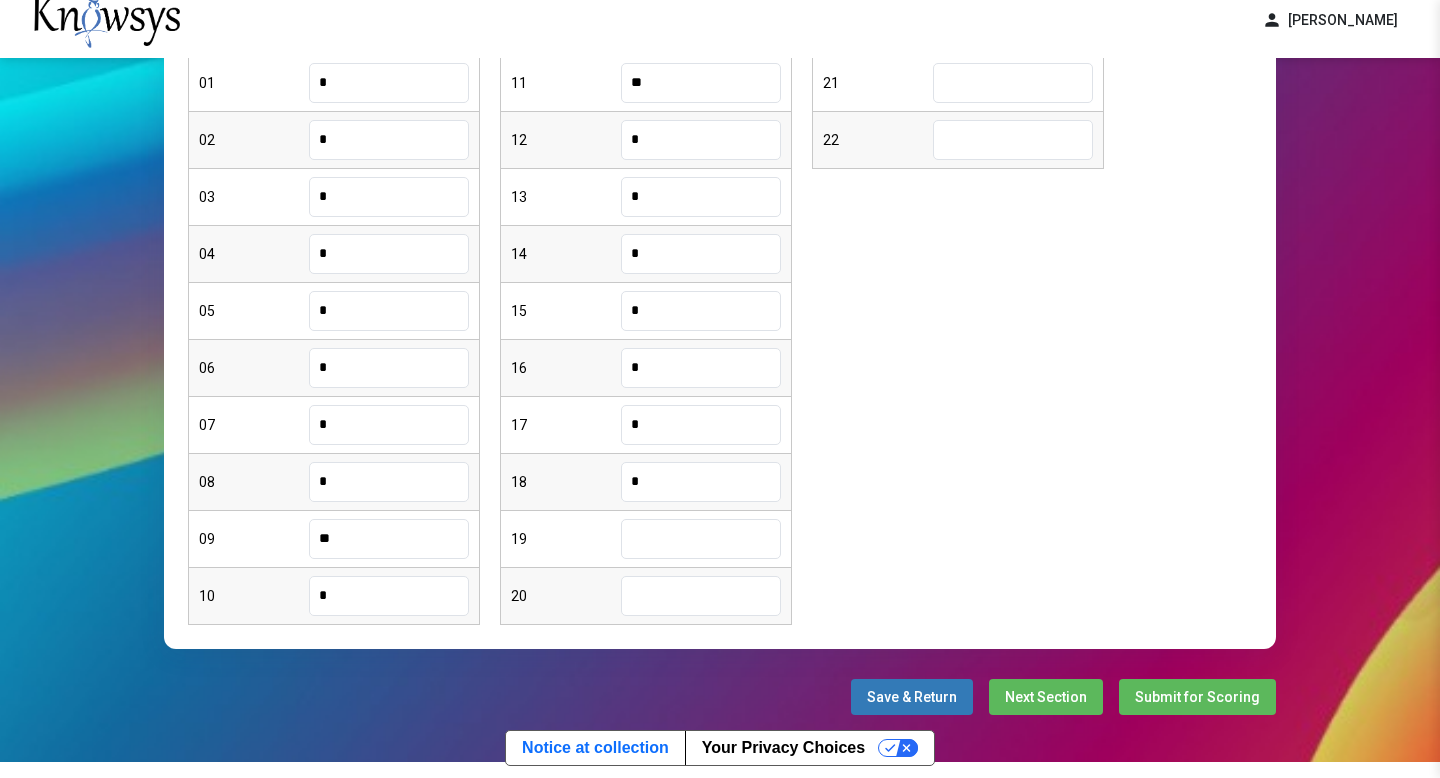 type on "*" 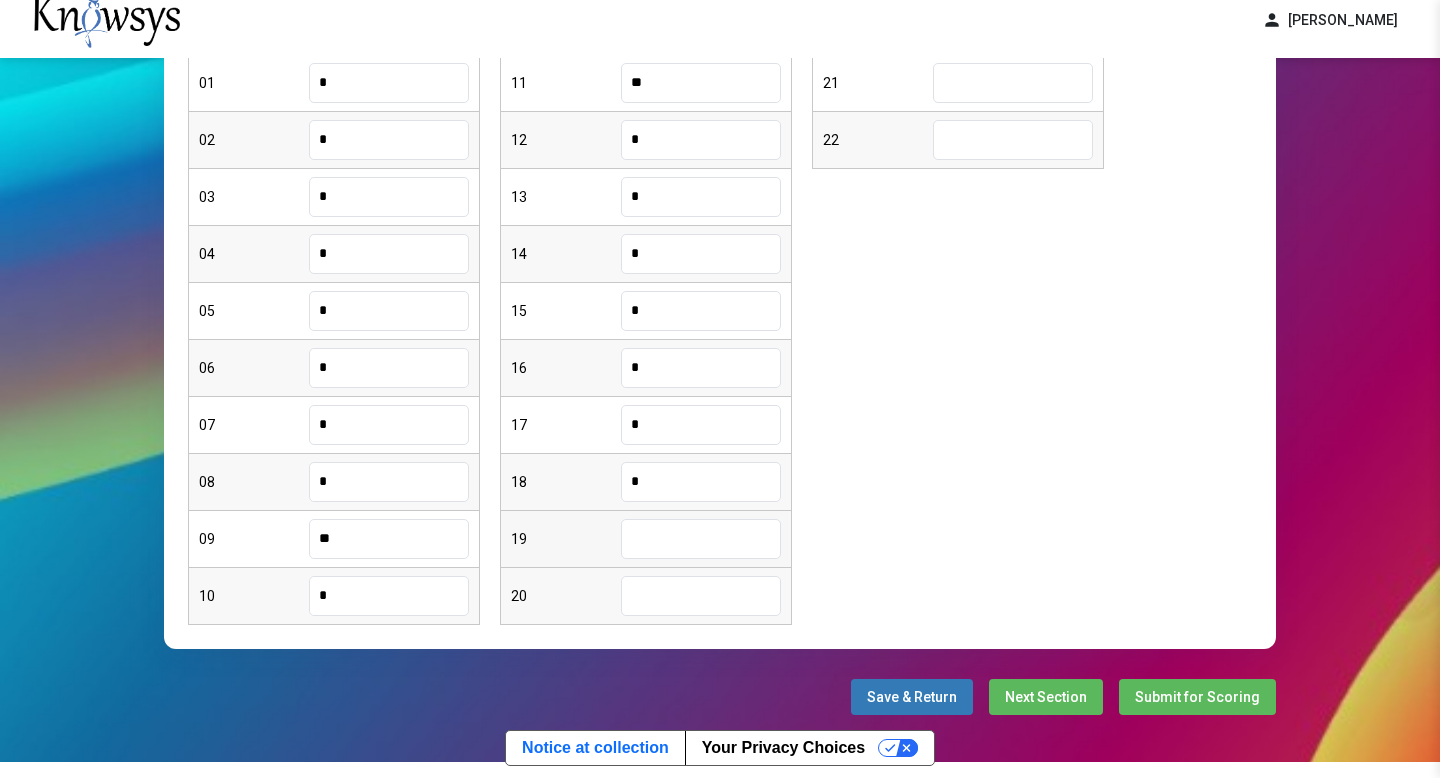 click at bounding box center [701, 539] 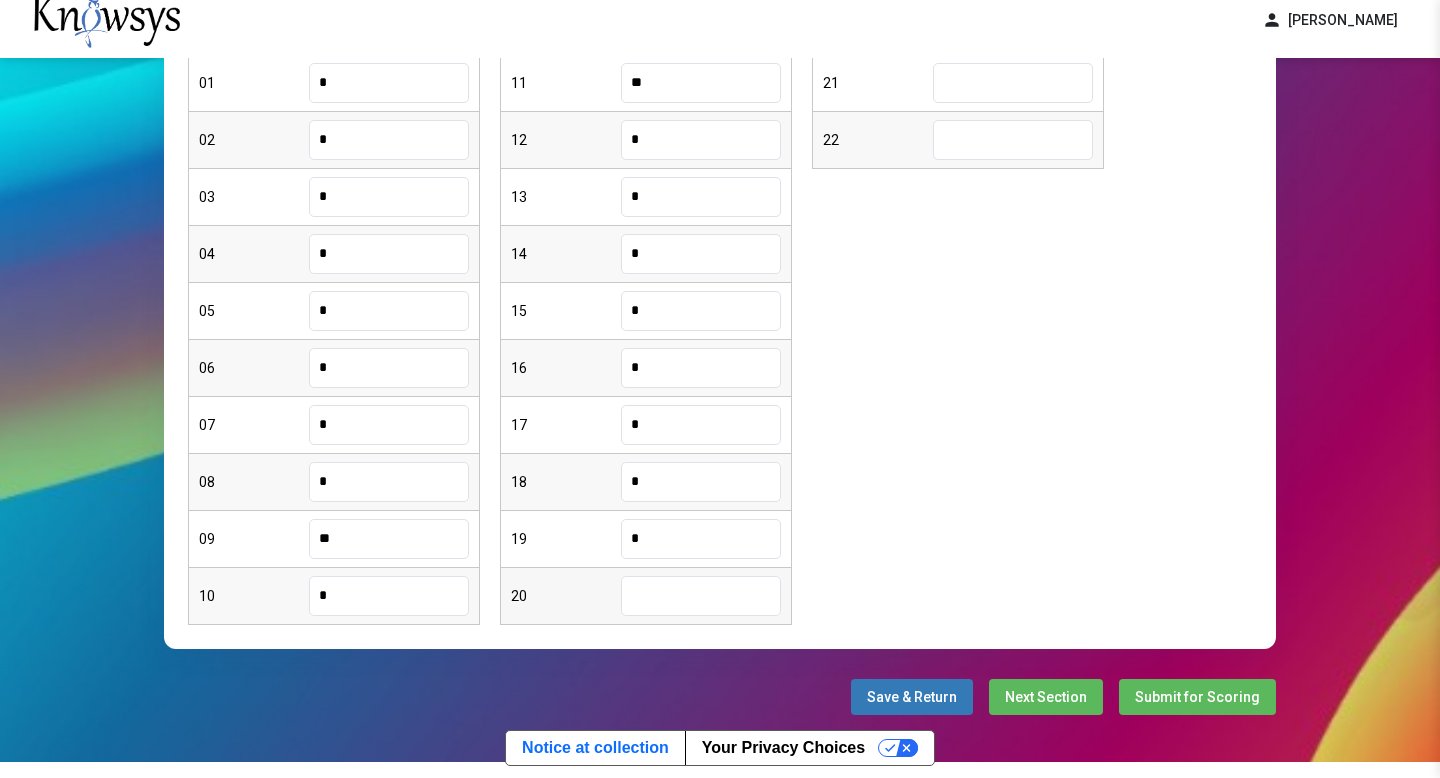 type on "*" 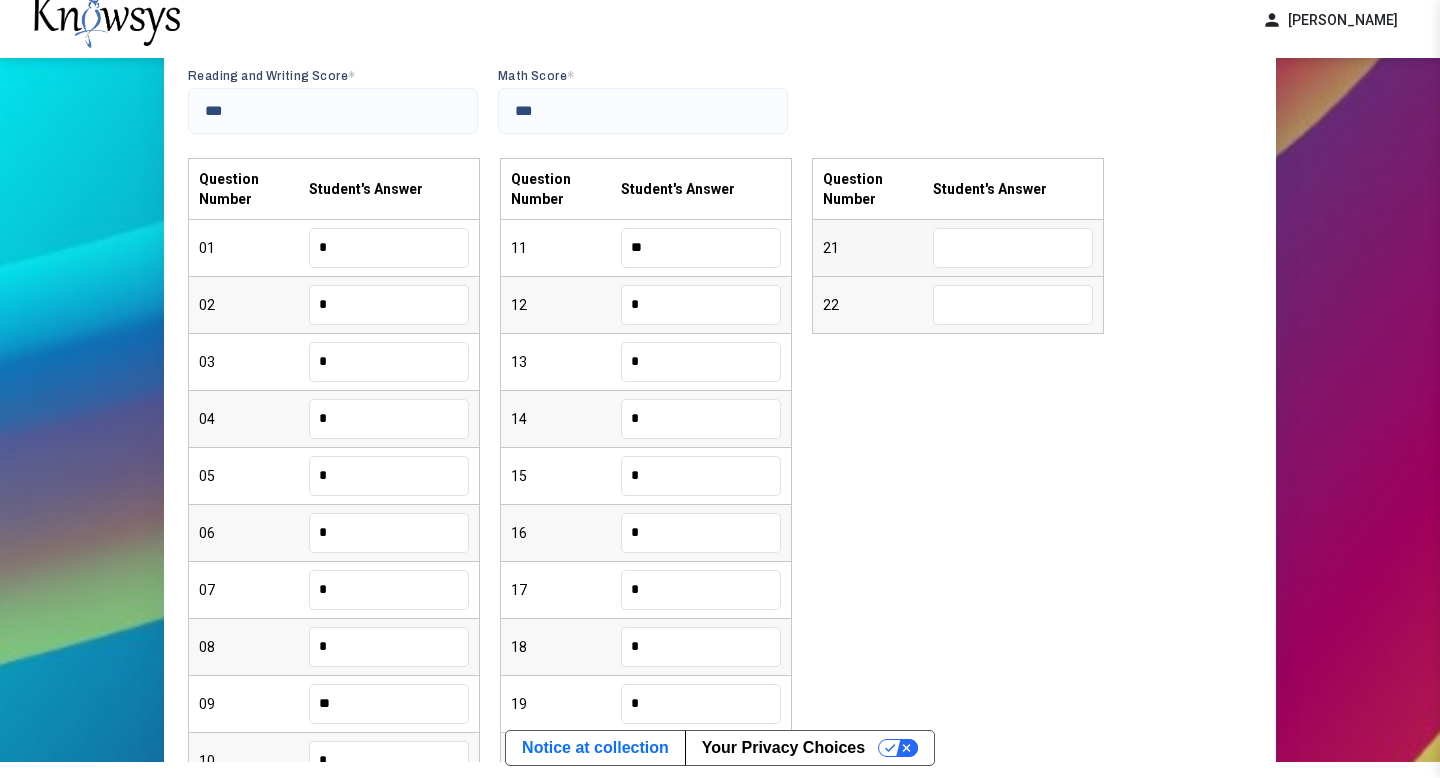 click at bounding box center [1013, 248] 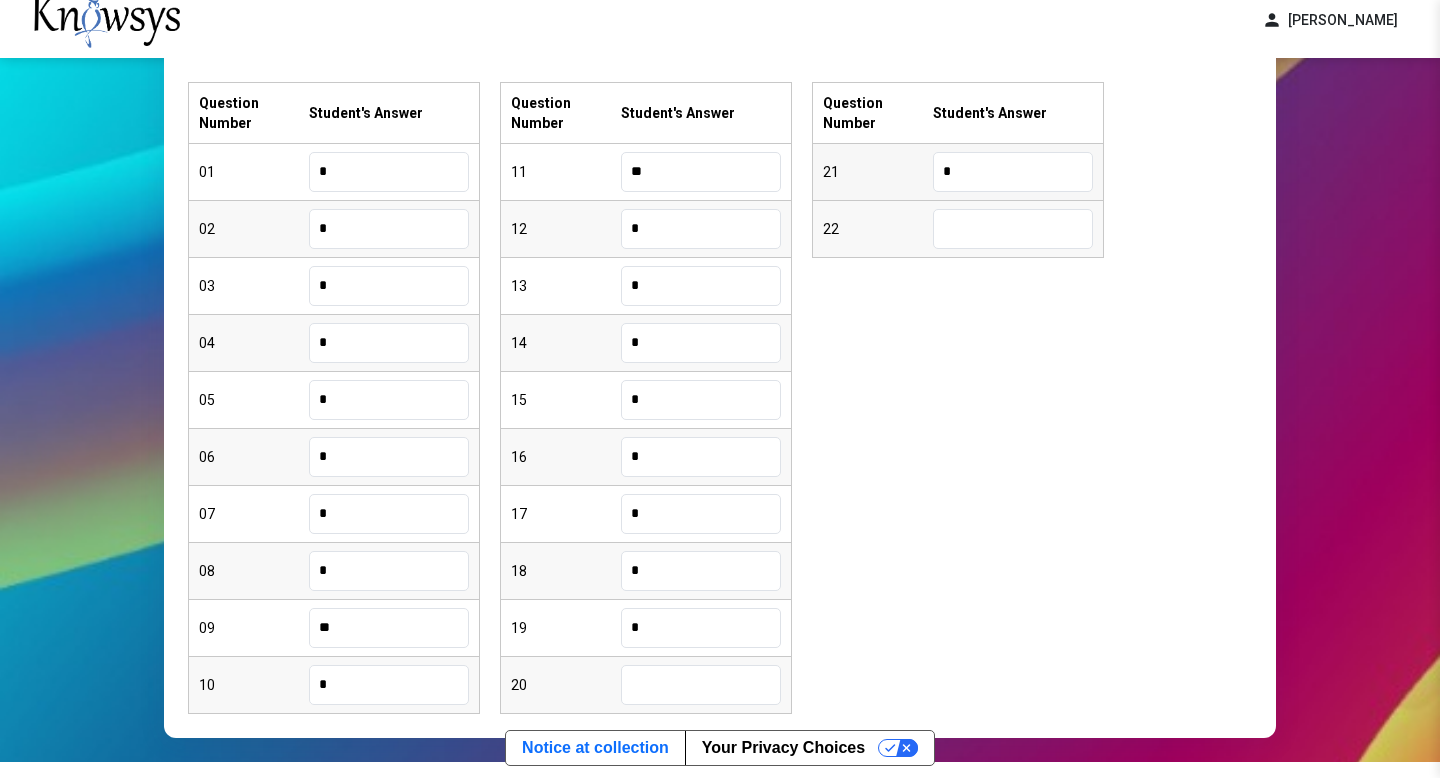scroll, scrollTop: 288, scrollLeft: 0, axis: vertical 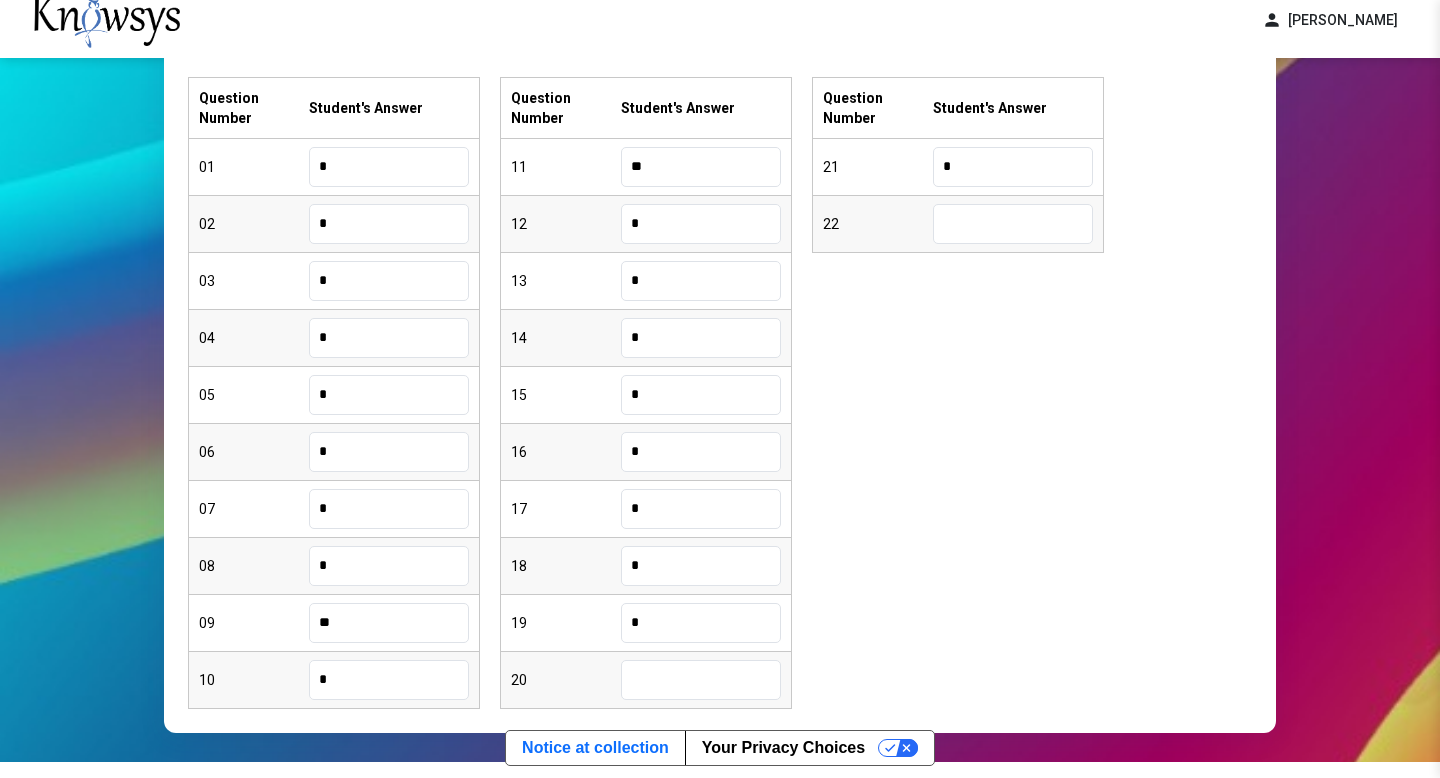 type on "*" 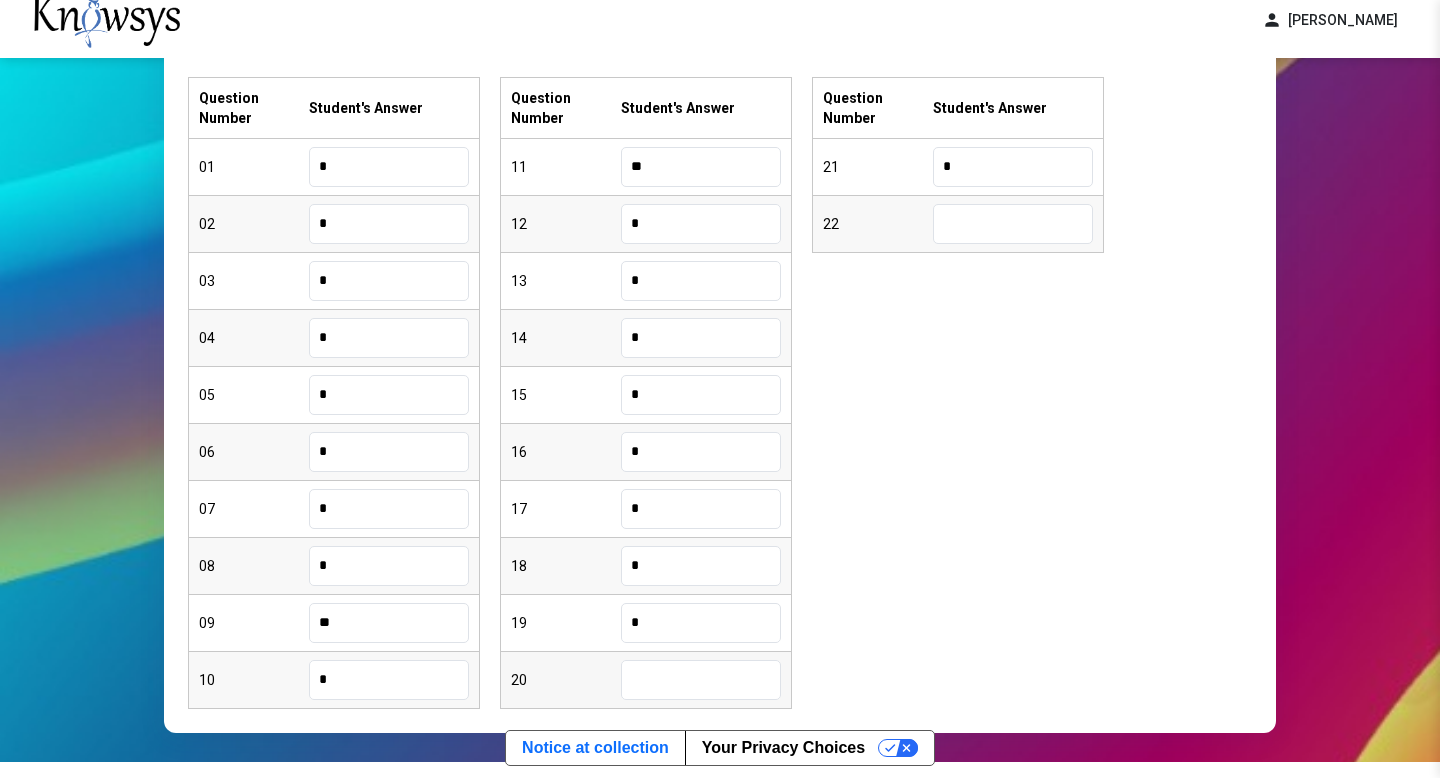 click at bounding box center [701, 680] 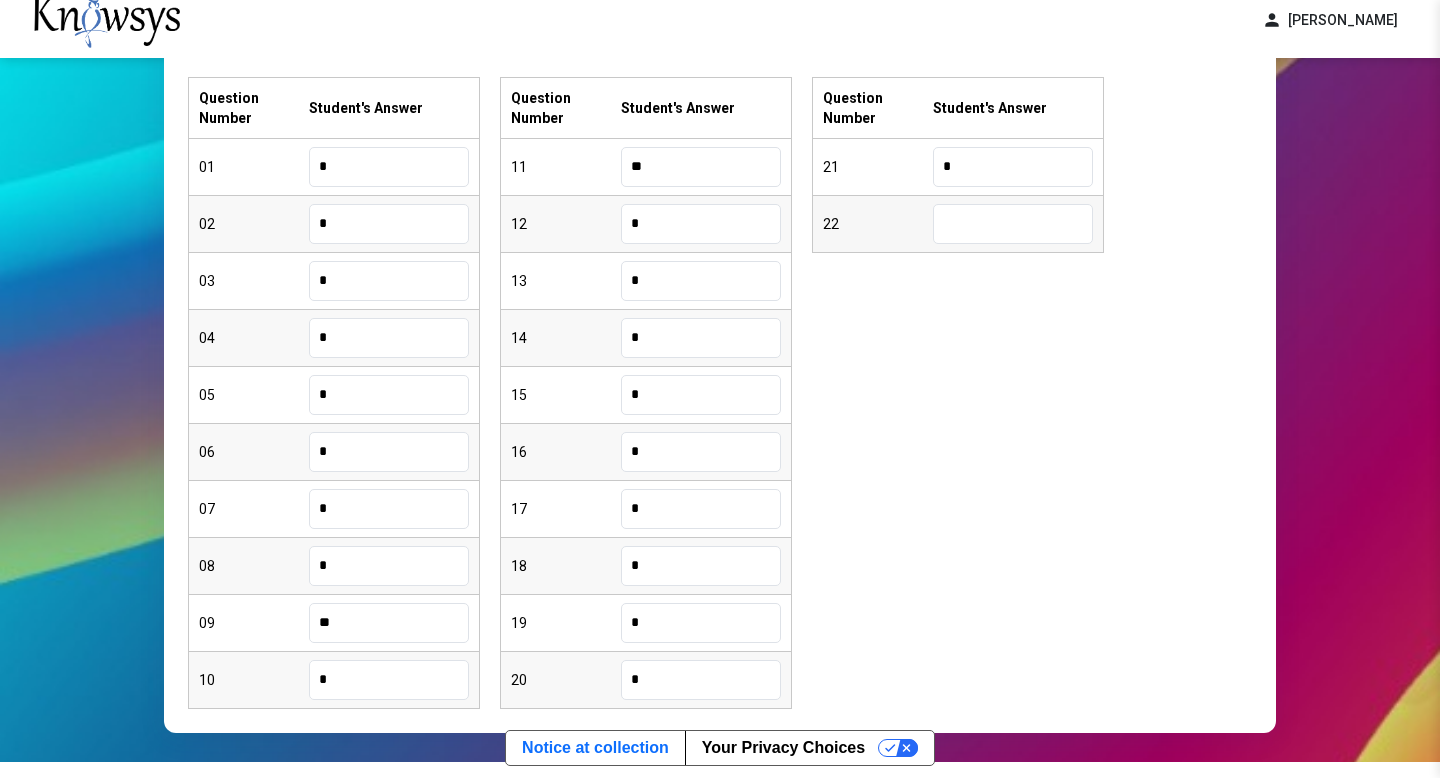 type on "*" 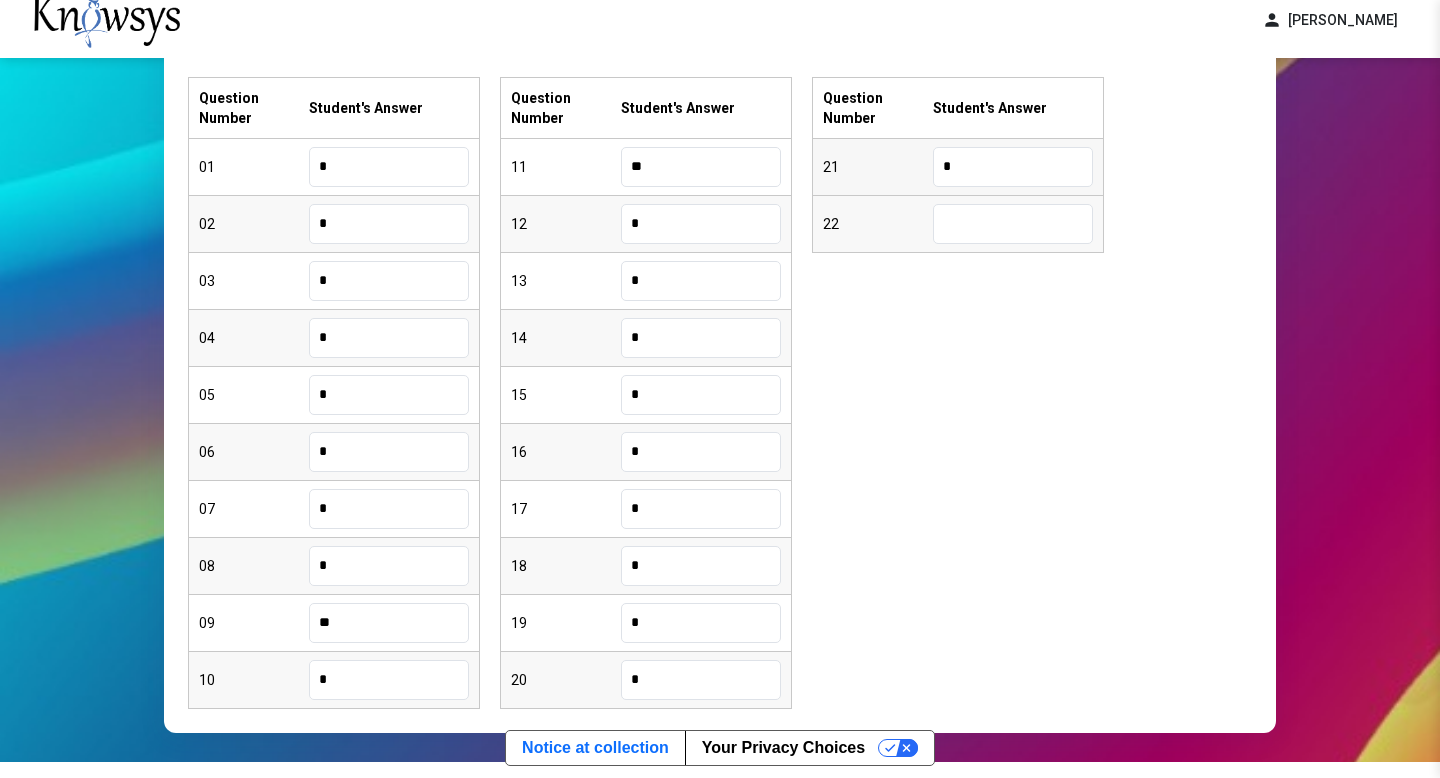 click on "*" at bounding box center [1013, 167] 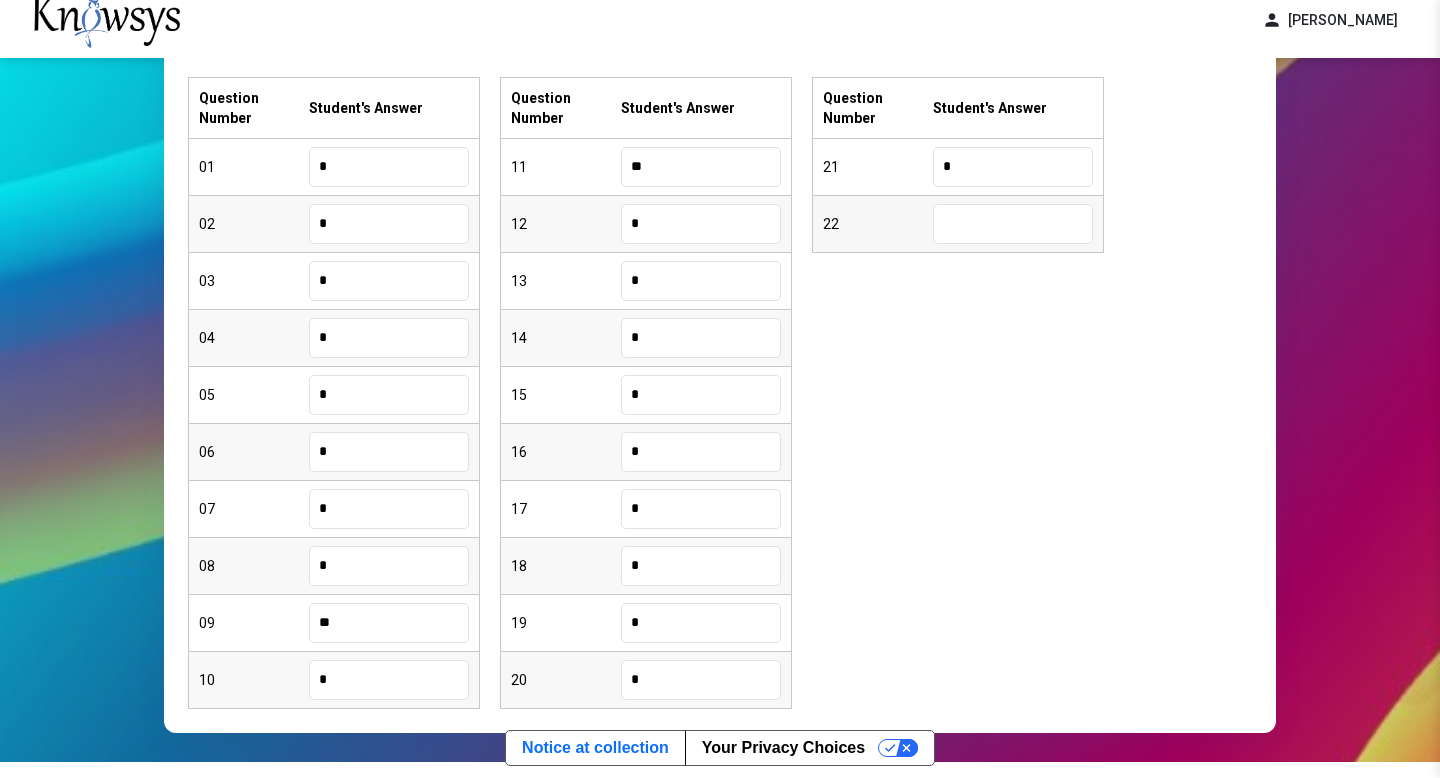 click at bounding box center (1013, 224) 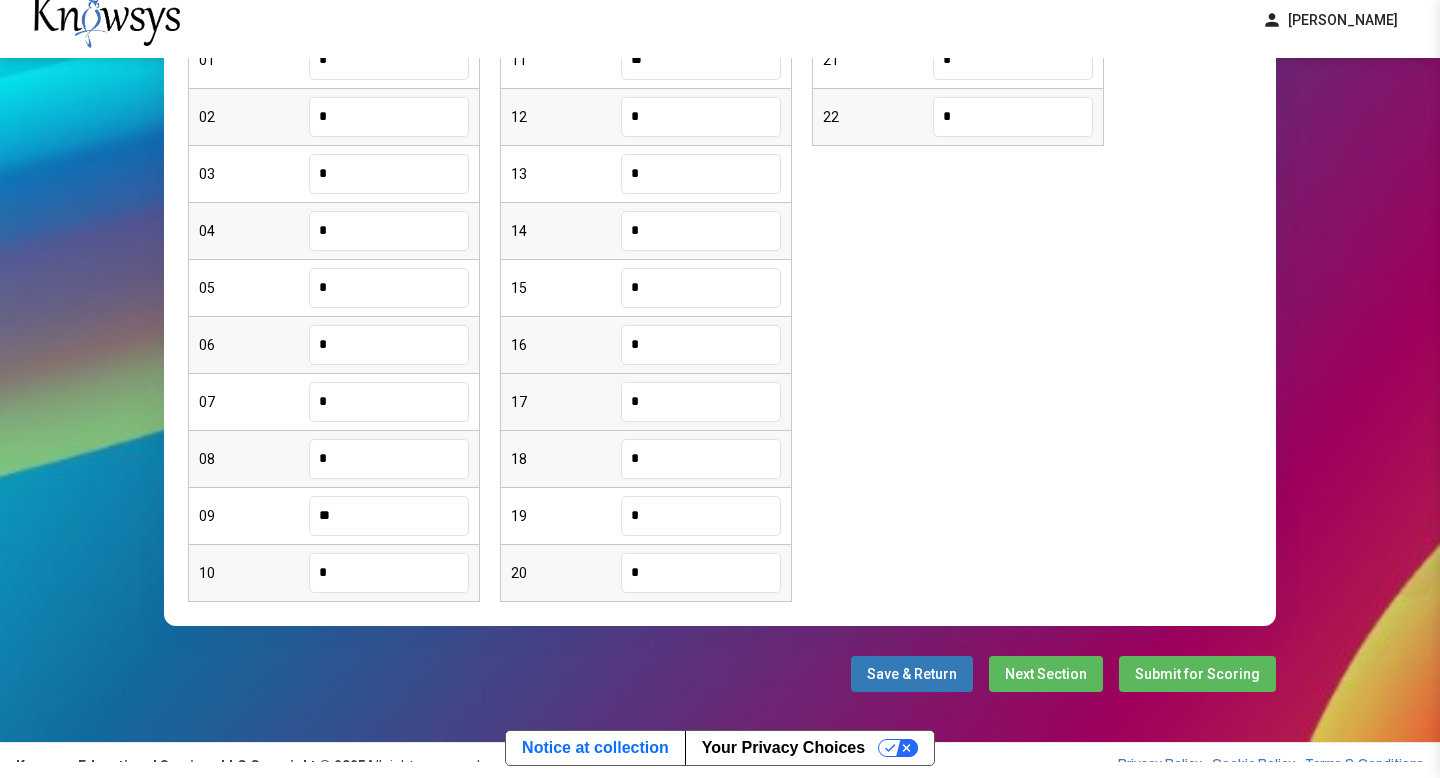 scroll, scrollTop: 410, scrollLeft: 0, axis: vertical 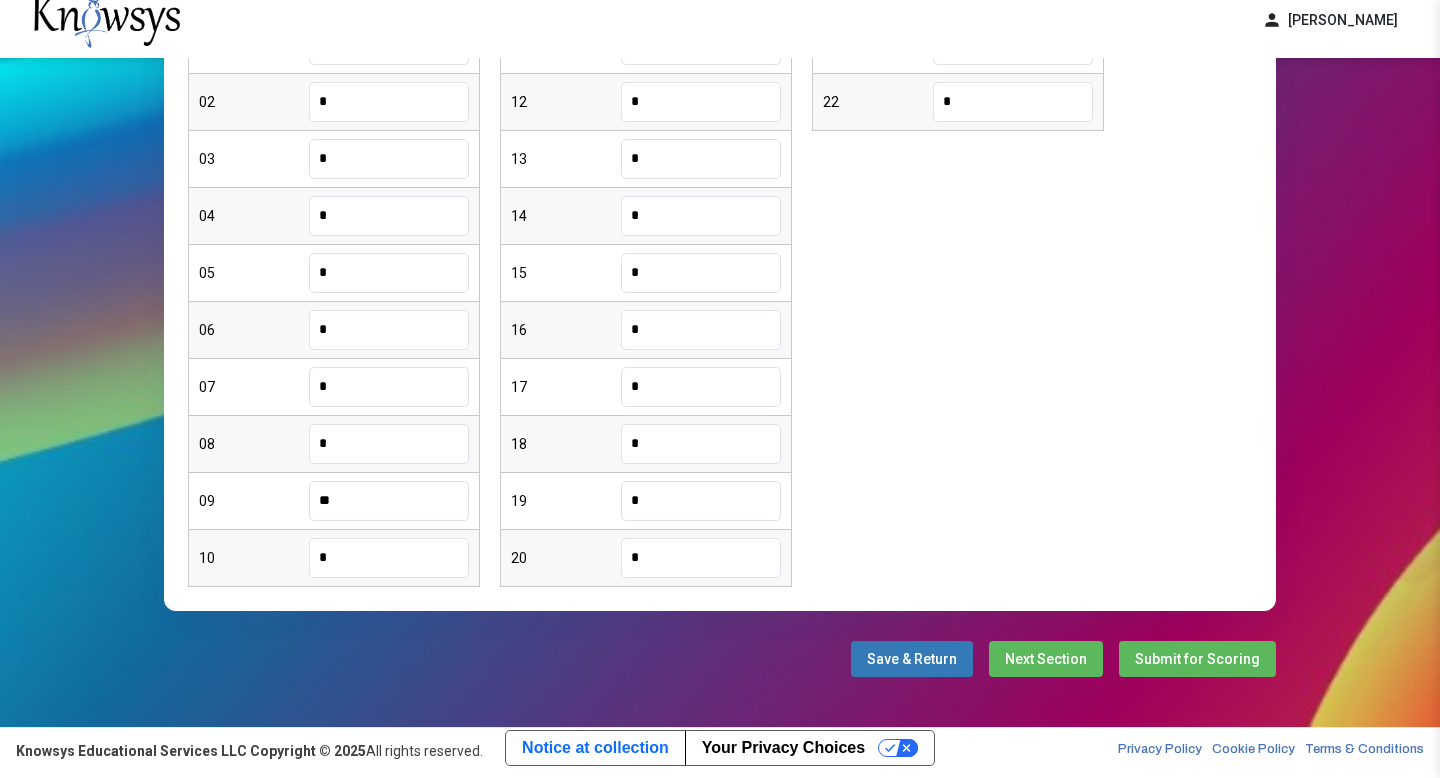 type on "*" 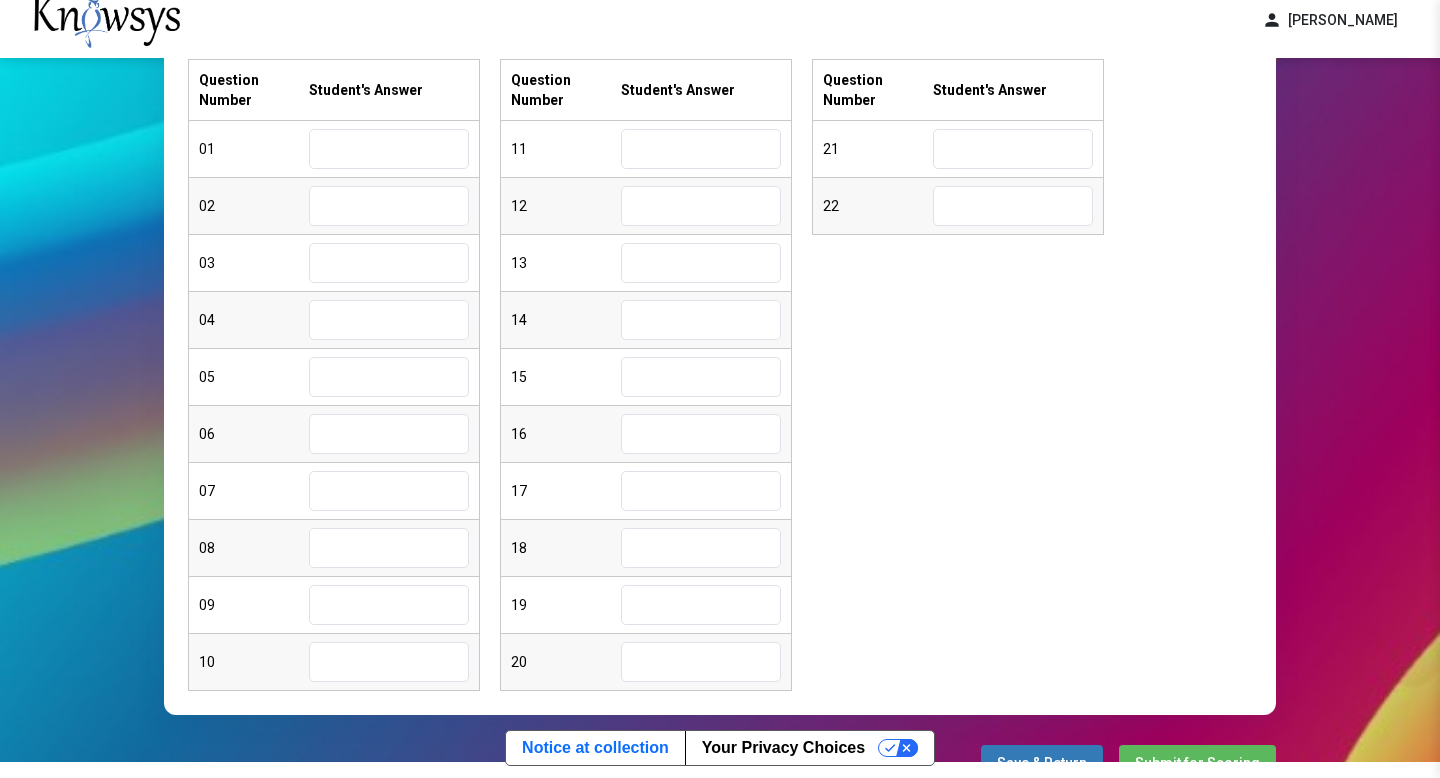 scroll, scrollTop: 260, scrollLeft: 0, axis: vertical 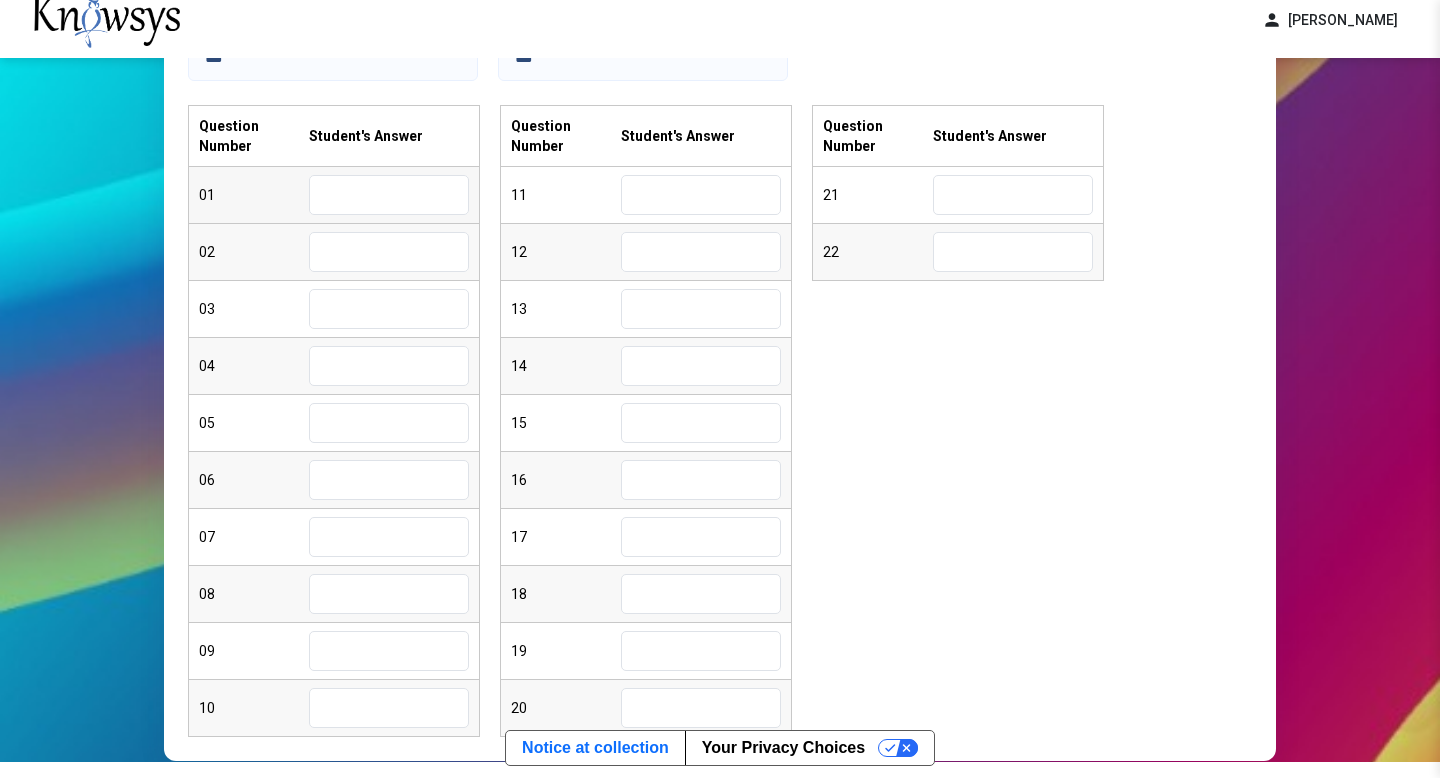 click at bounding box center [389, 195] 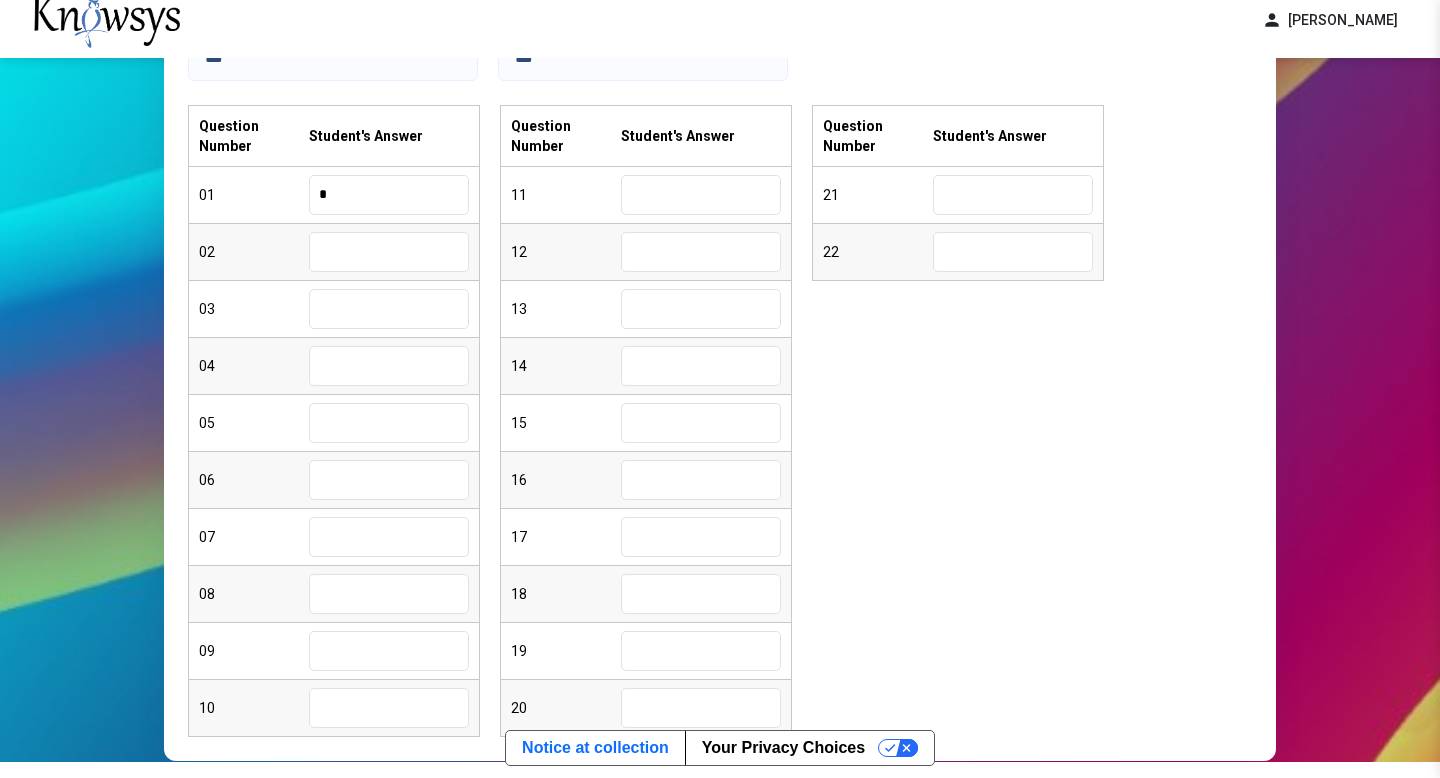type on "*" 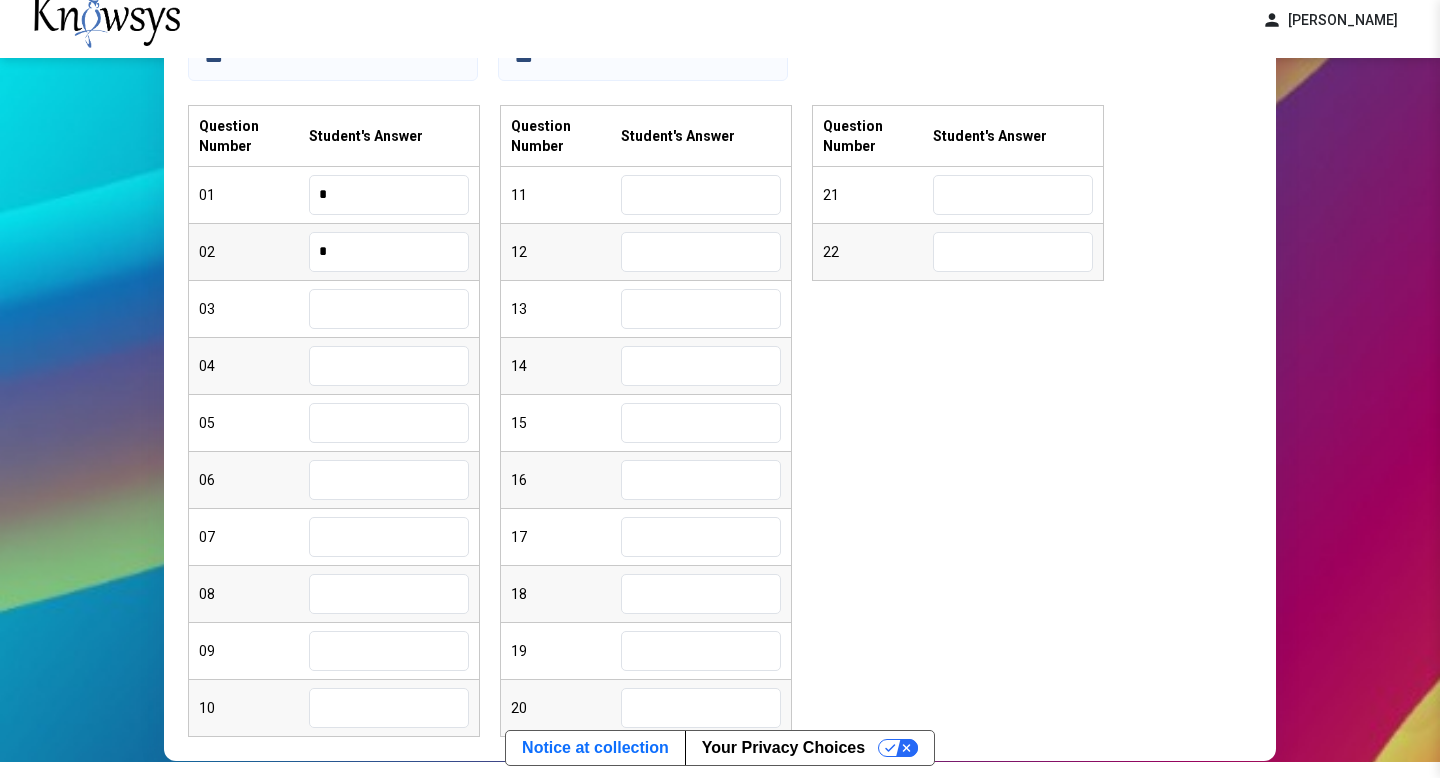 type on "*" 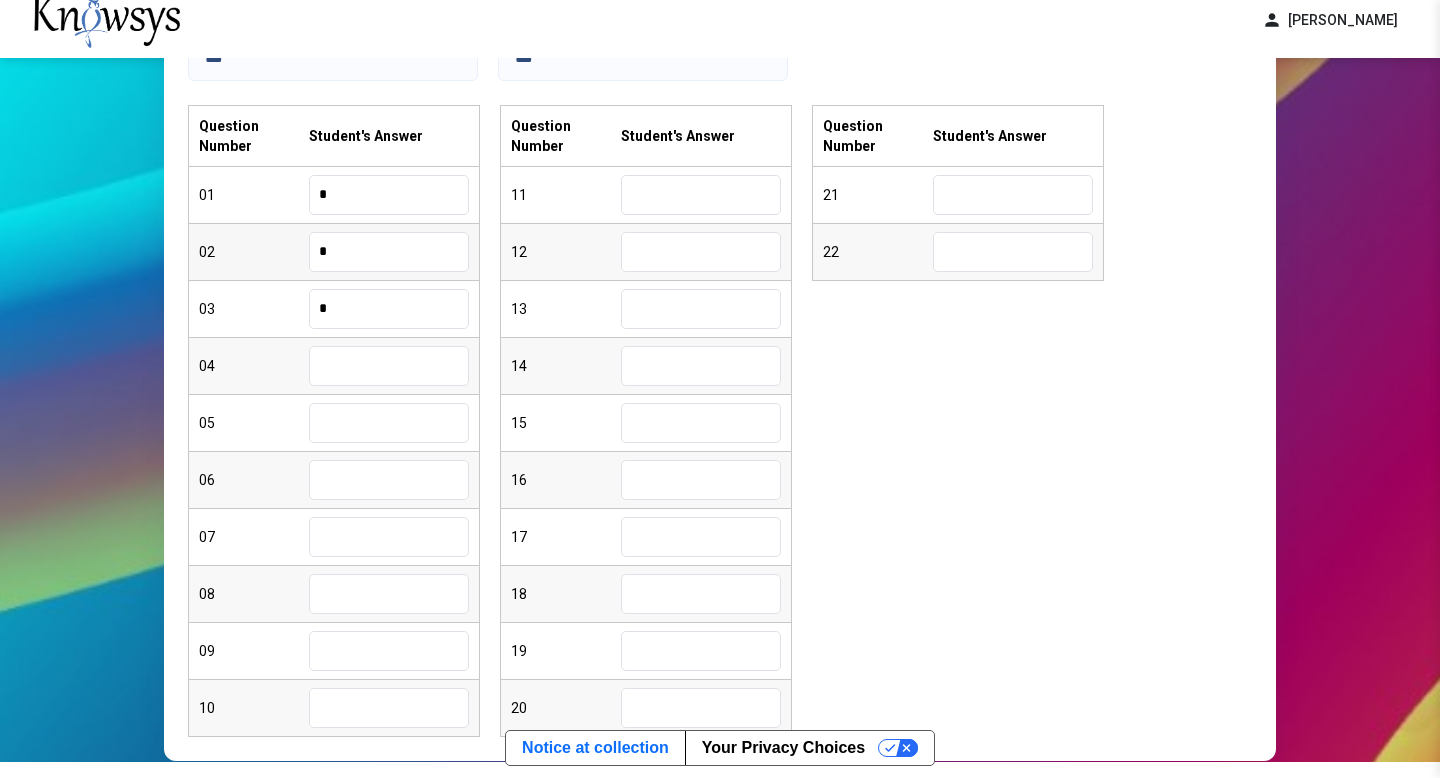 type on "*" 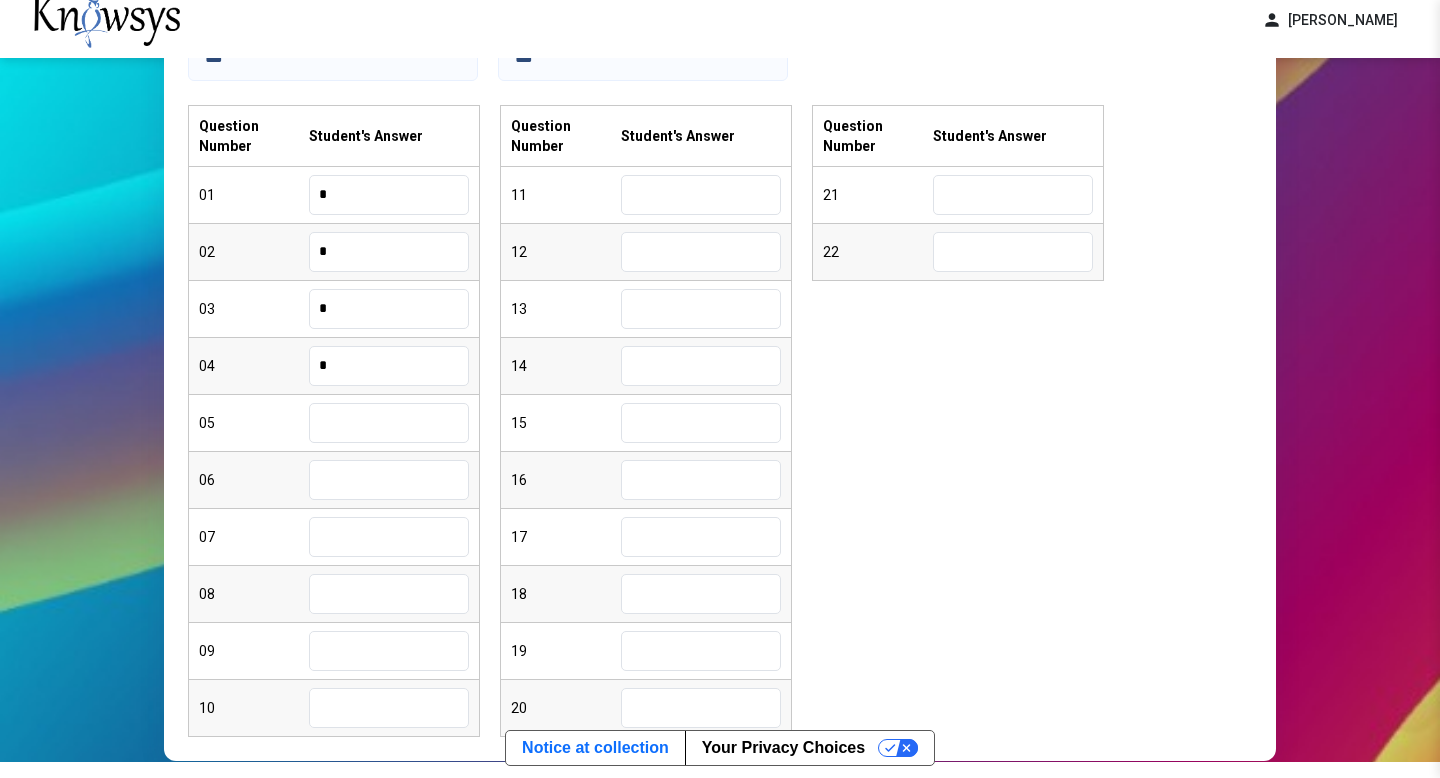type on "*" 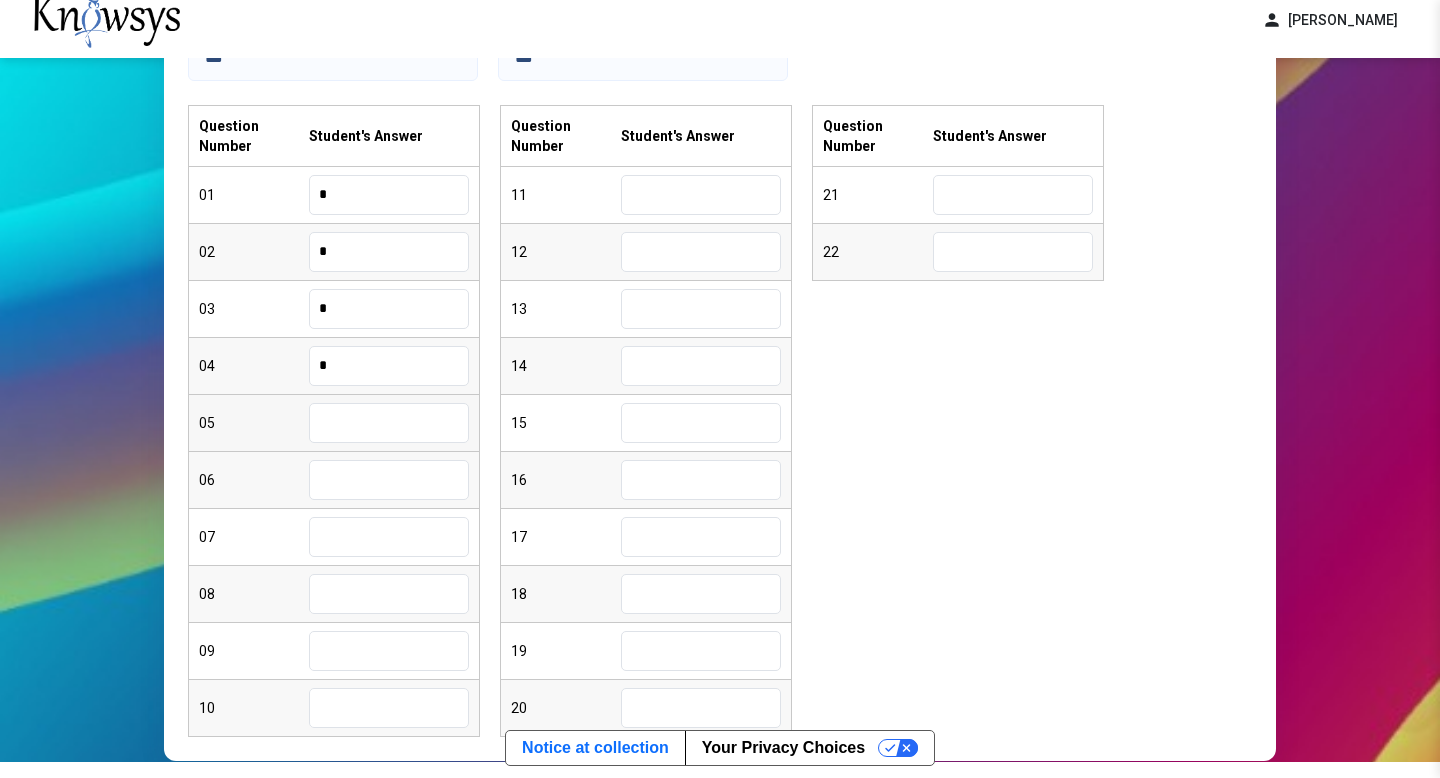 click on "05" at bounding box center [334, 423] 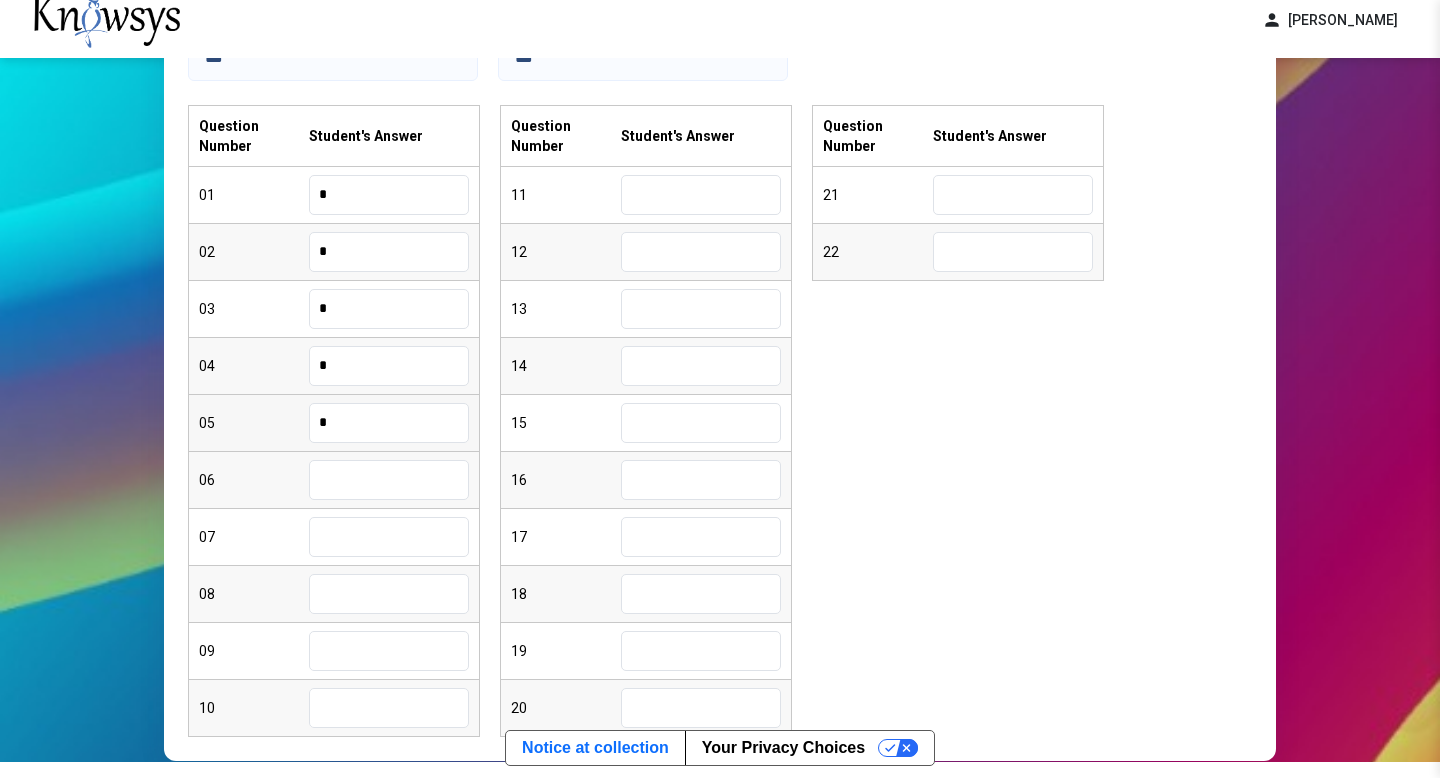 type on "*" 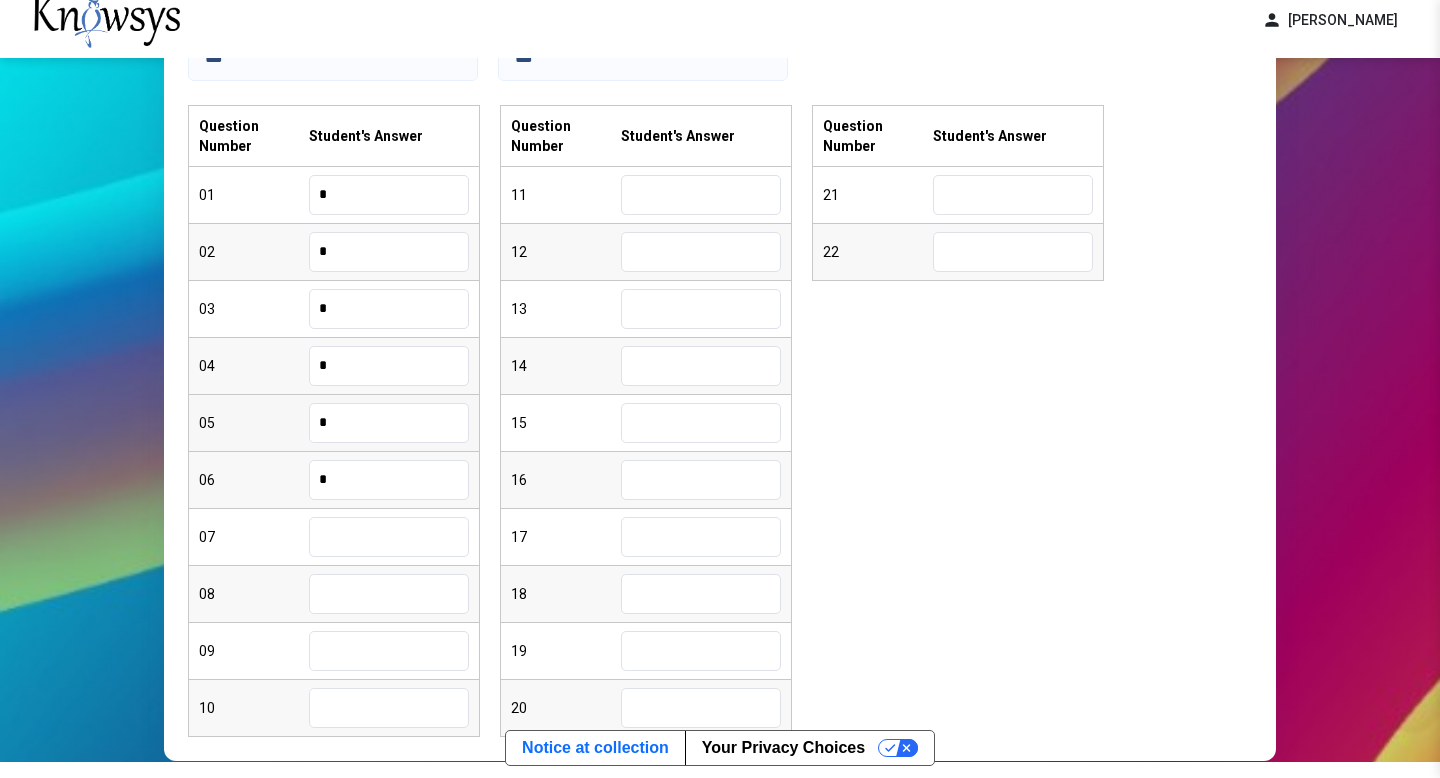 type on "*" 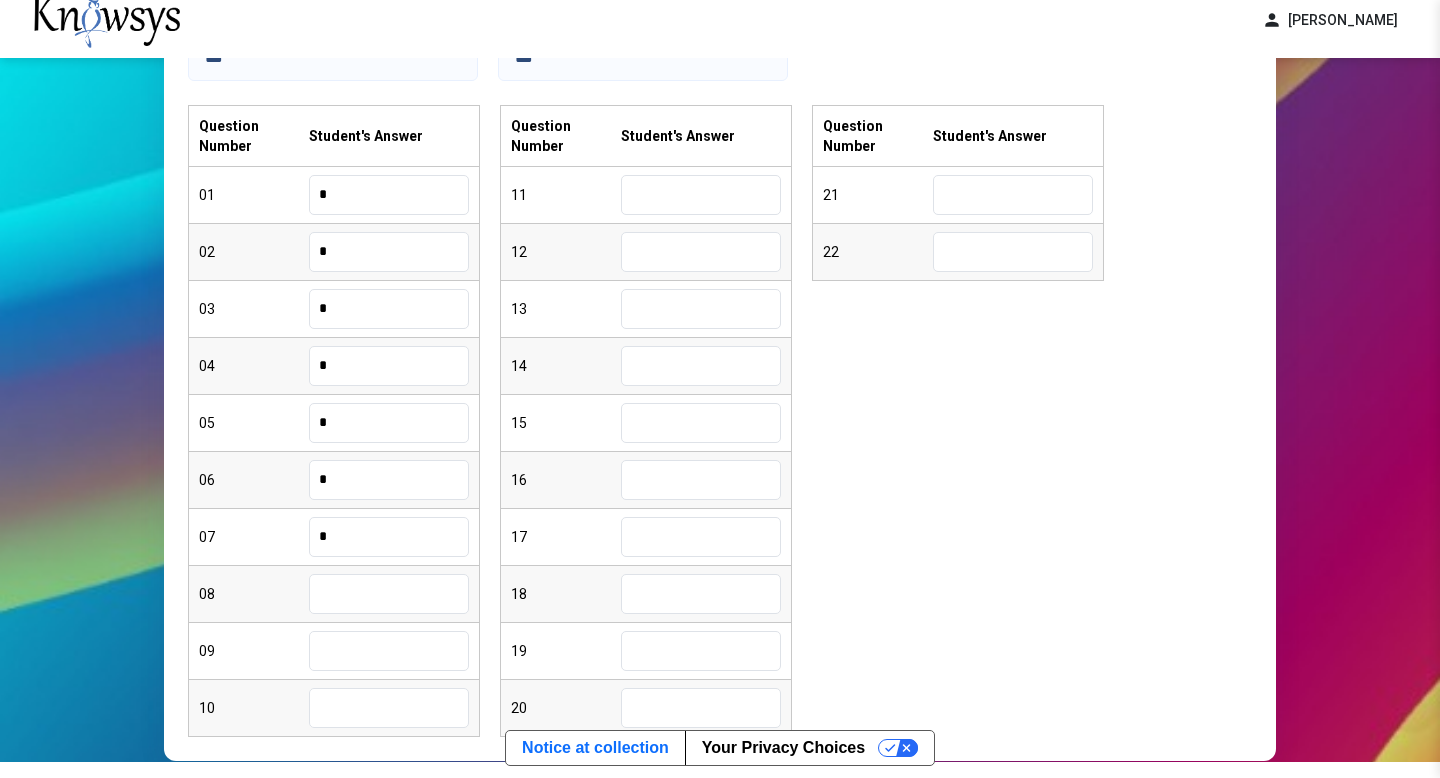 type on "*" 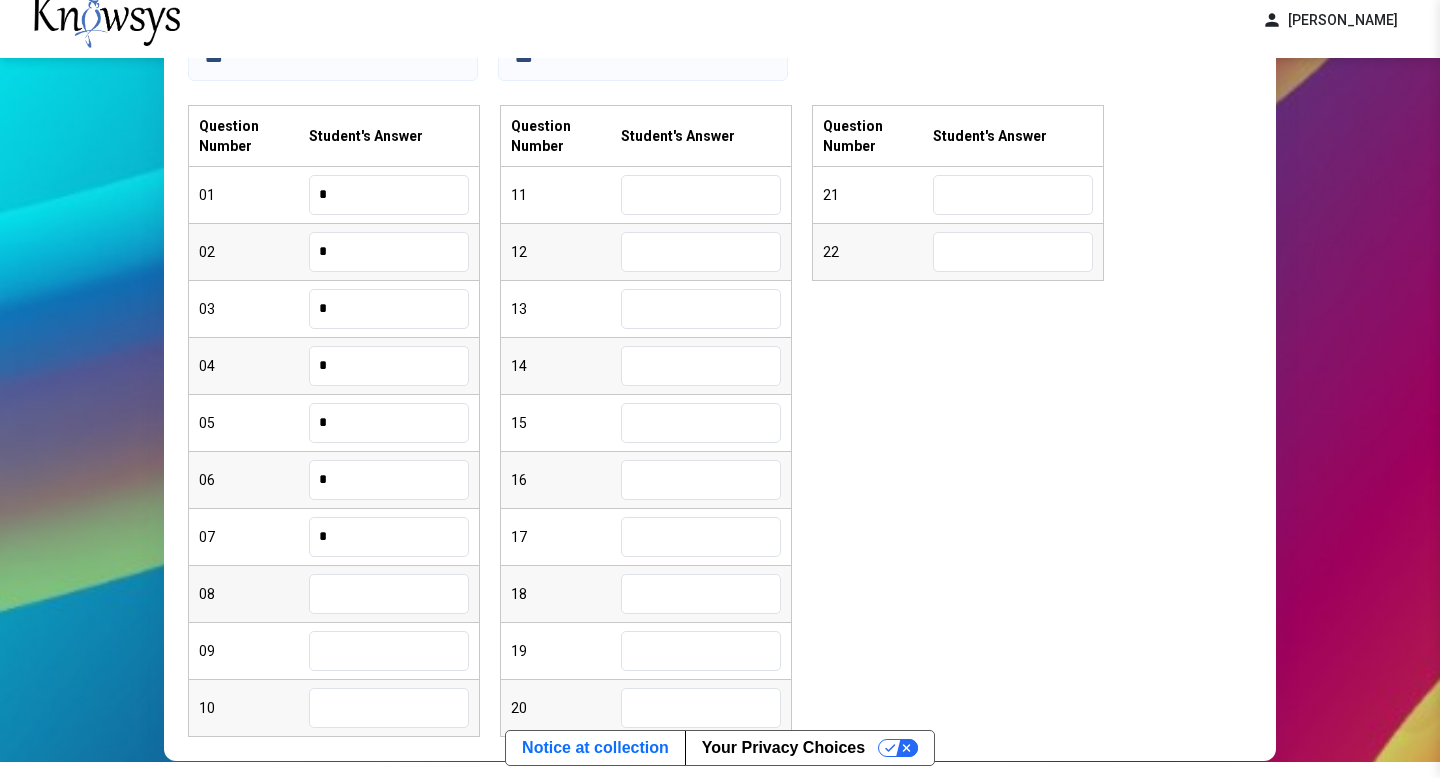 click at bounding box center (389, 594) 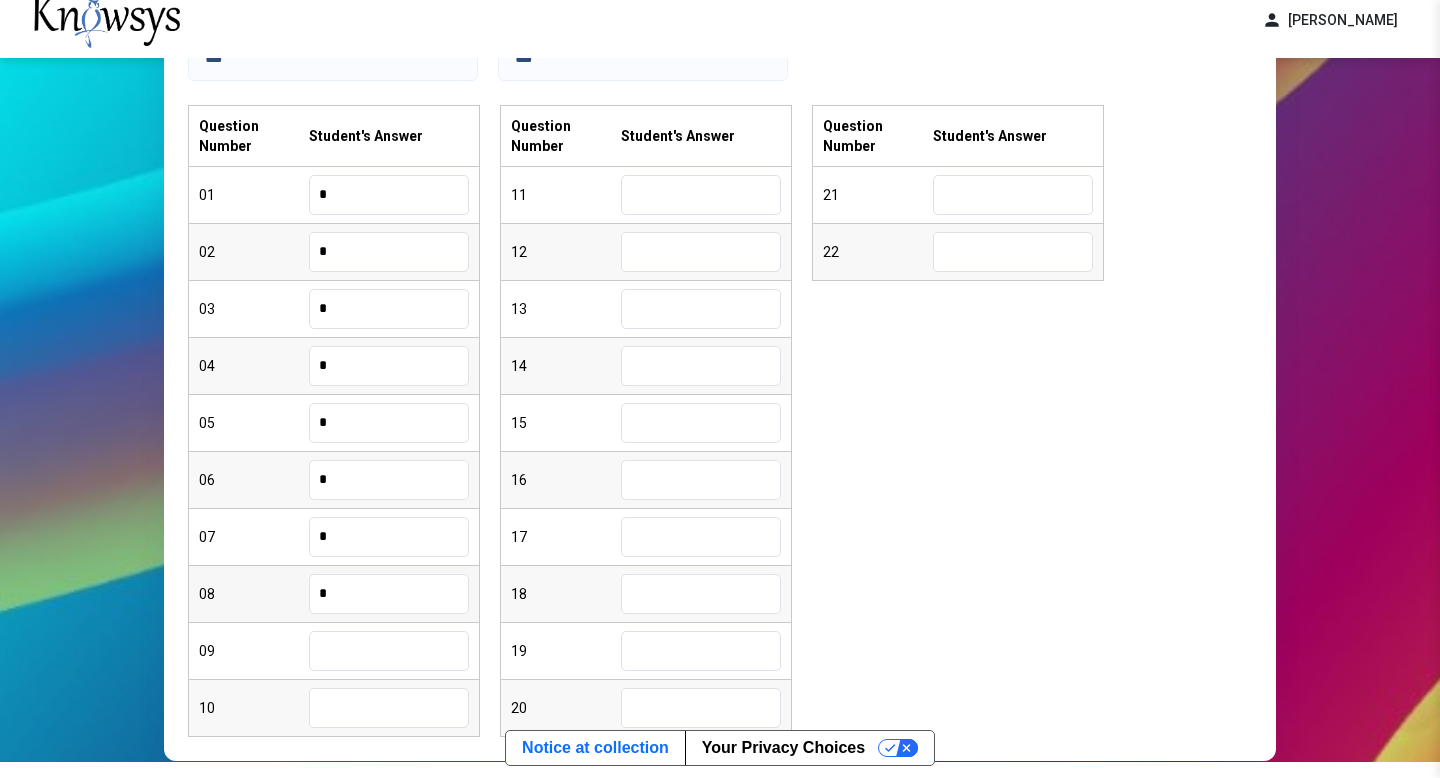 type on "*" 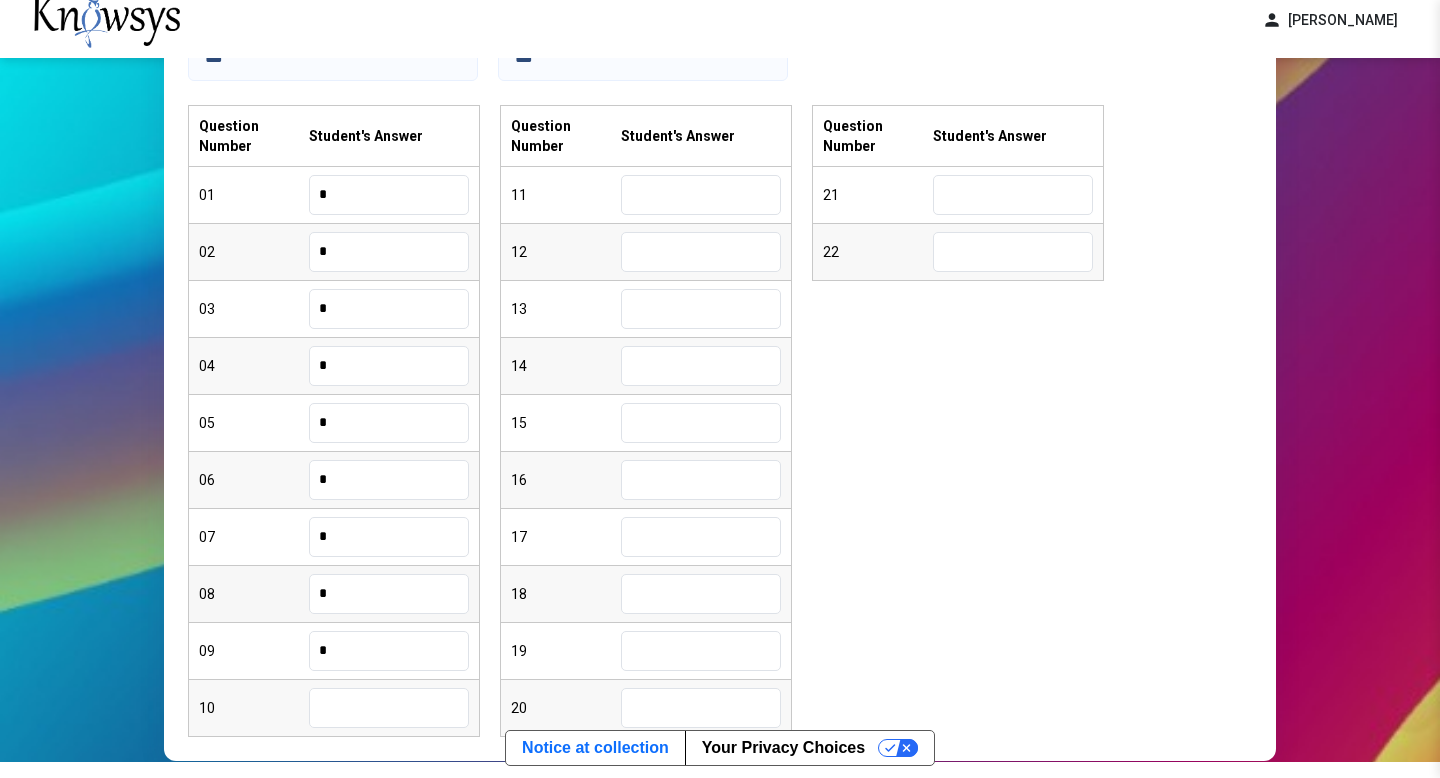 type on "*" 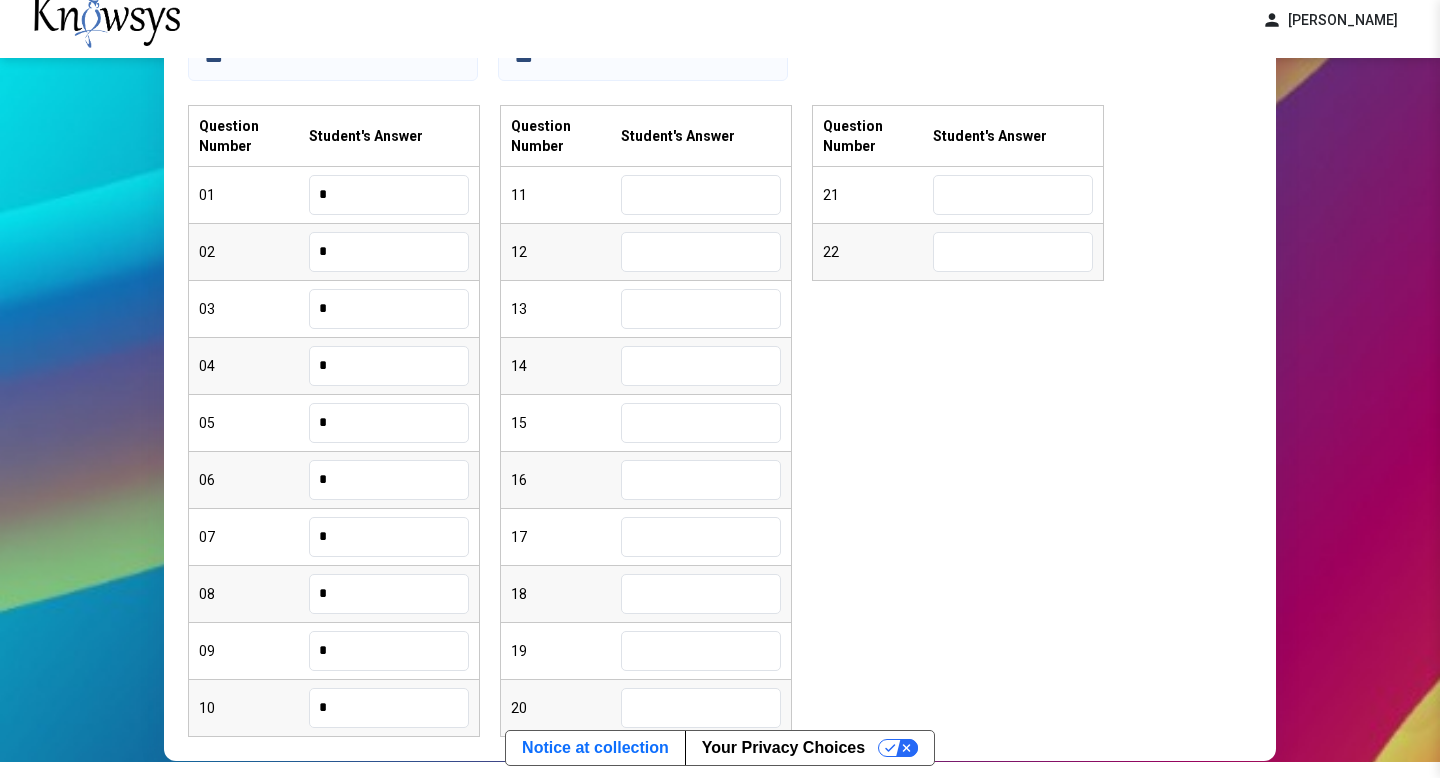 type on "*" 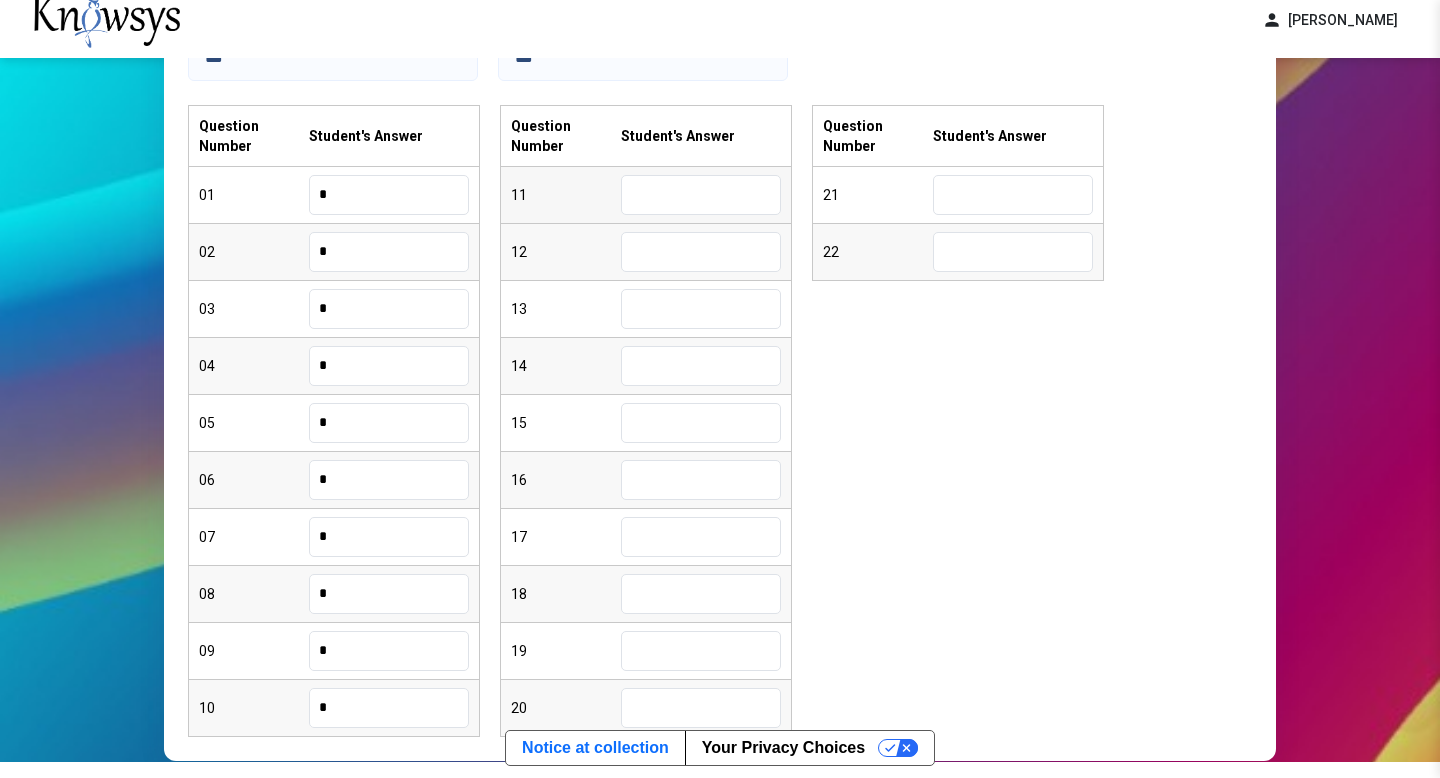 scroll, scrollTop: 288, scrollLeft: 0, axis: vertical 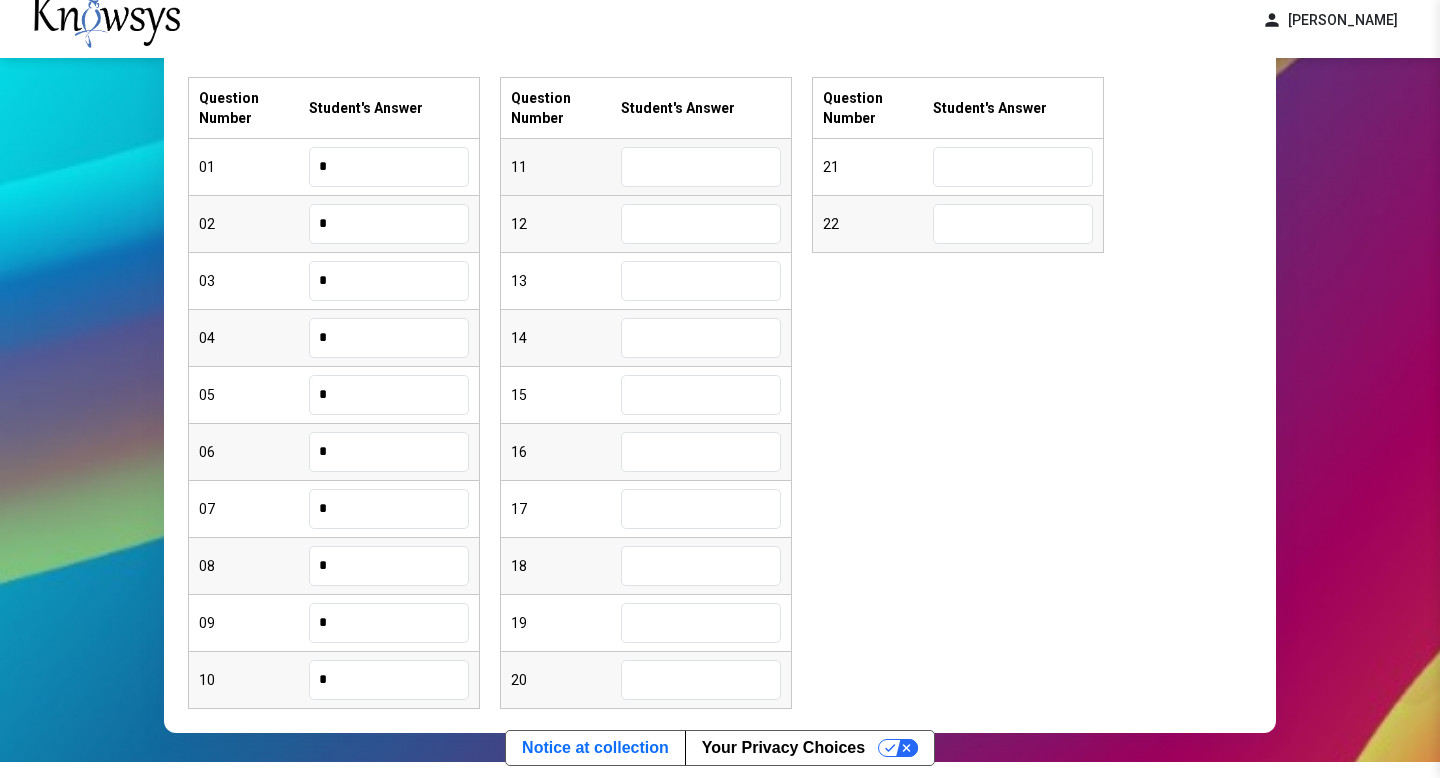 click at bounding box center (701, 167) 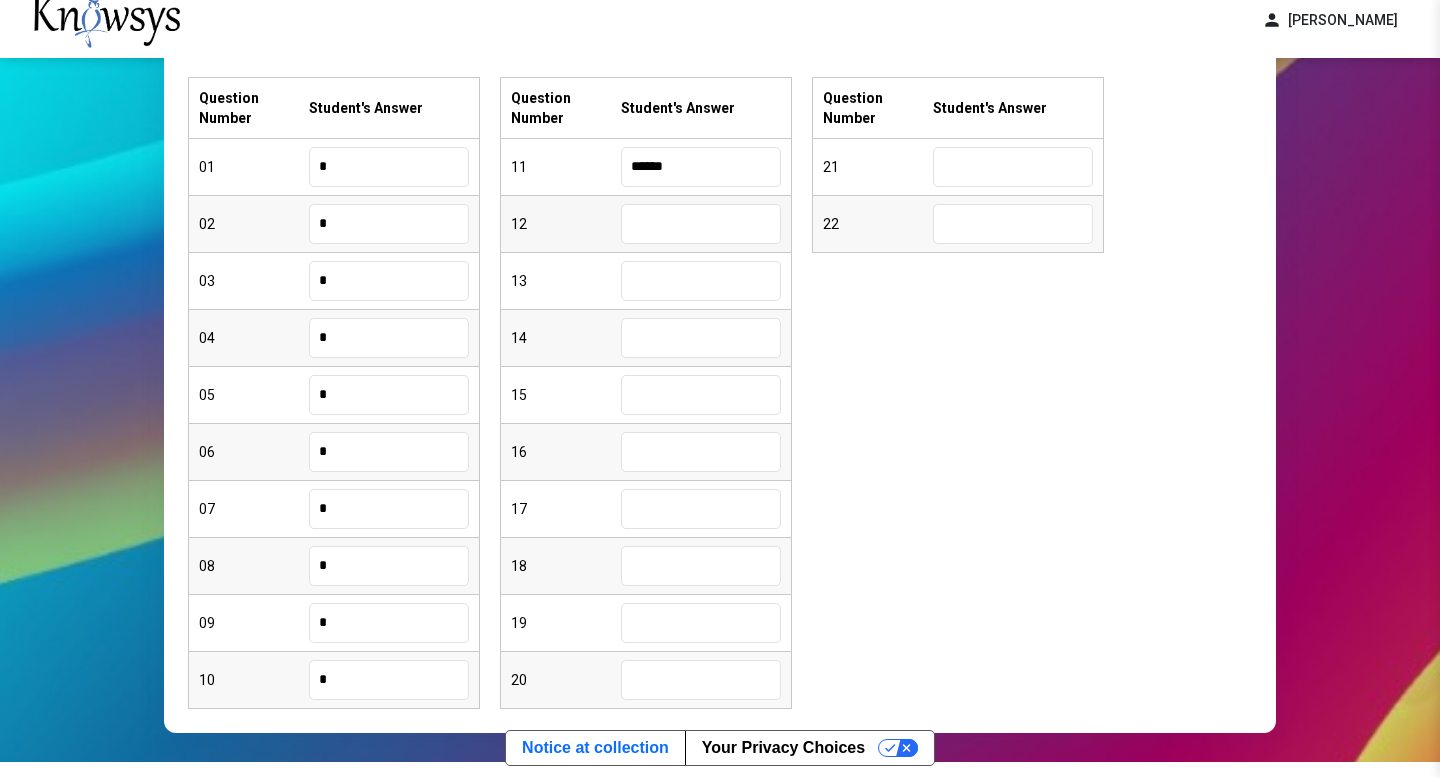type on "******" 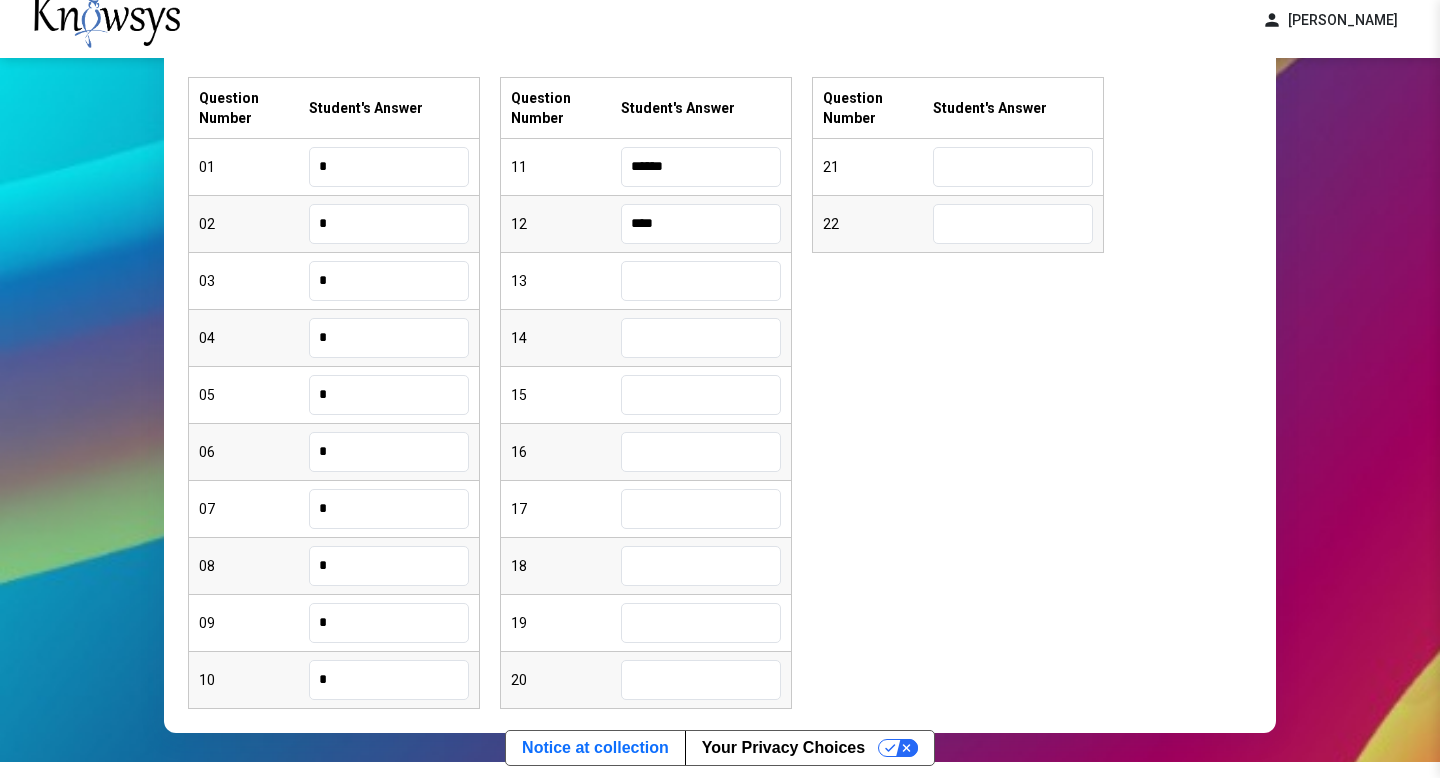 type on "****" 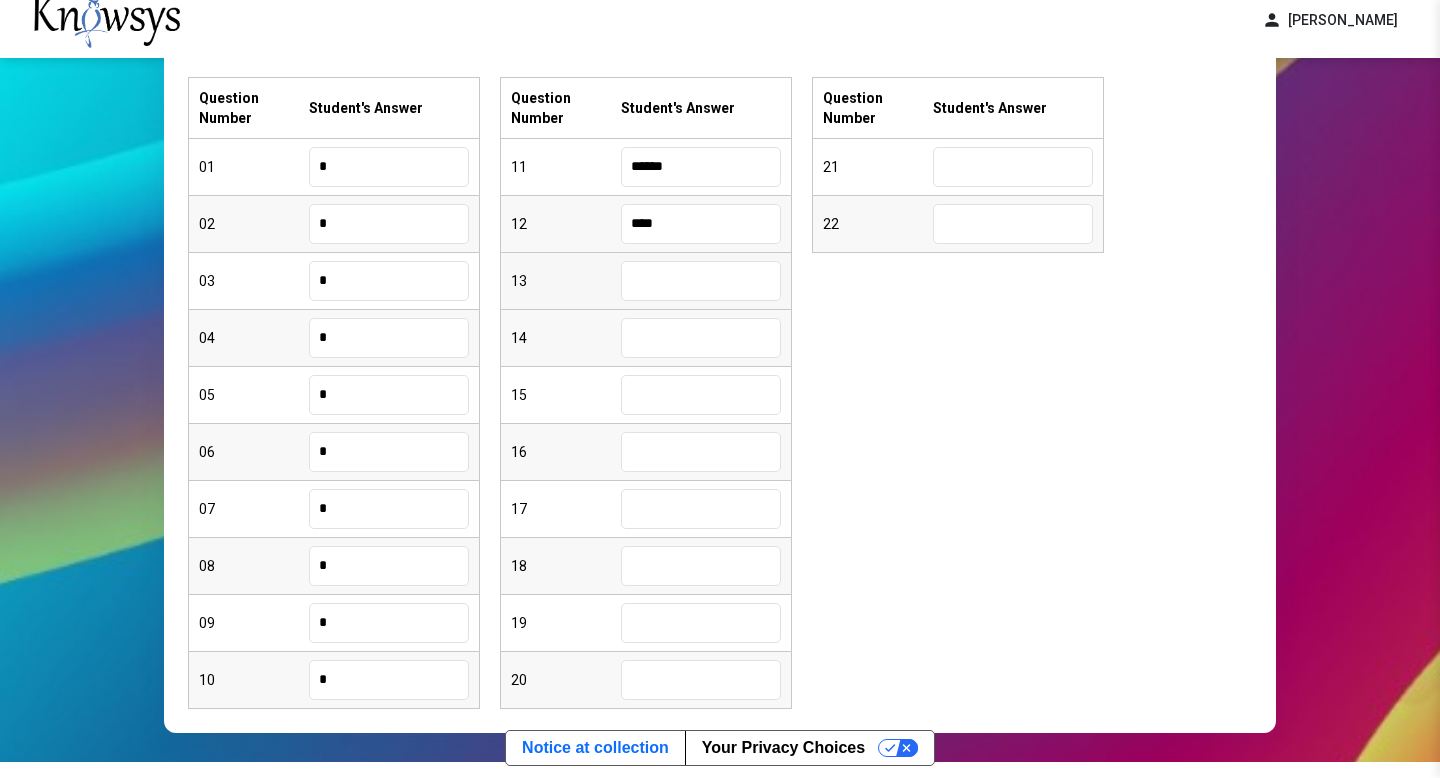click on "13" at bounding box center (566, 281) 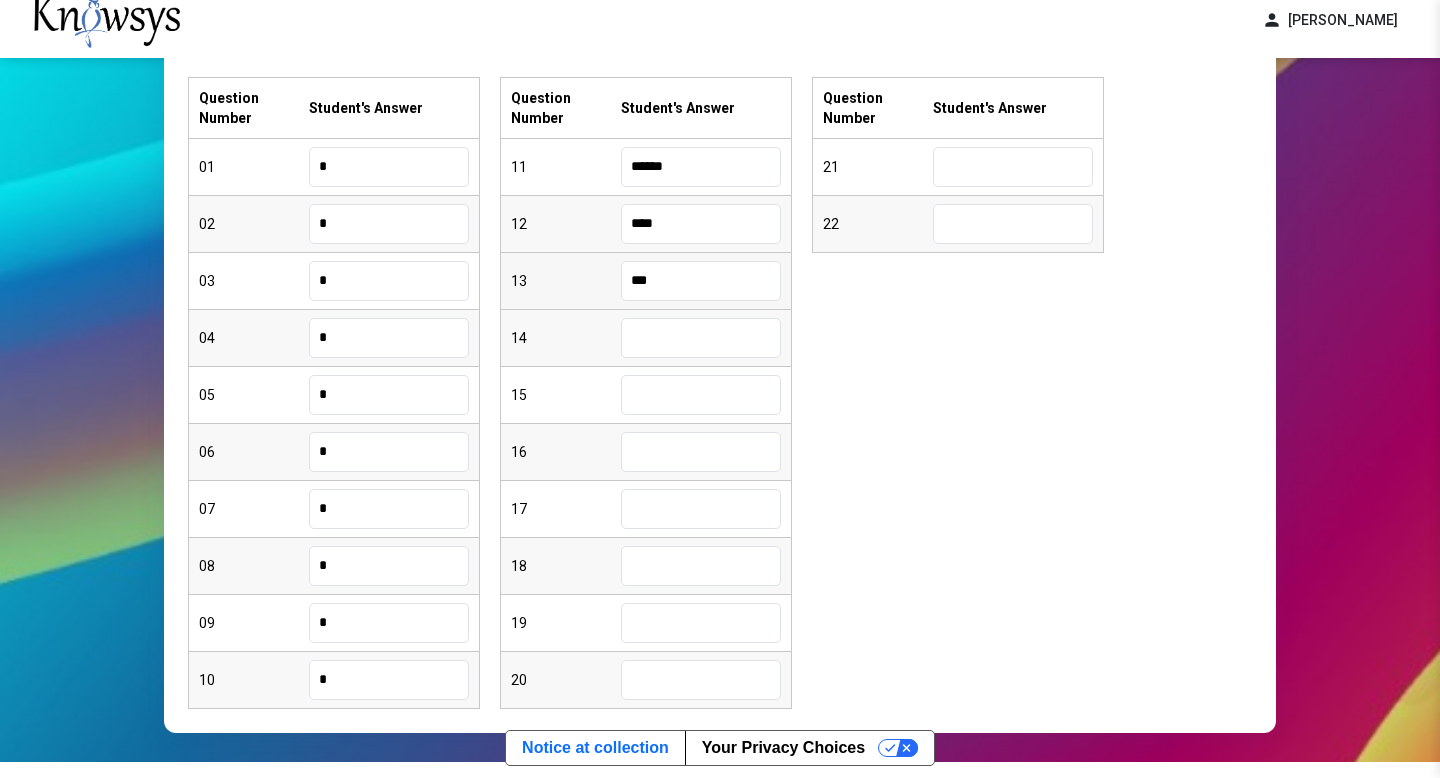 type on "***" 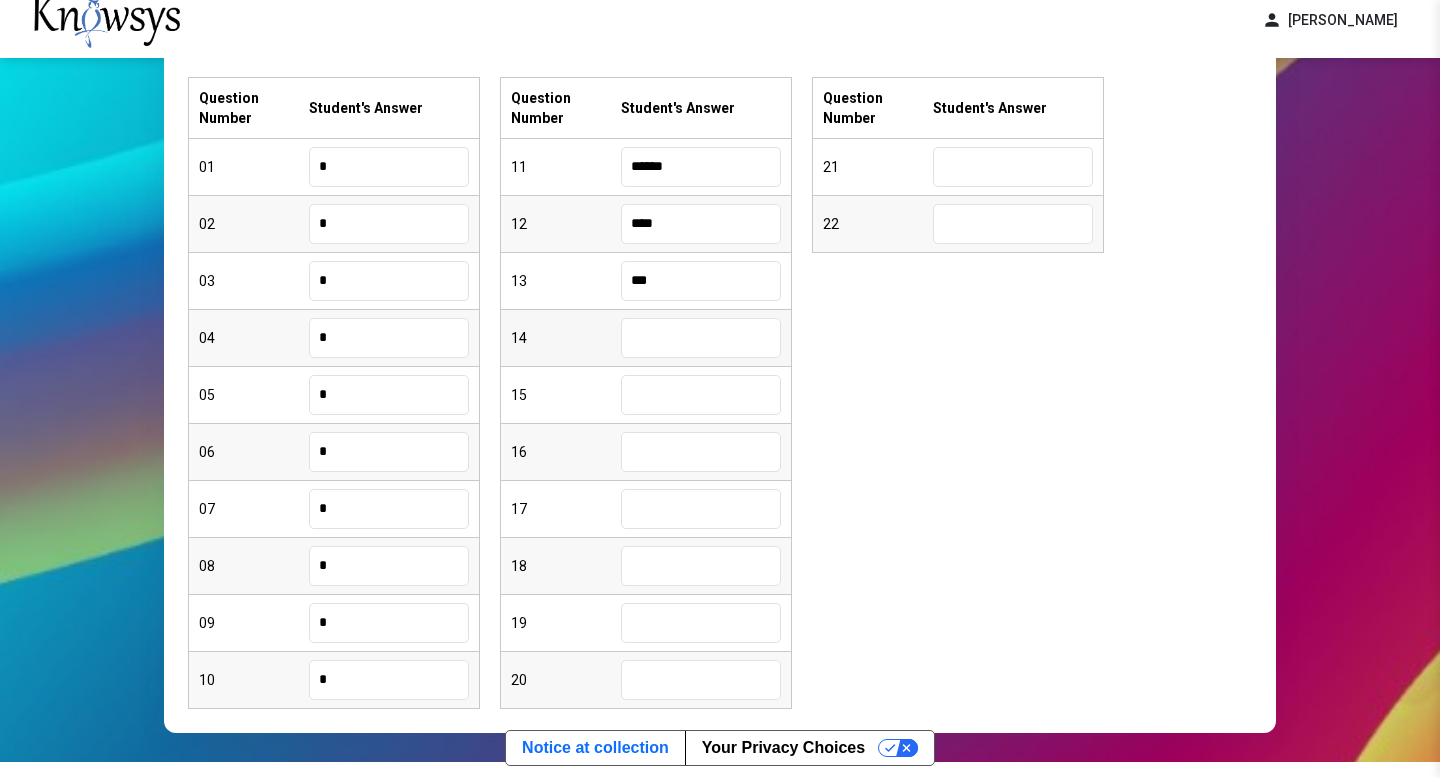click at bounding box center (701, 338) 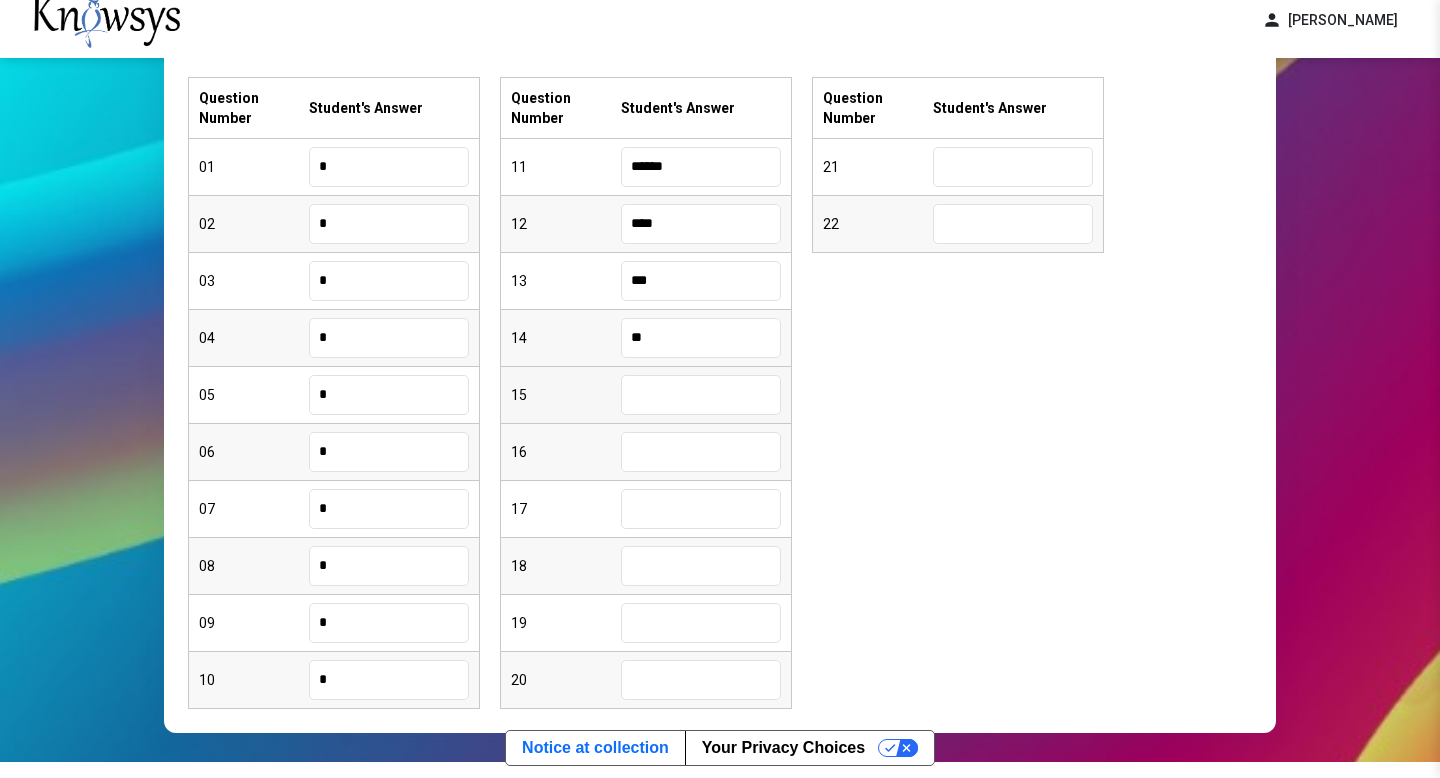 type on "**" 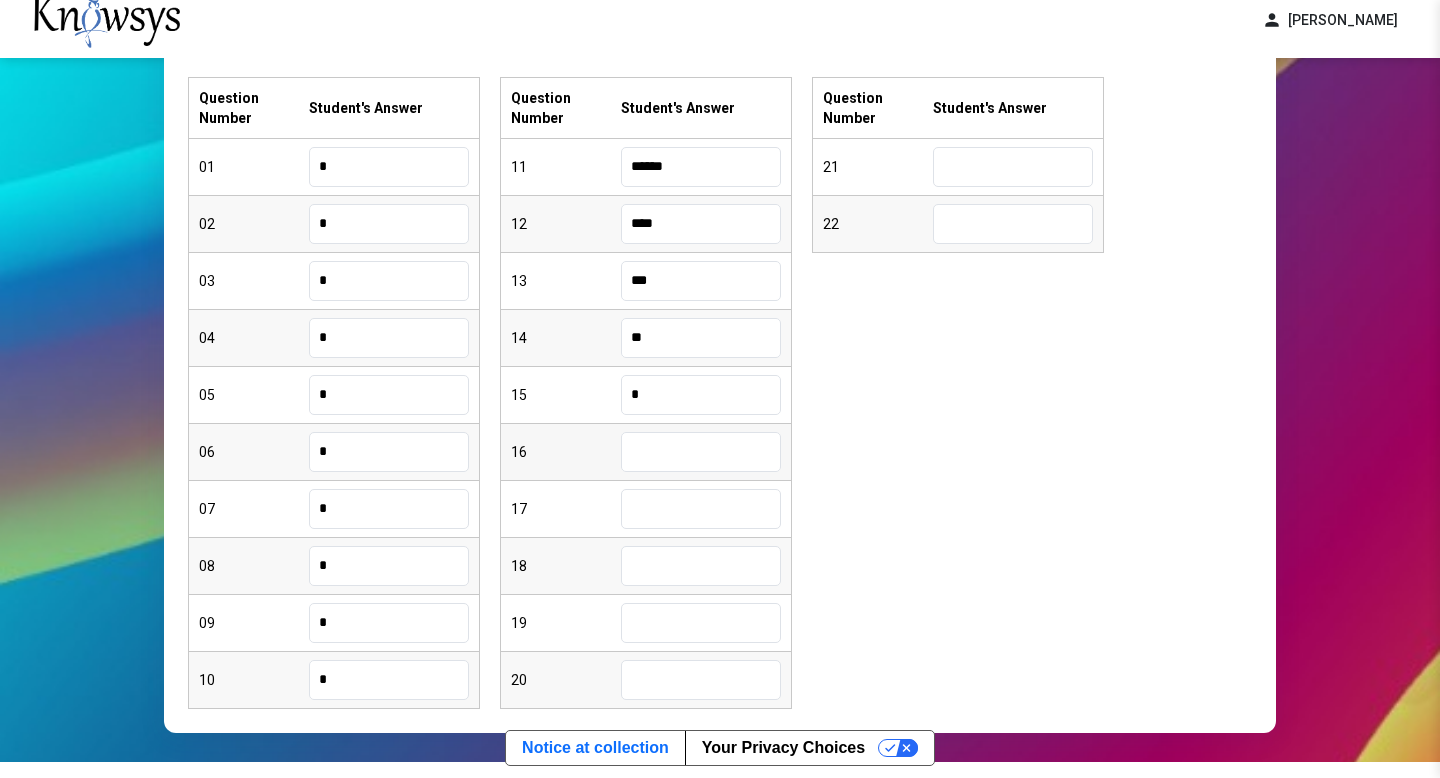 type on "*" 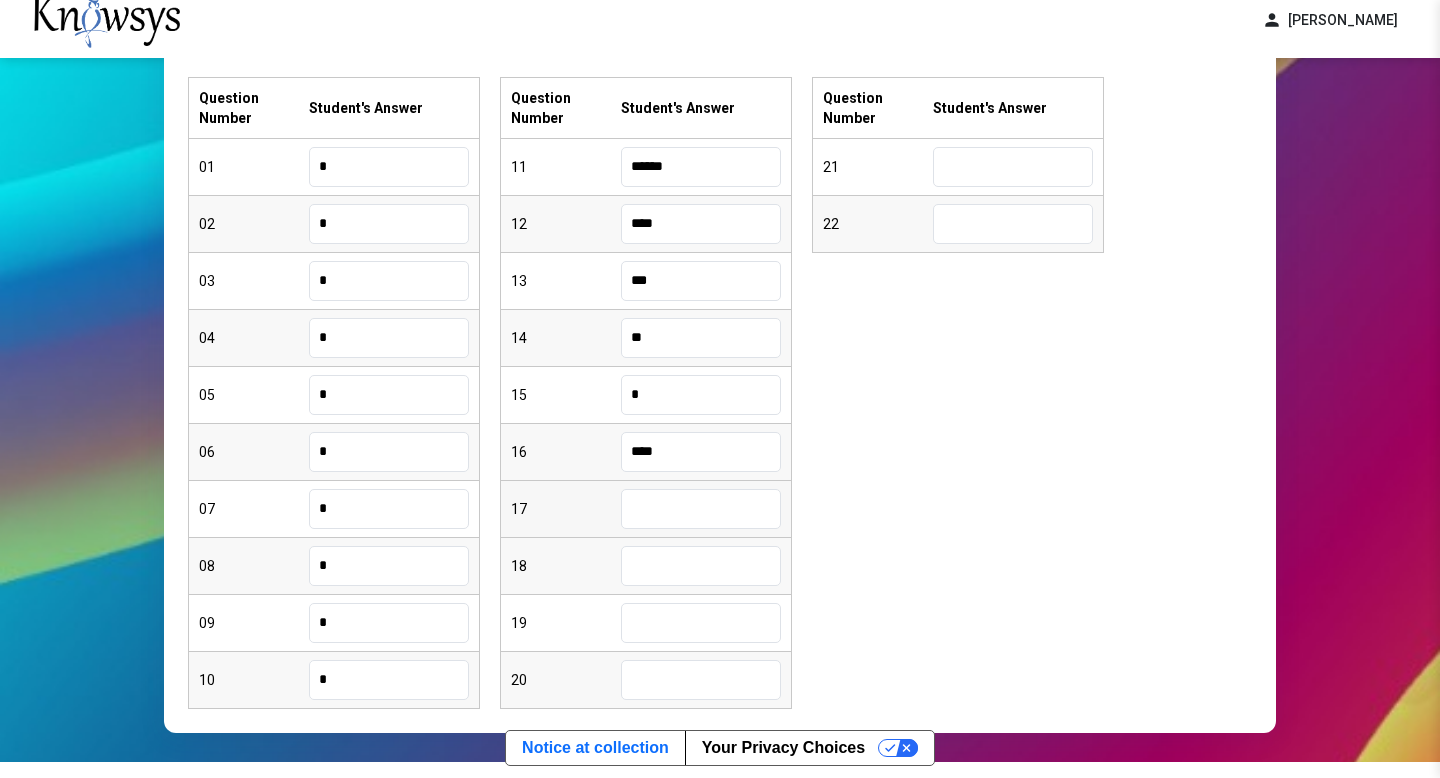 type on "****" 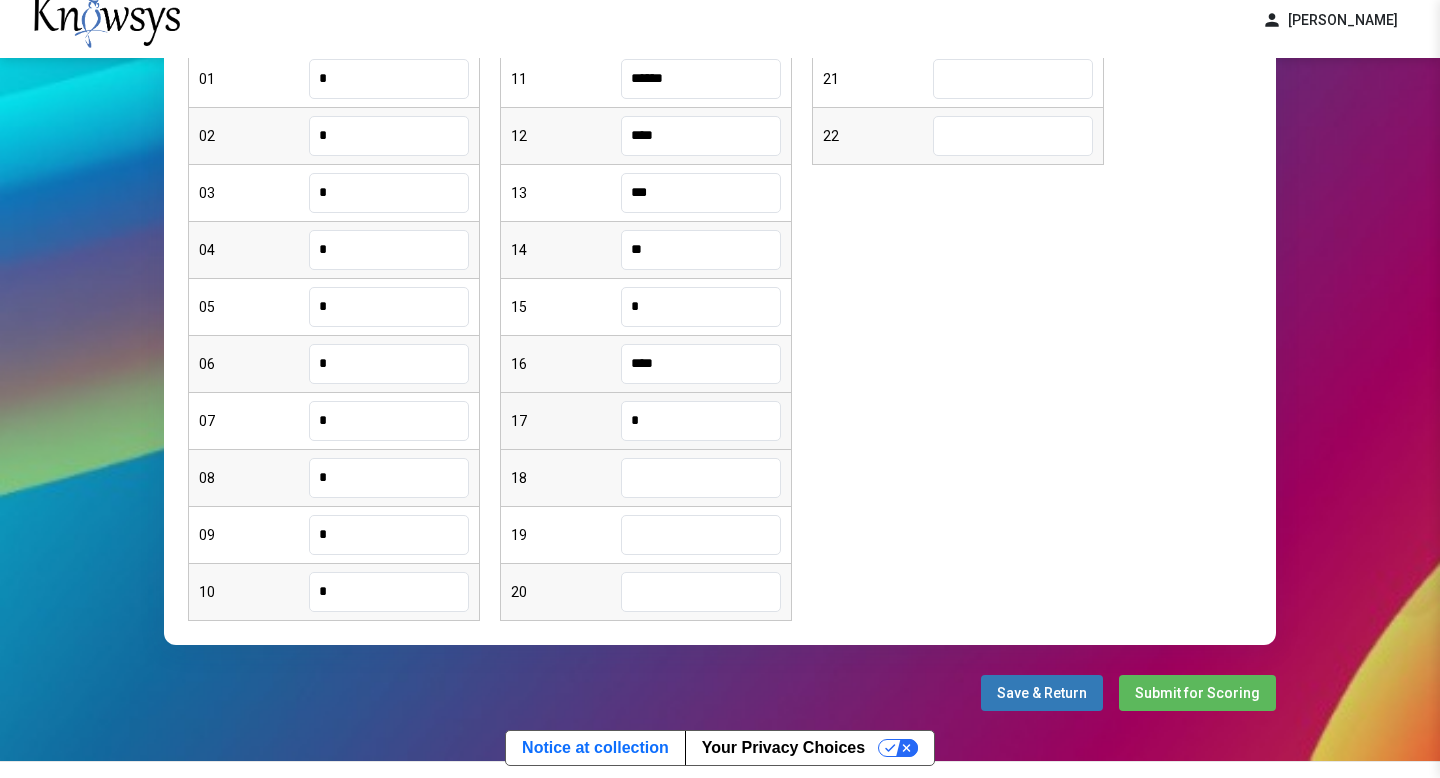 type on "*" 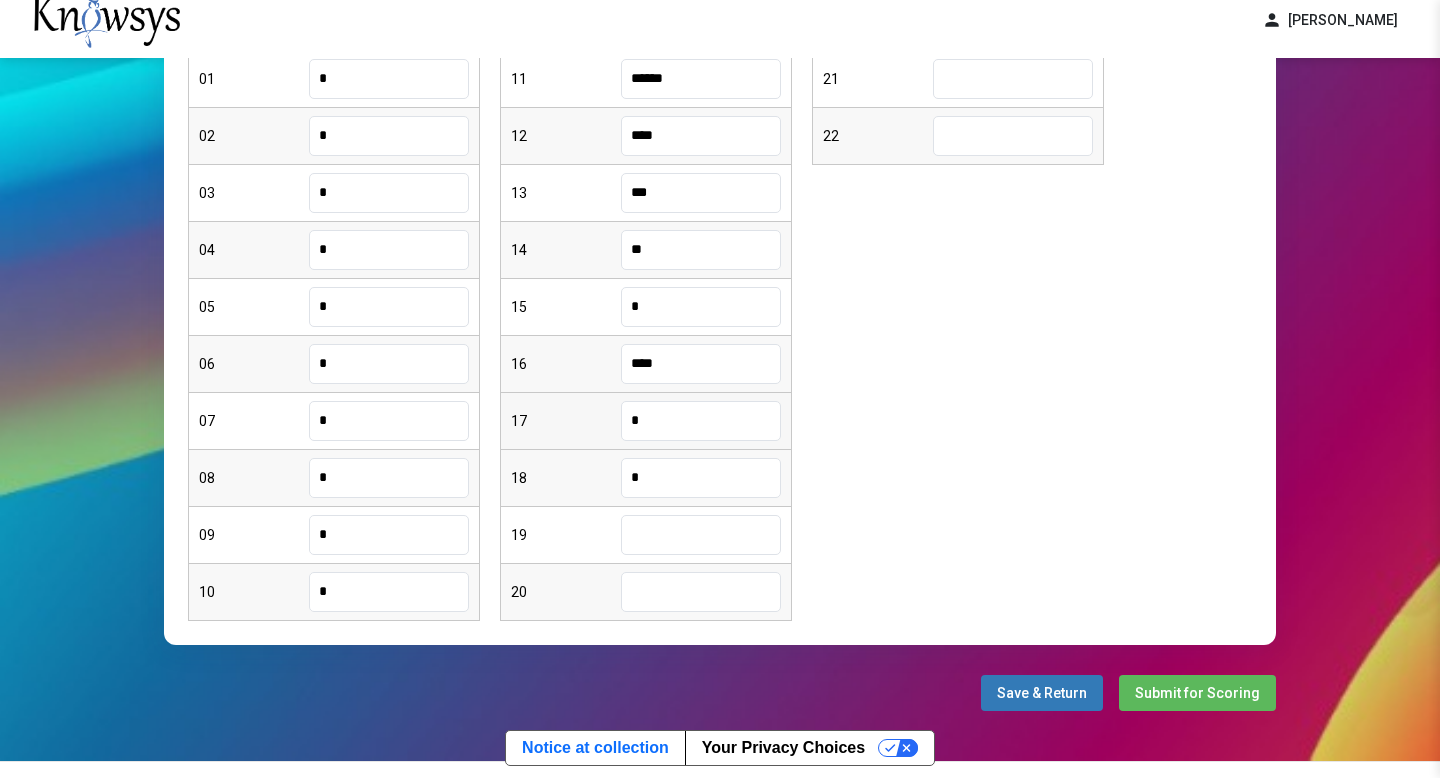 type on "*" 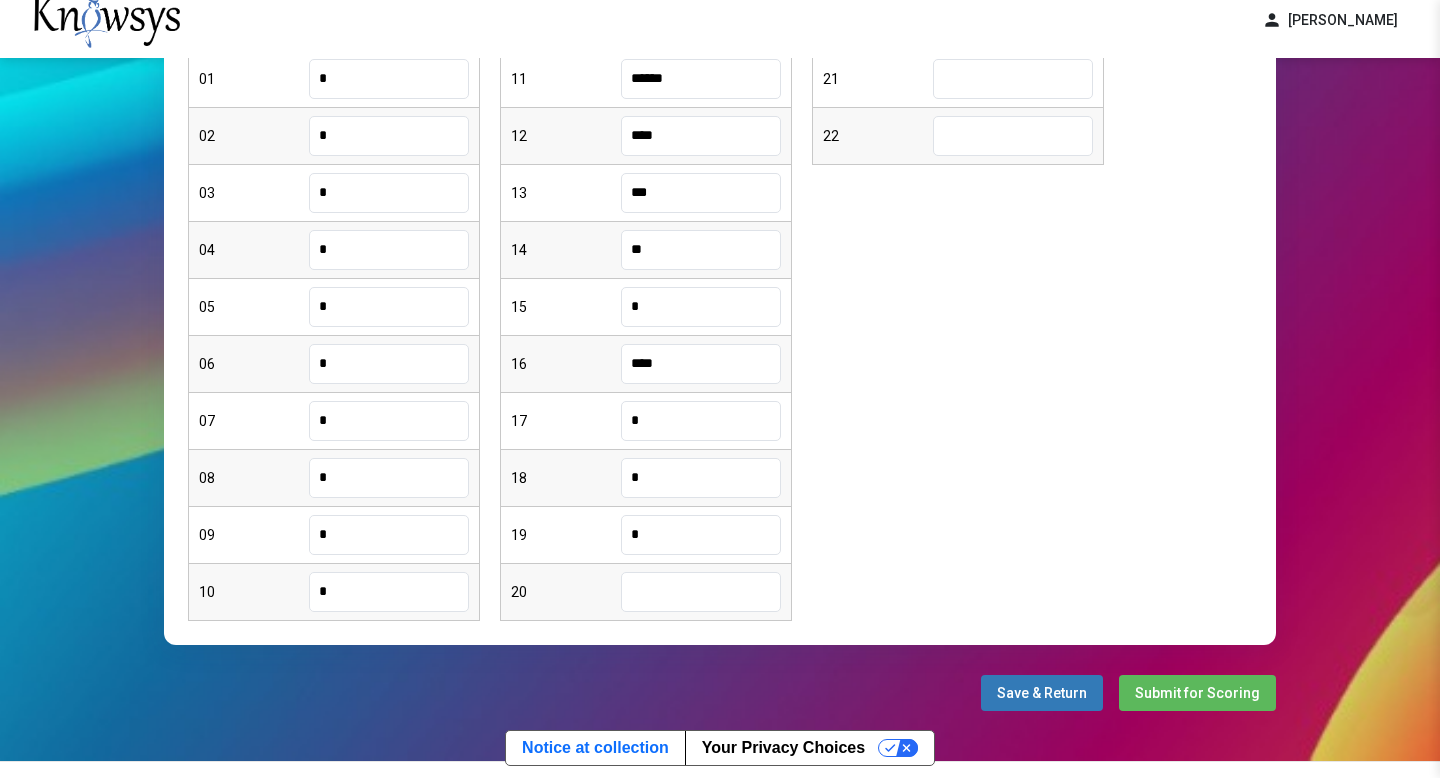 type on "*" 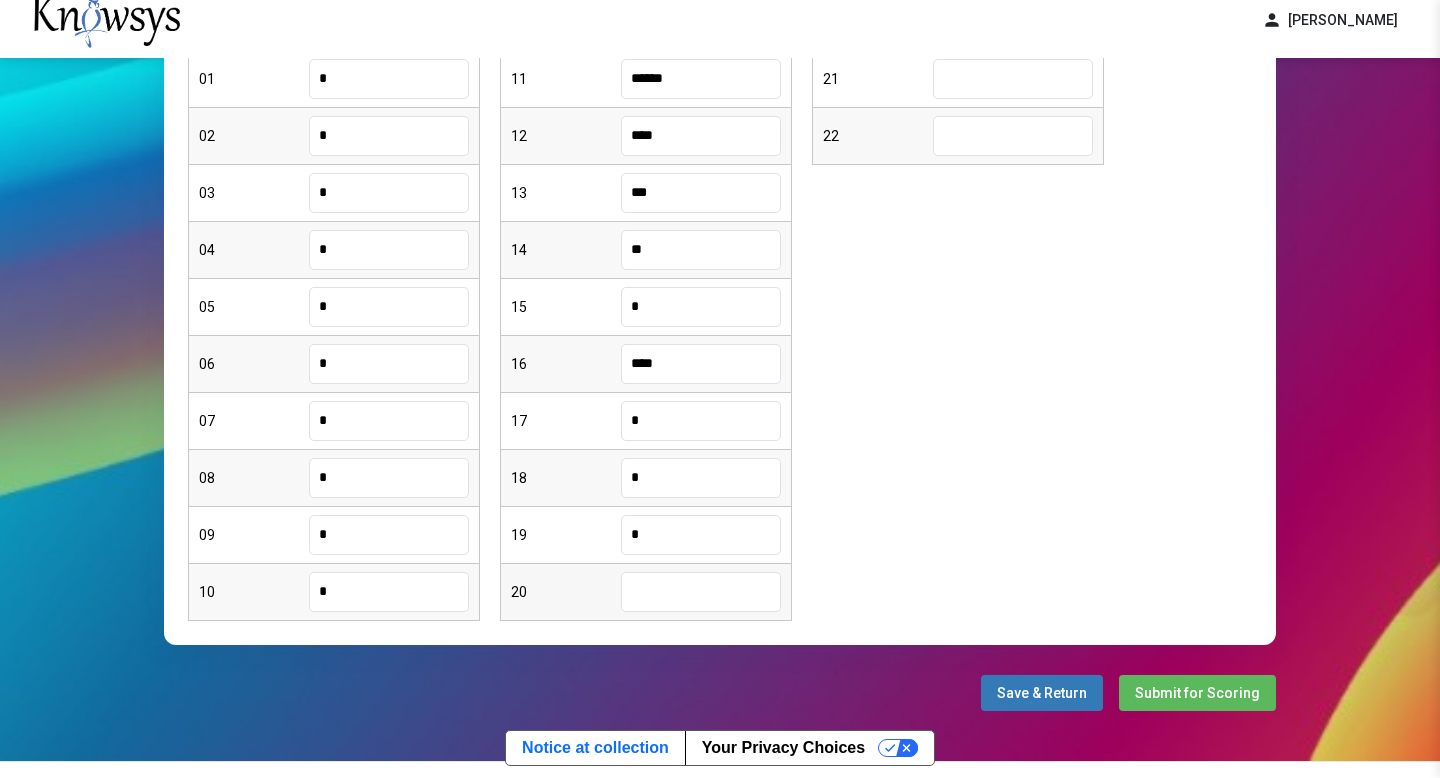 click at bounding box center (701, 592) 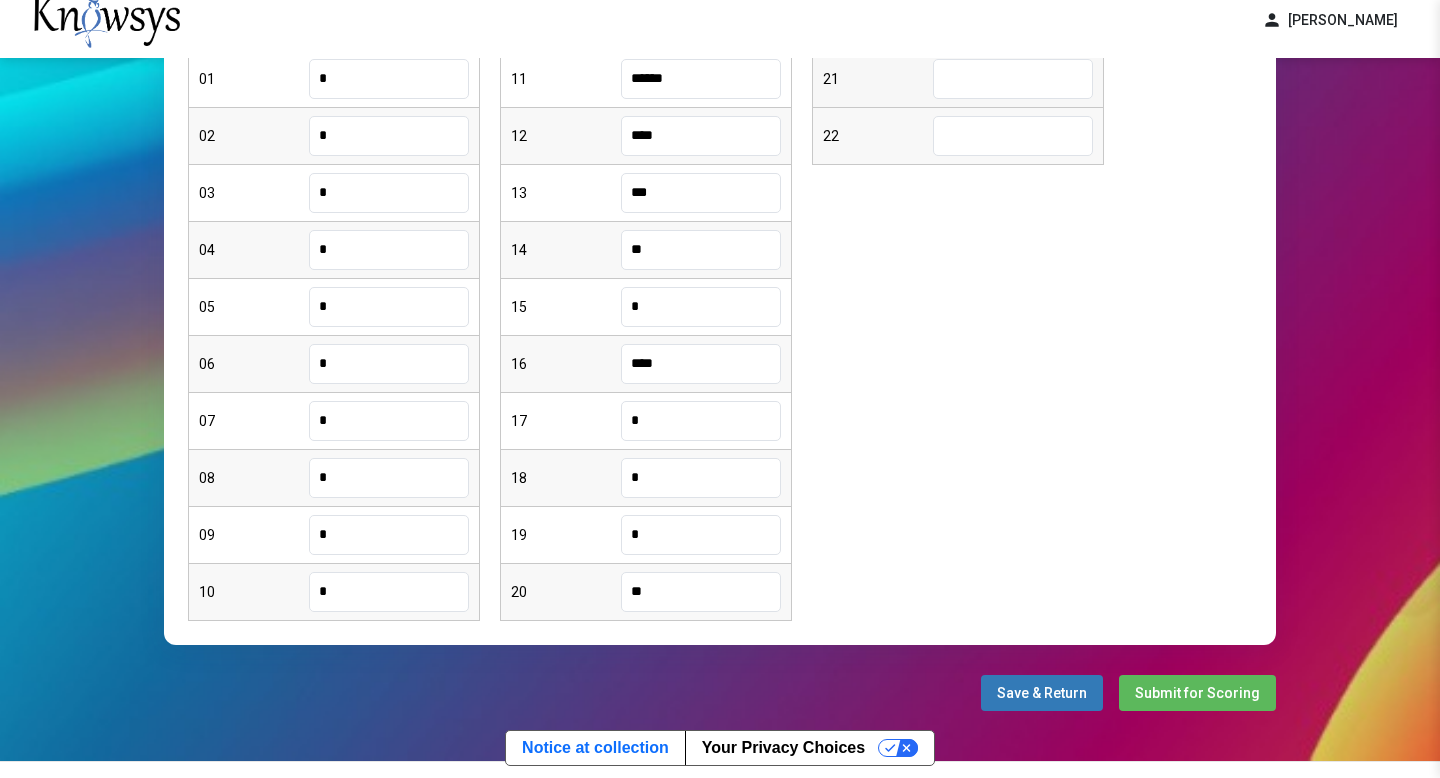 type on "**" 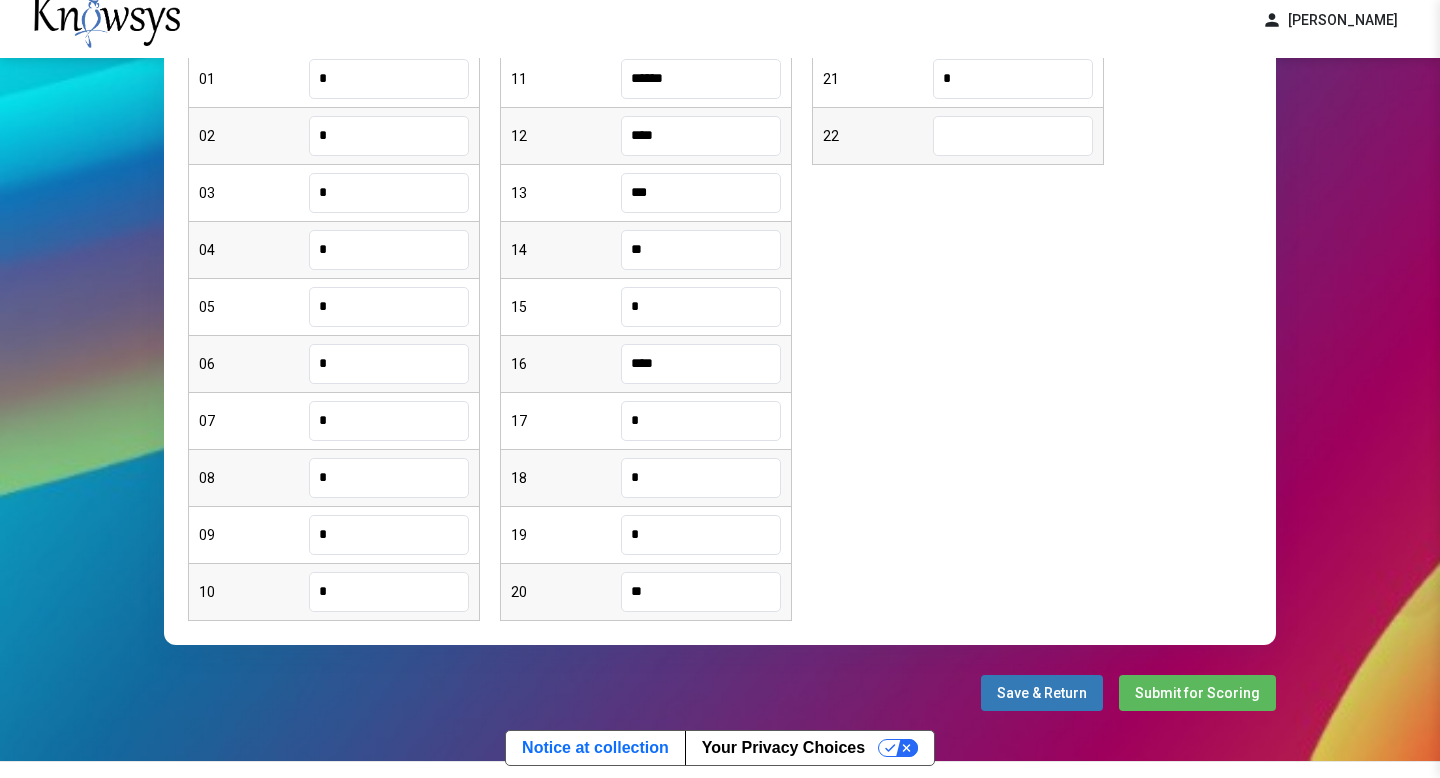 type on "*" 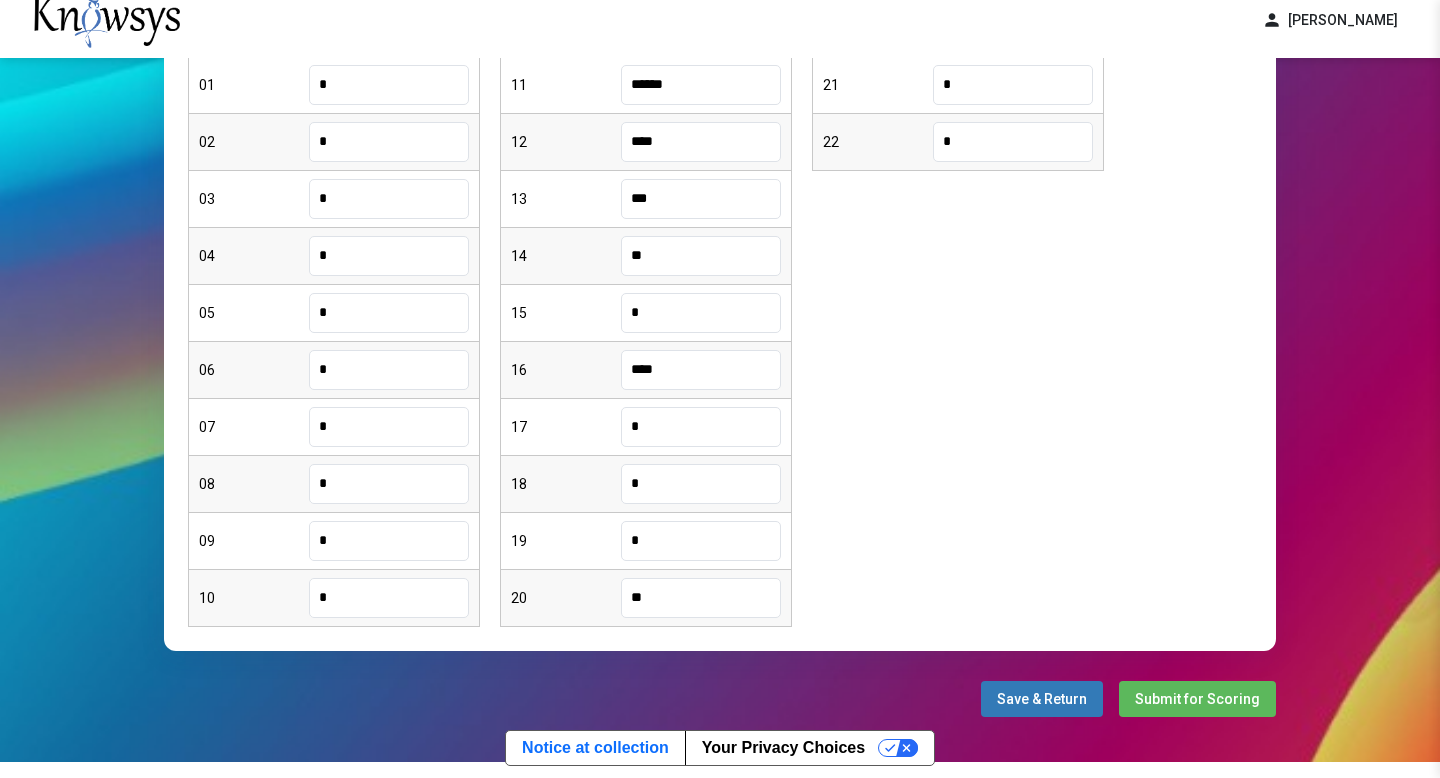scroll, scrollTop: 421, scrollLeft: 0, axis: vertical 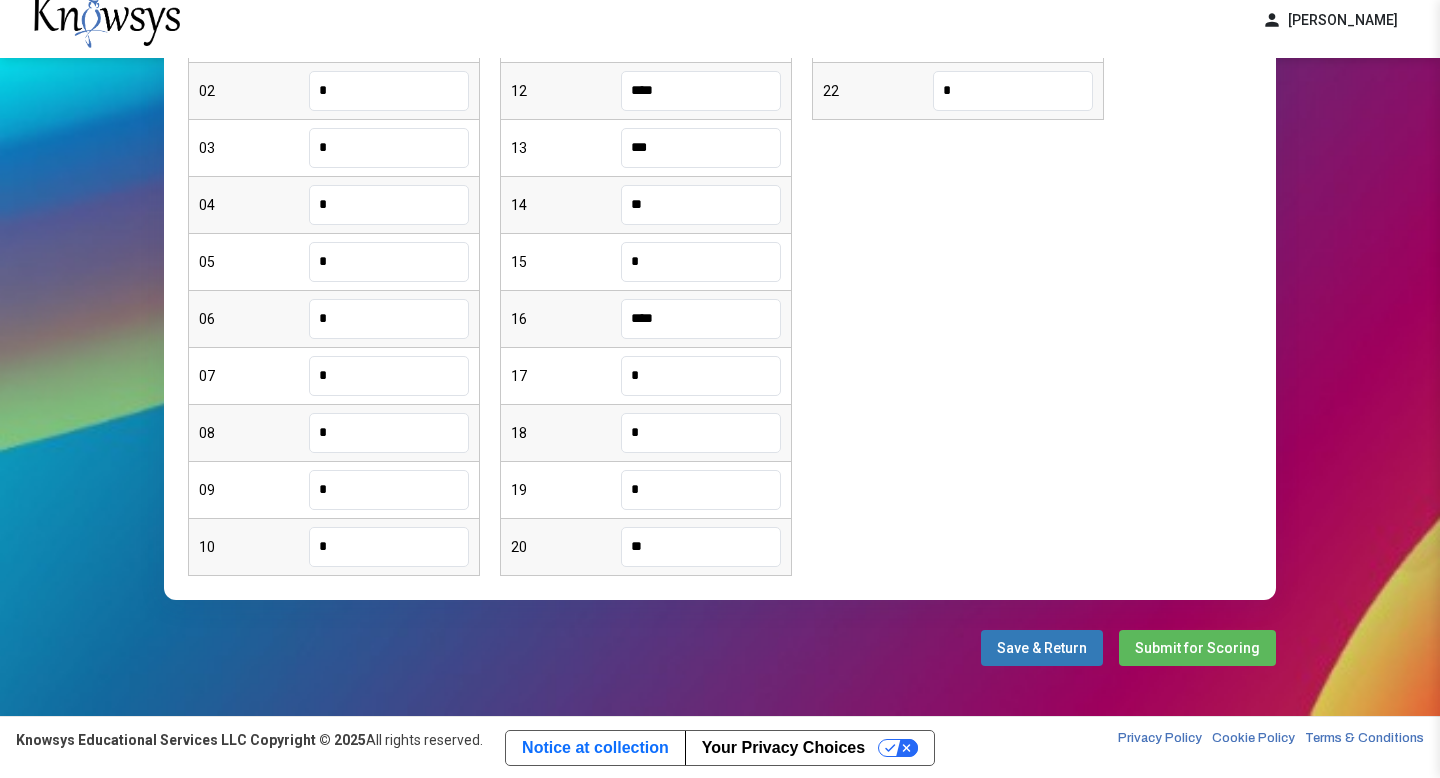 type on "*" 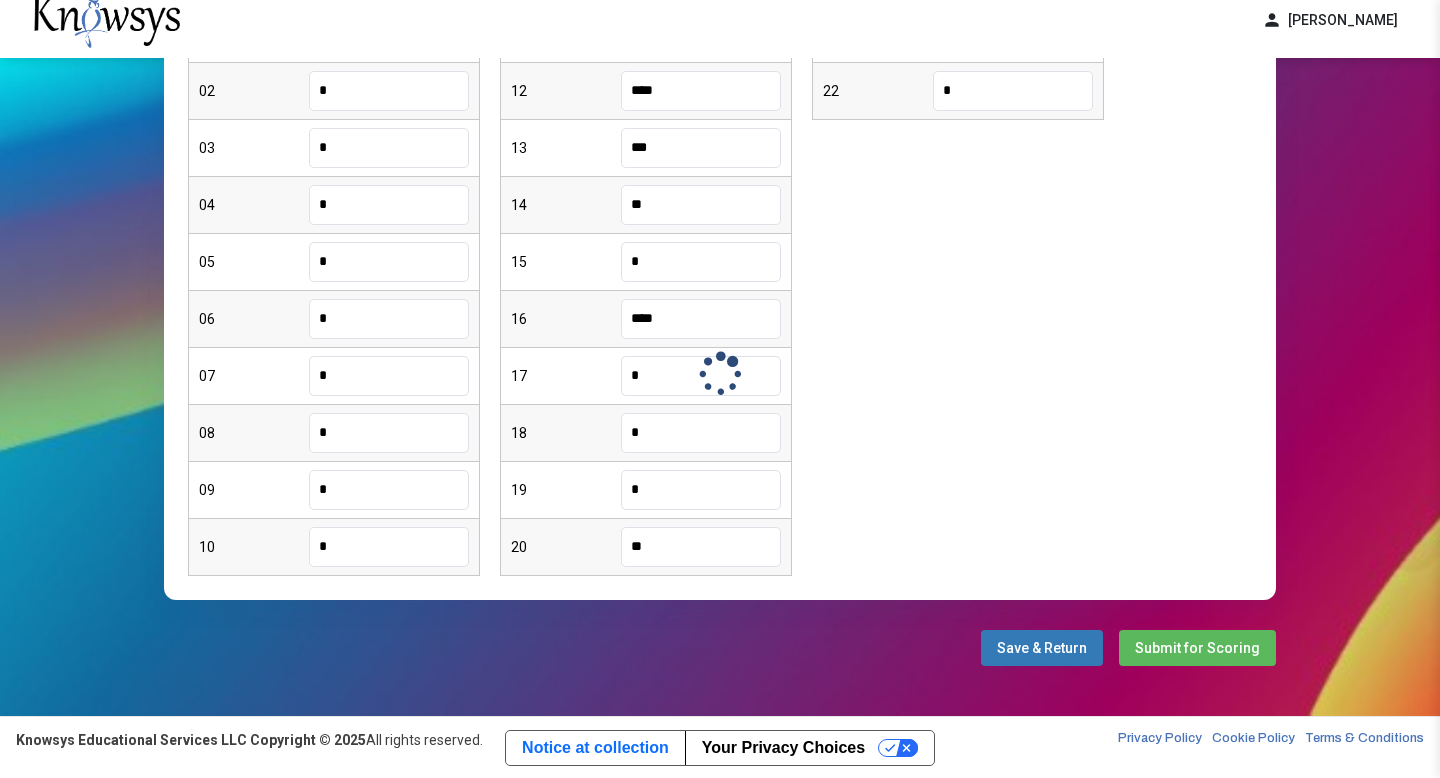 scroll, scrollTop: 0, scrollLeft: 0, axis: both 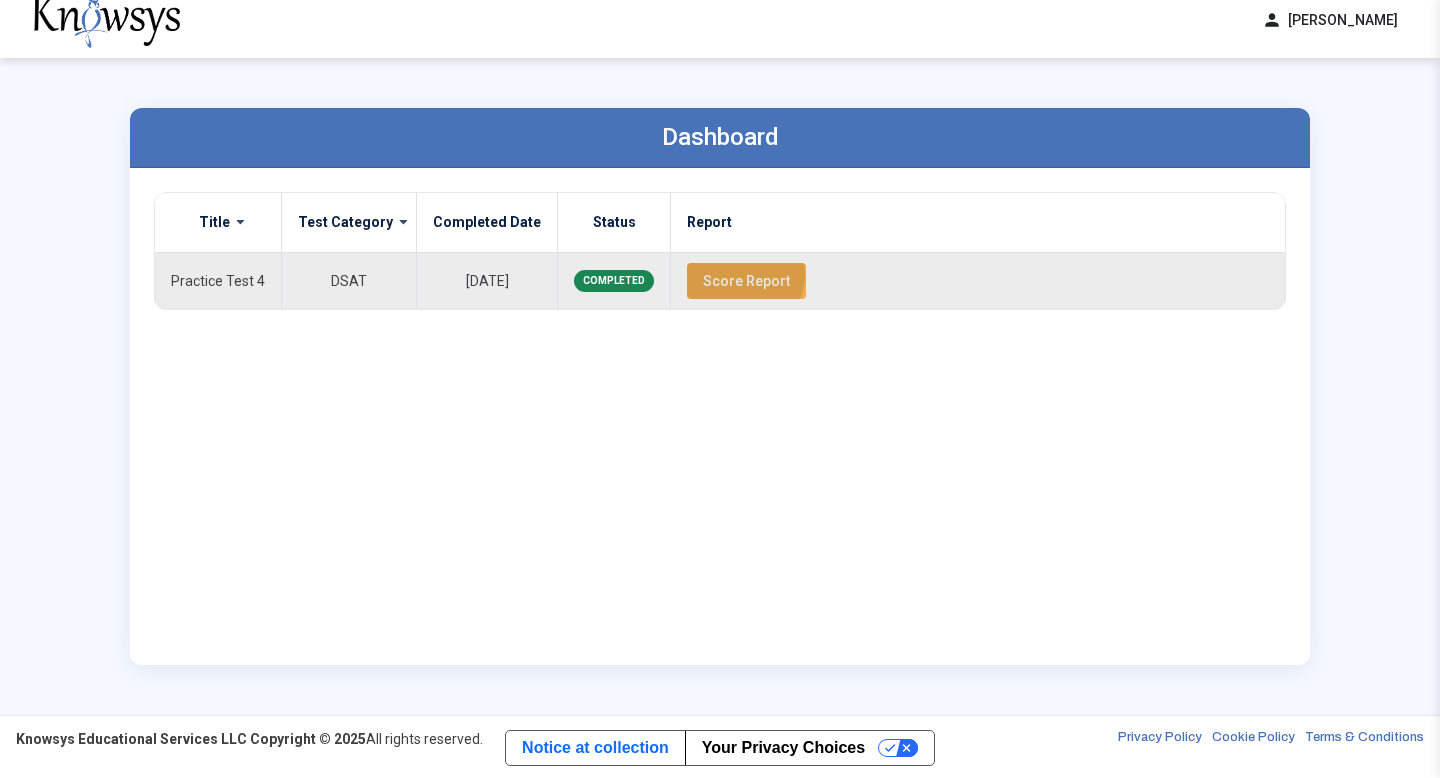 click on "Score Report" at bounding box center (746, 281) 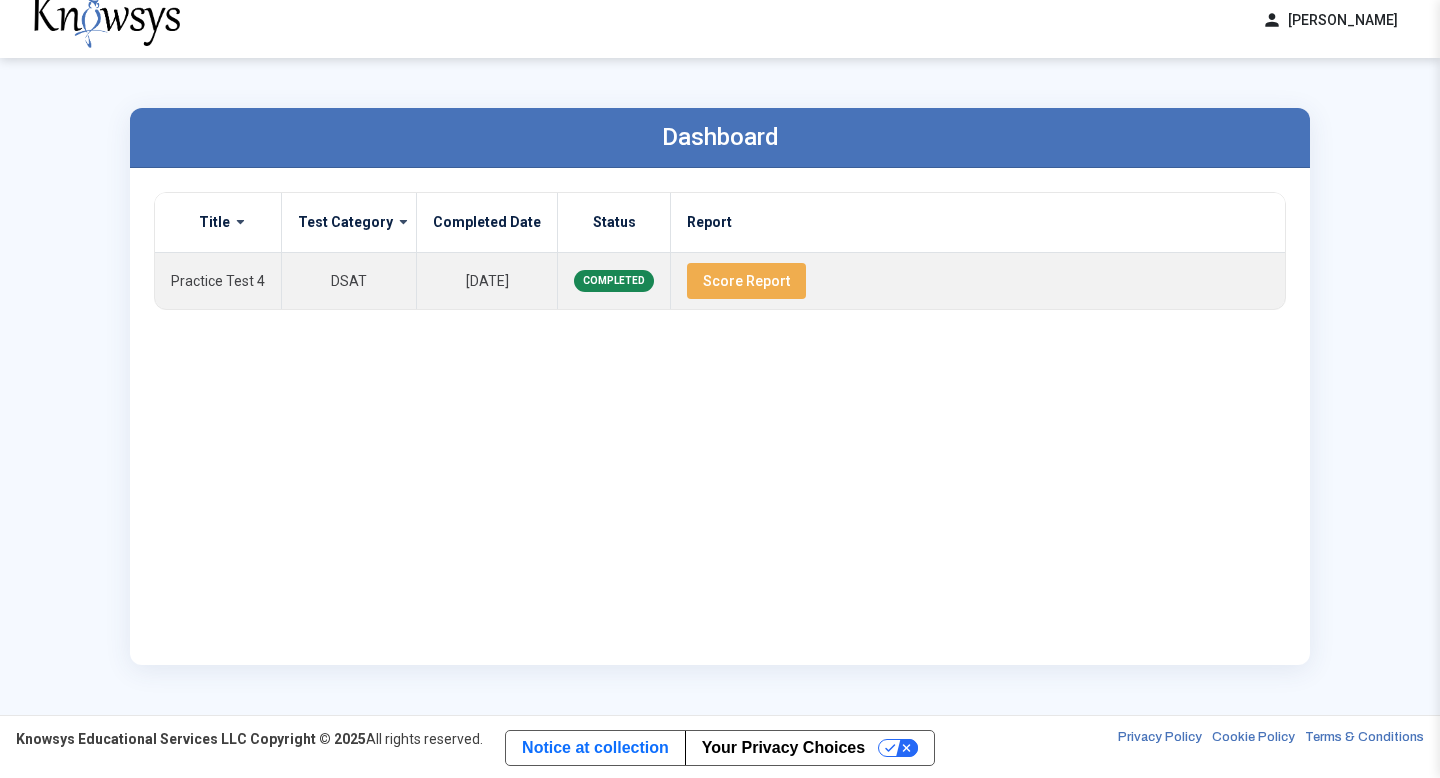 scroll, scrollTop: 0, scrollLeft: 0, axis: both 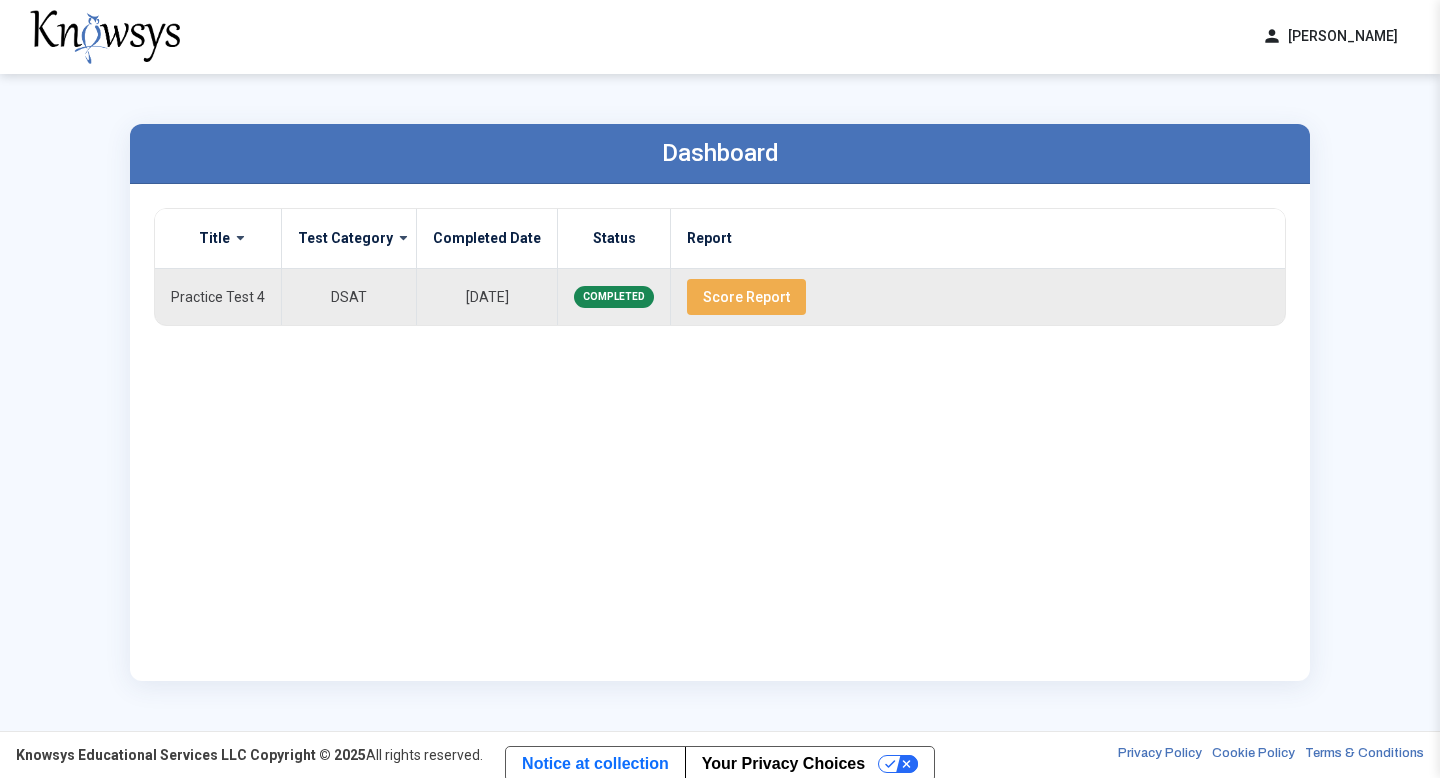 click on "Practice Test 4" at bounding box center [218, 296] 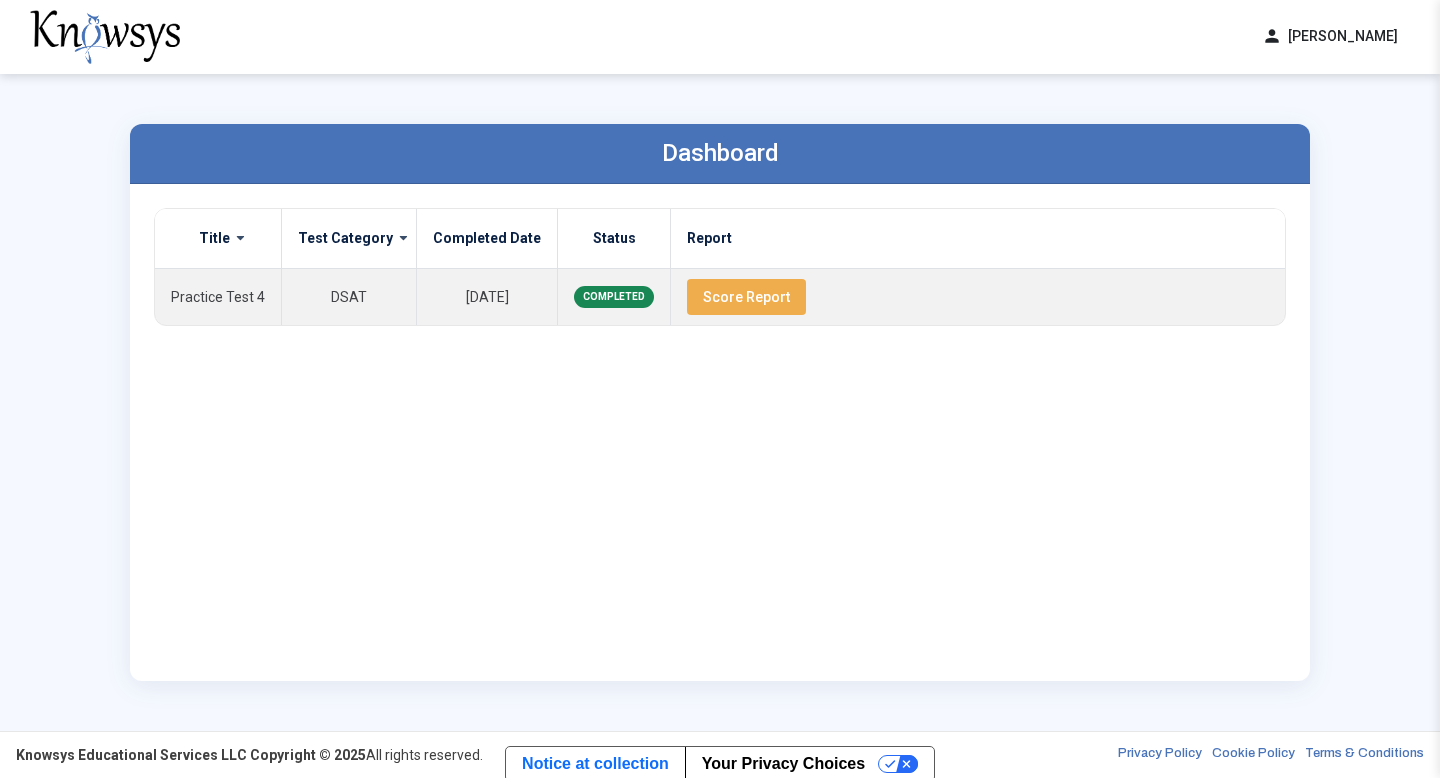 click on "Test Category" at bounding box center (345, 238) 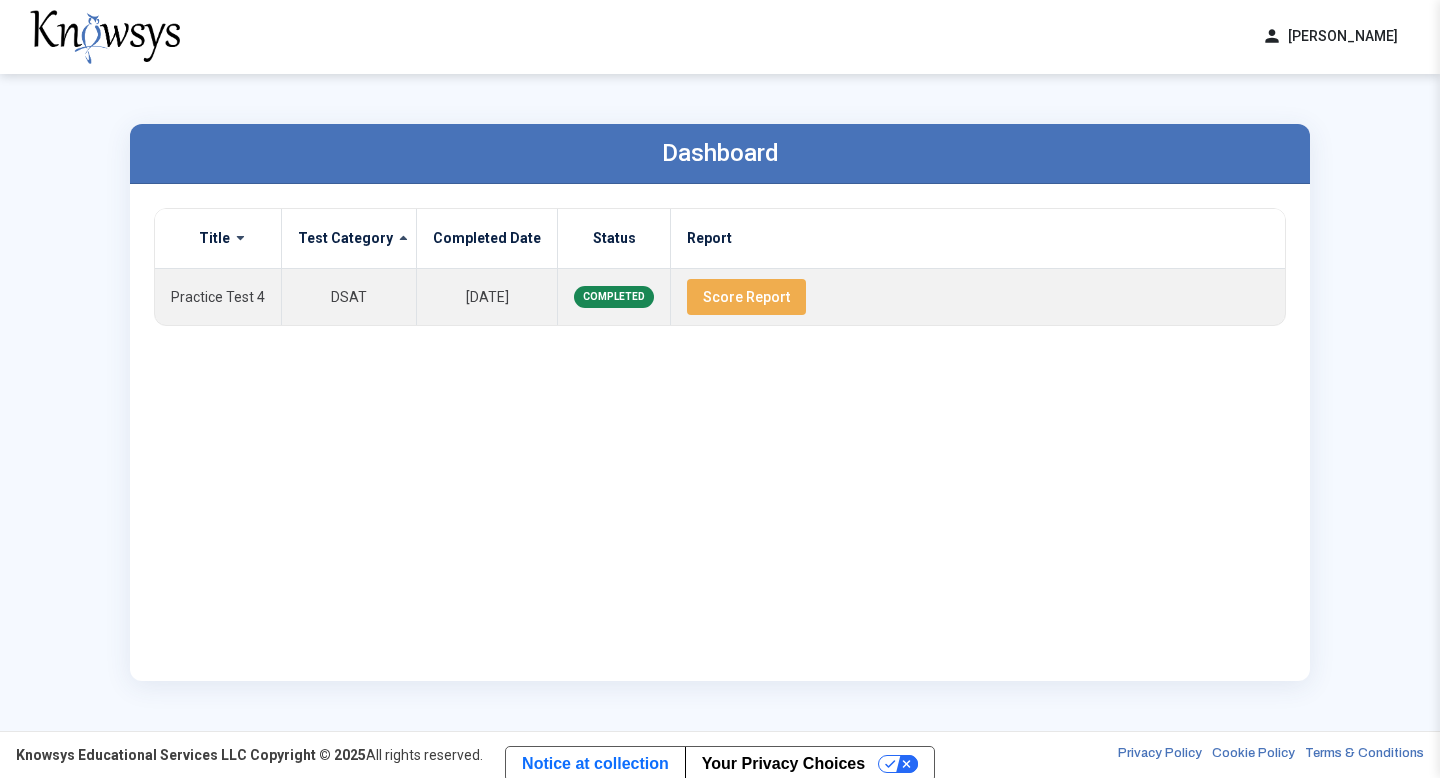 click on "Title" at bounding box center (214, 238) 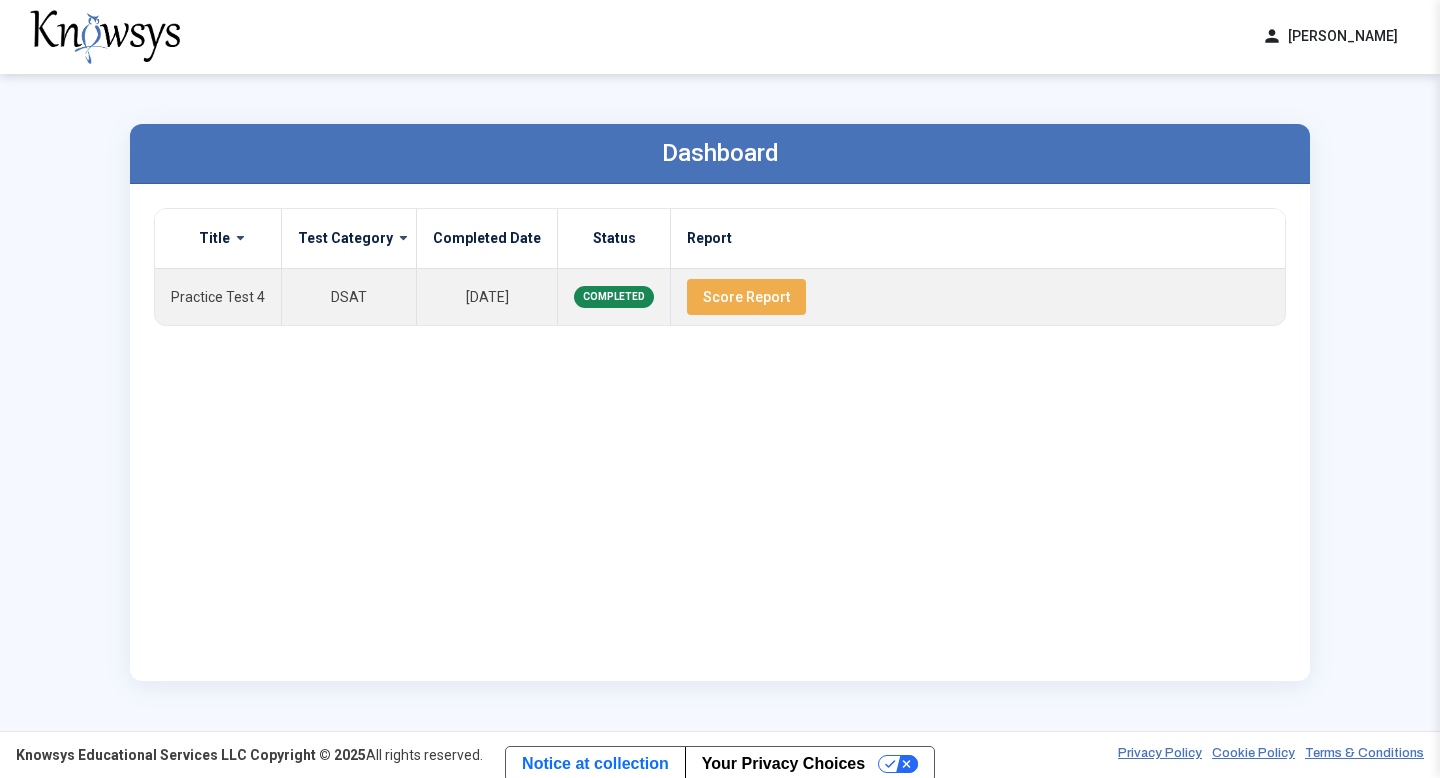 scroll, scrollTop: 0, scrollLeft: 0, axis: both 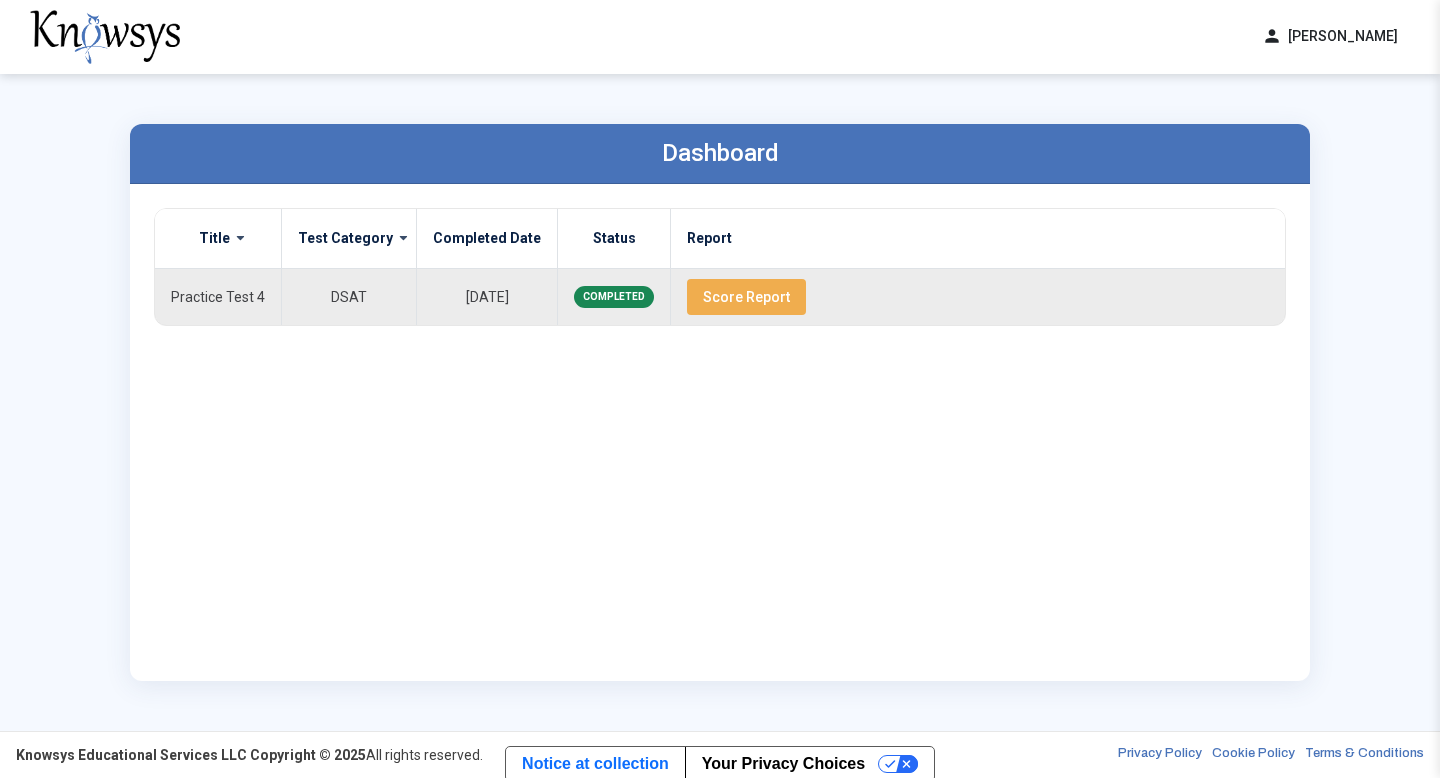 click on "Score Report" at bounding box center [746, 297] 